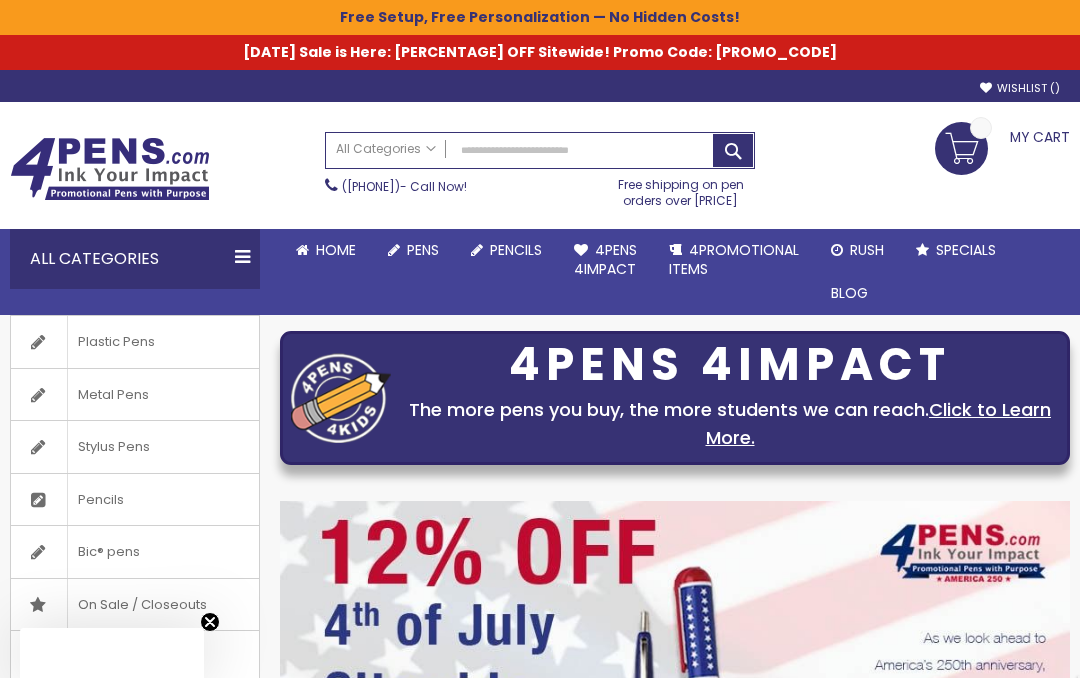 scroll, scrollTop: 0, scrollLeft: 0, axis: both 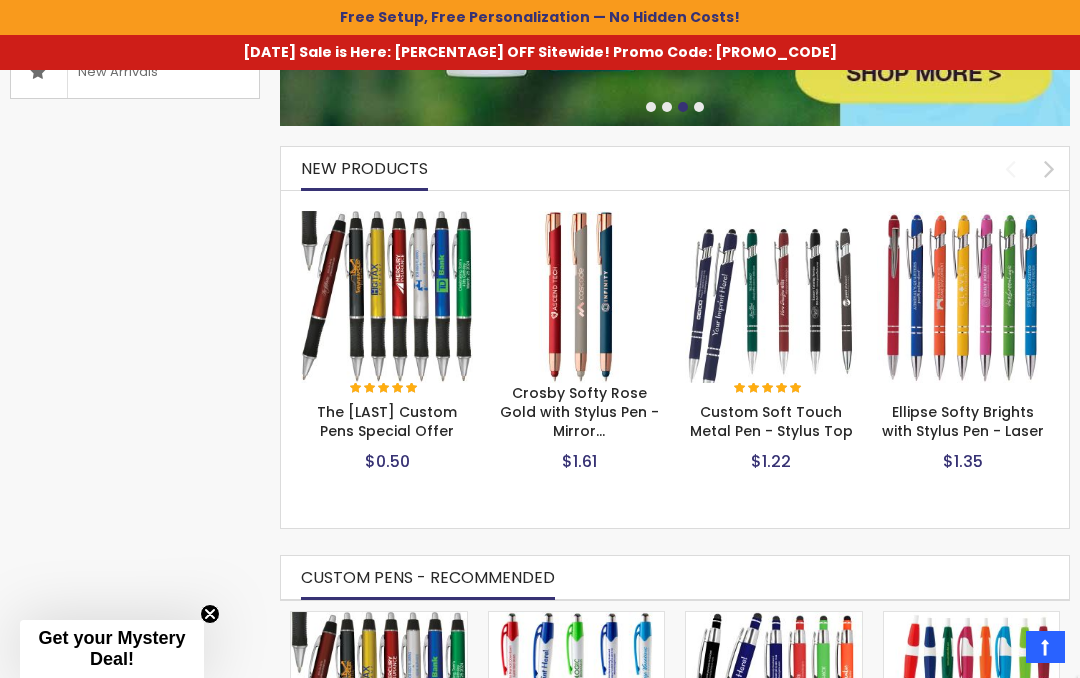 click on "The Barton Custom Pens Special Offer" at bounding box center [387, 421] 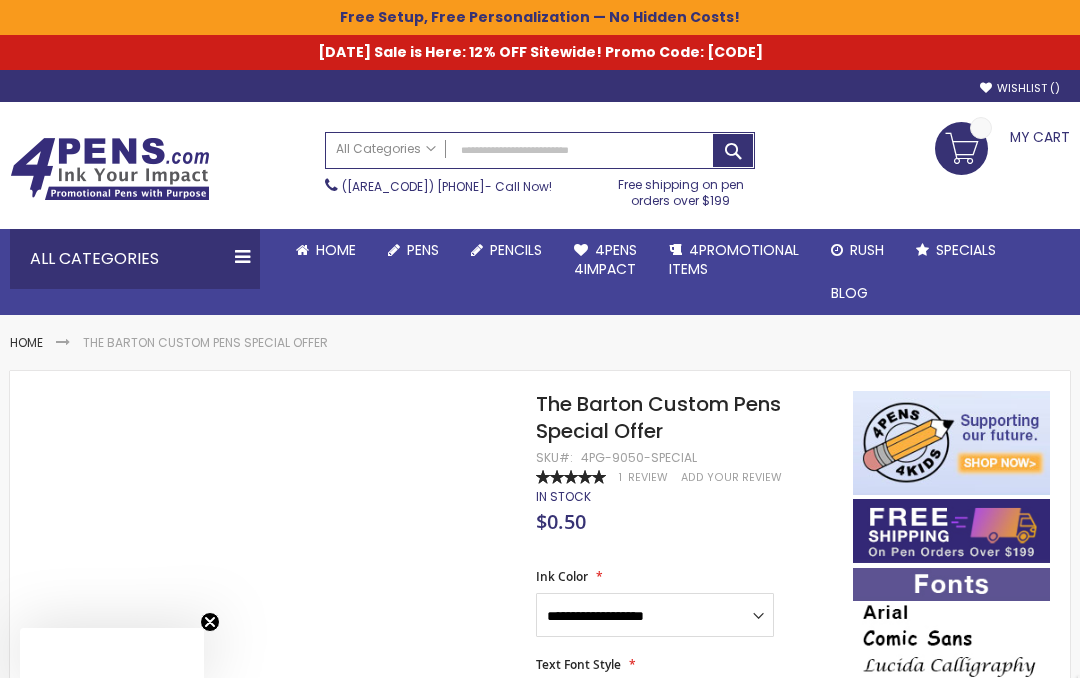 scroll, scrollTop: 0, scrollLeft: 0, axis: both 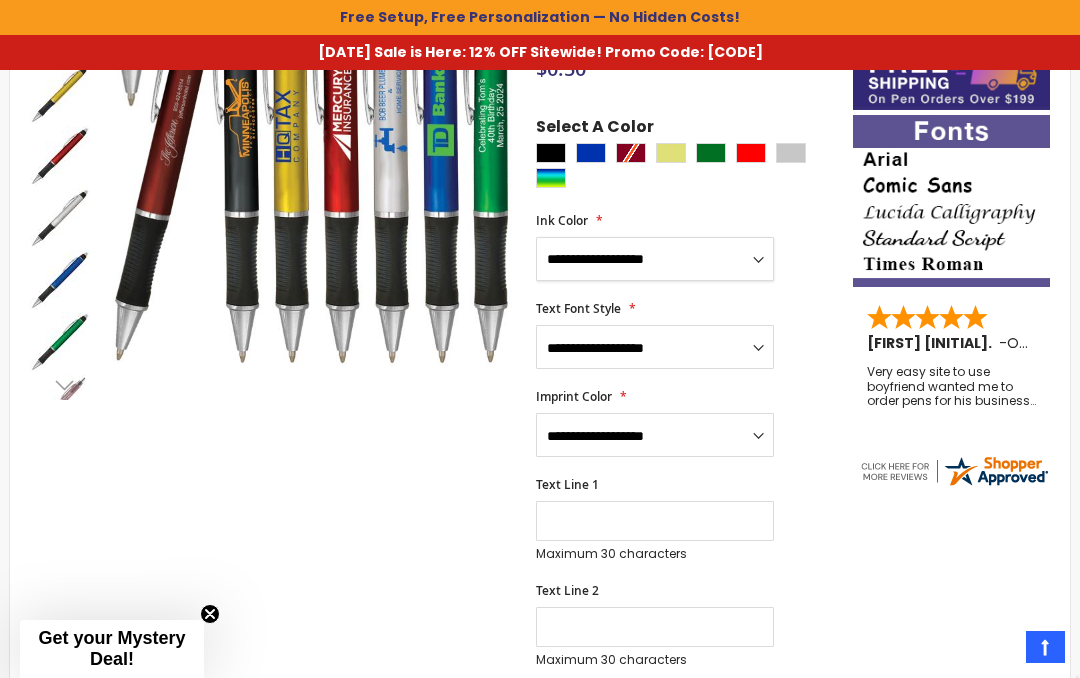 click on "**********" at bounding box center (655, 259) 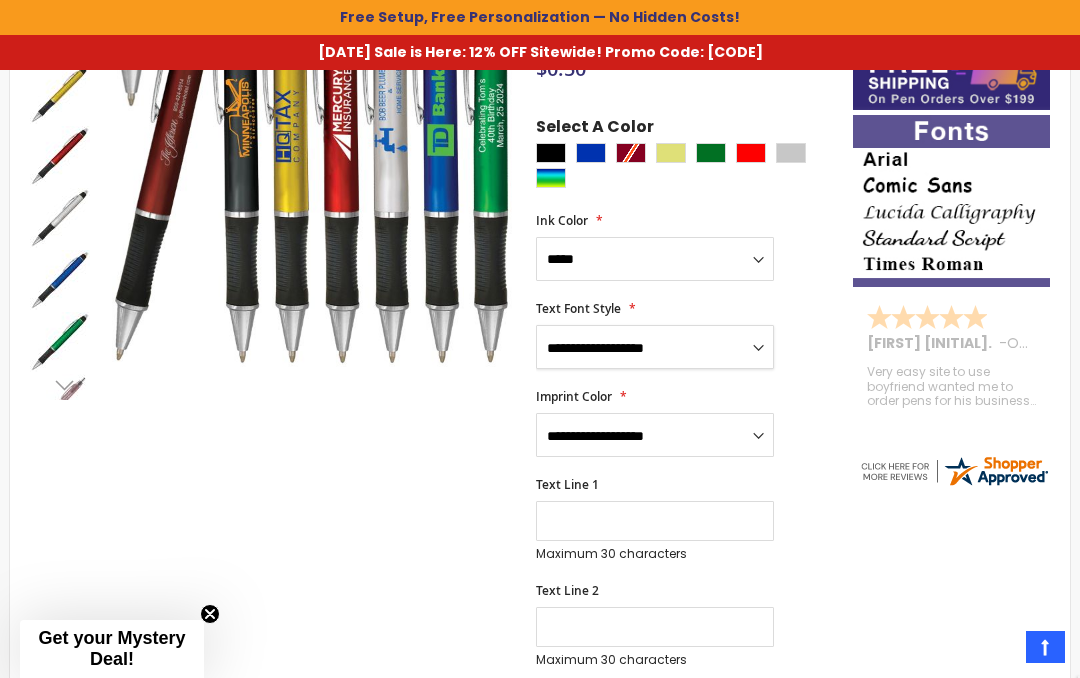 click on "**********" at bounding box center [655, 347] 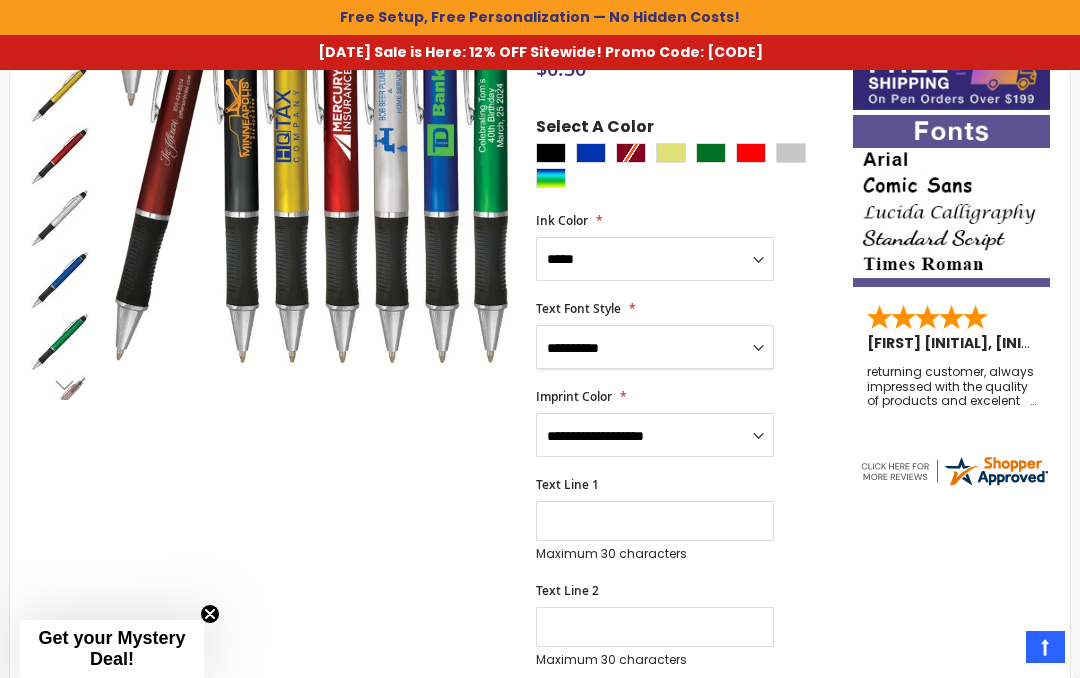 click on "**********" at bounding box center [655, 347] 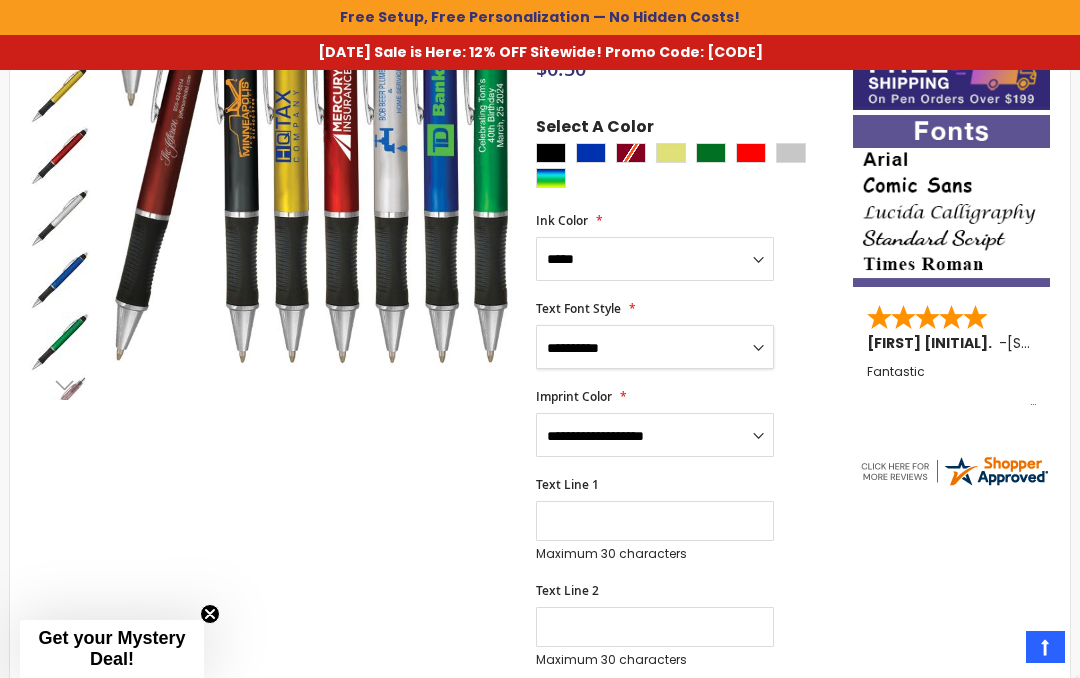 select on "****" 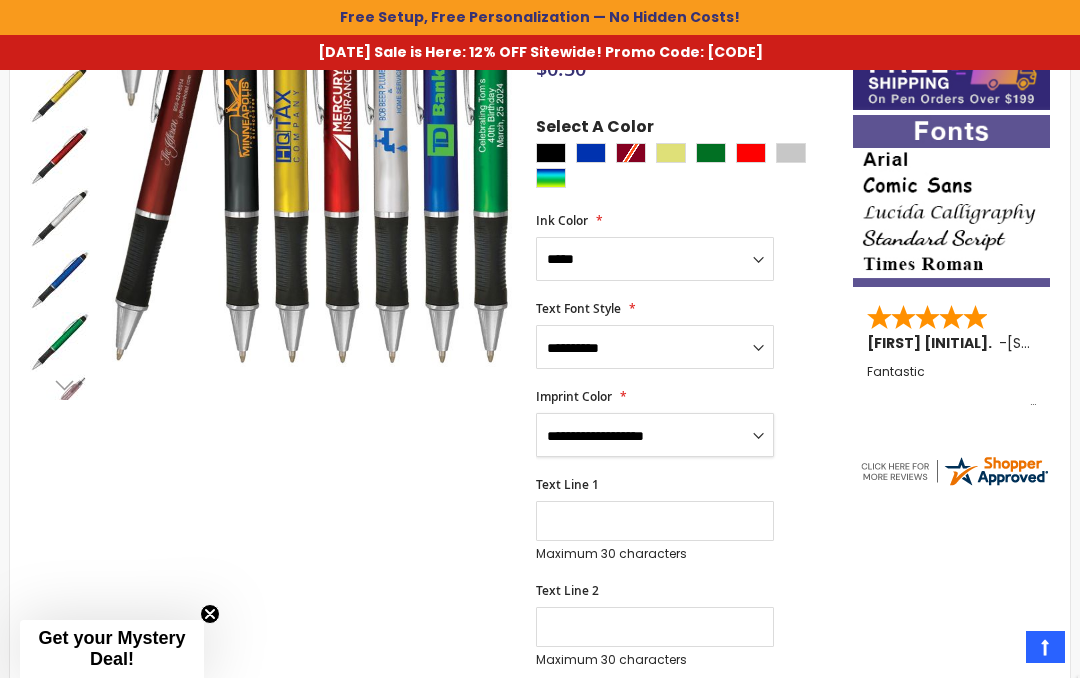 click on "**********" at bounding box center [655, 435] 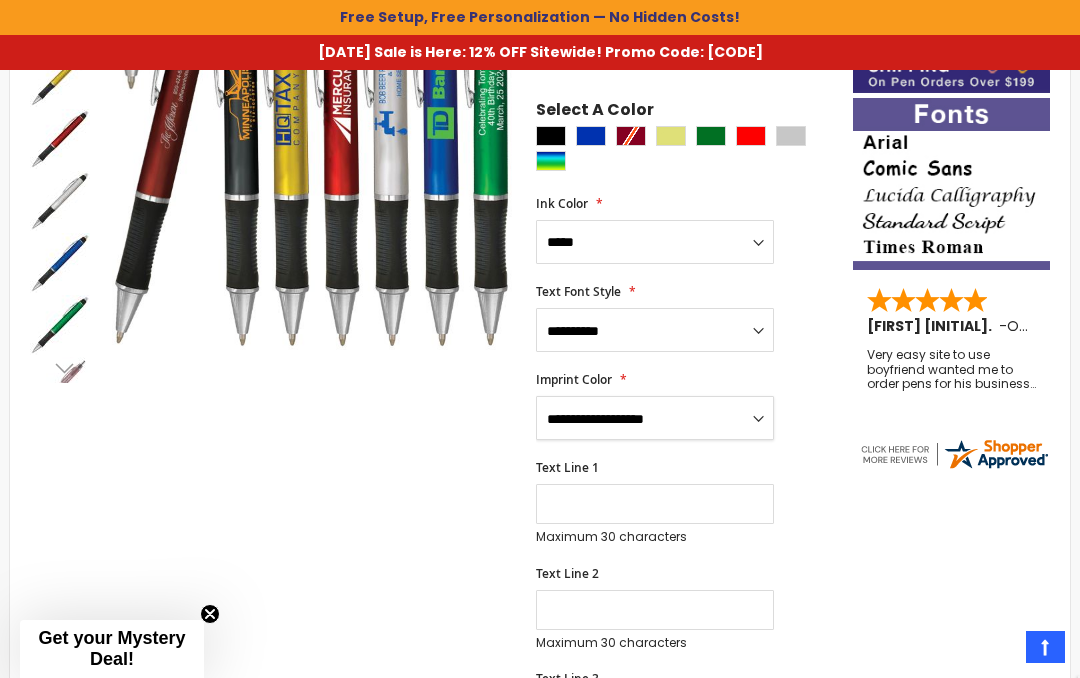 scroll, scrollTop: 443, scrollLeft: 0, axis: vertical 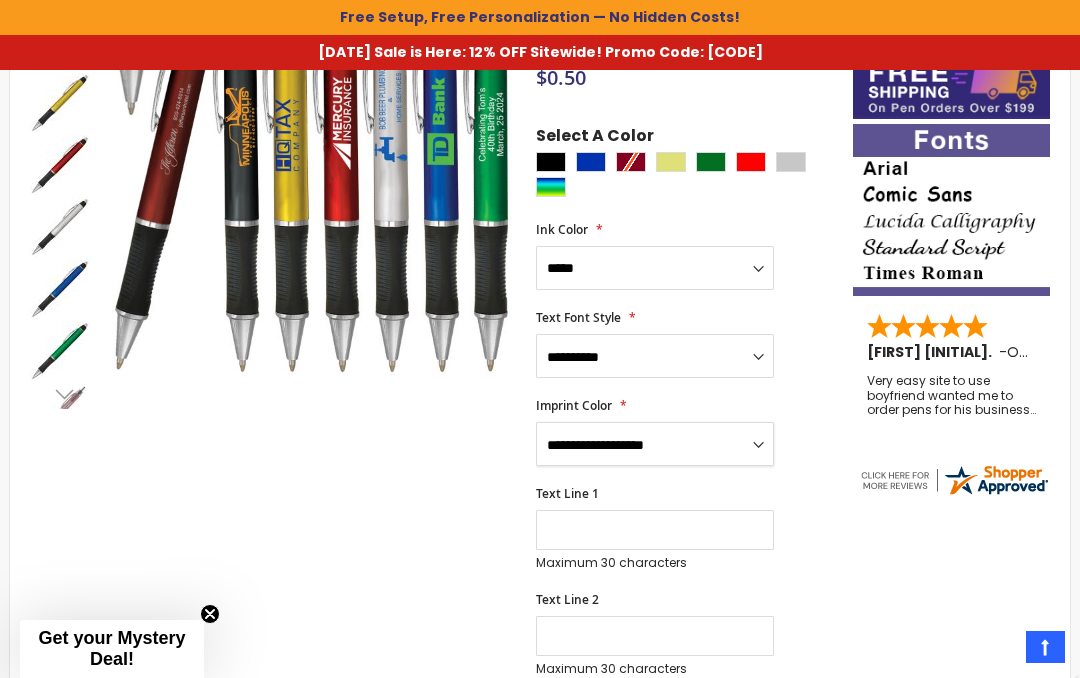 click on "**********" at bounding box center (655, 444) 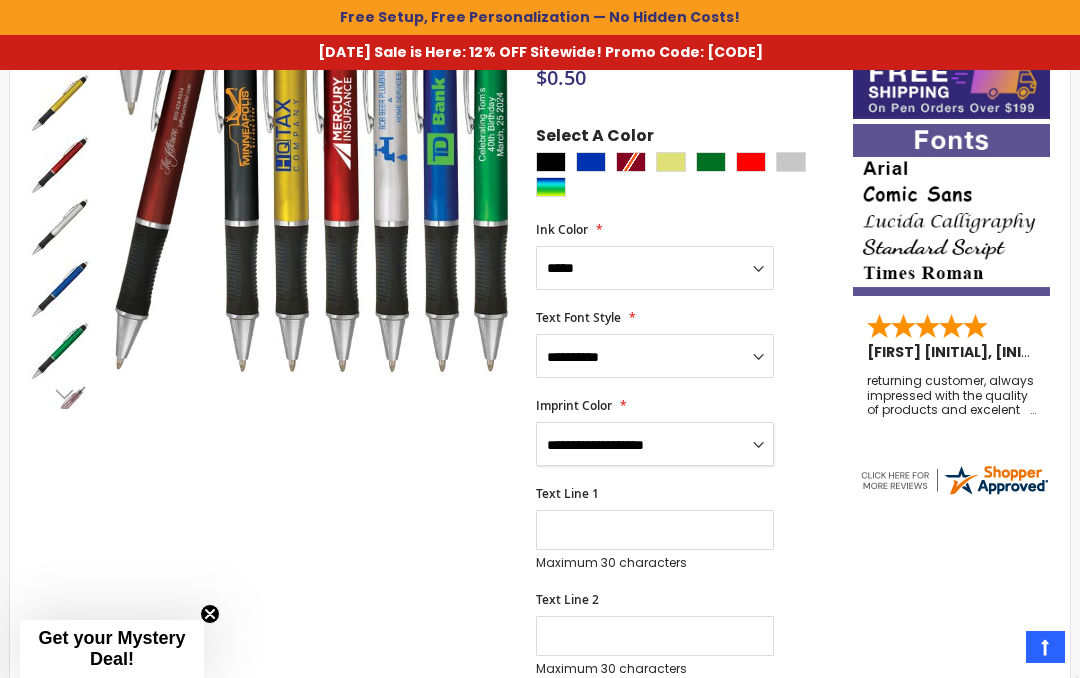 select on "****" 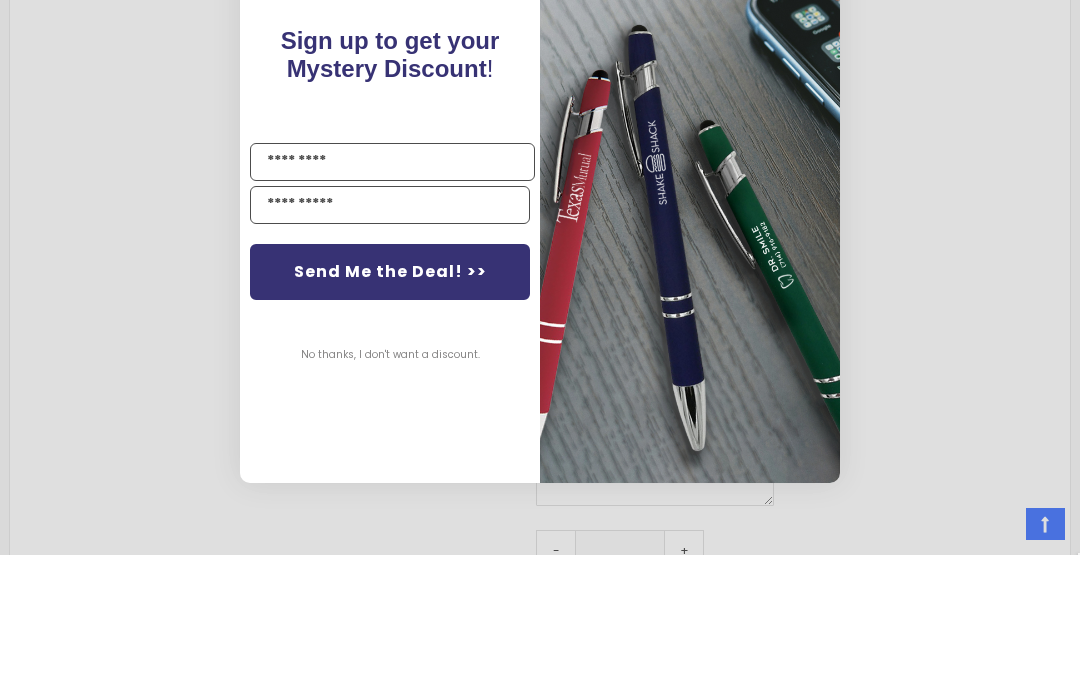 scroll, scrollTop: 985, scrollLeft: 0, axis: vertical 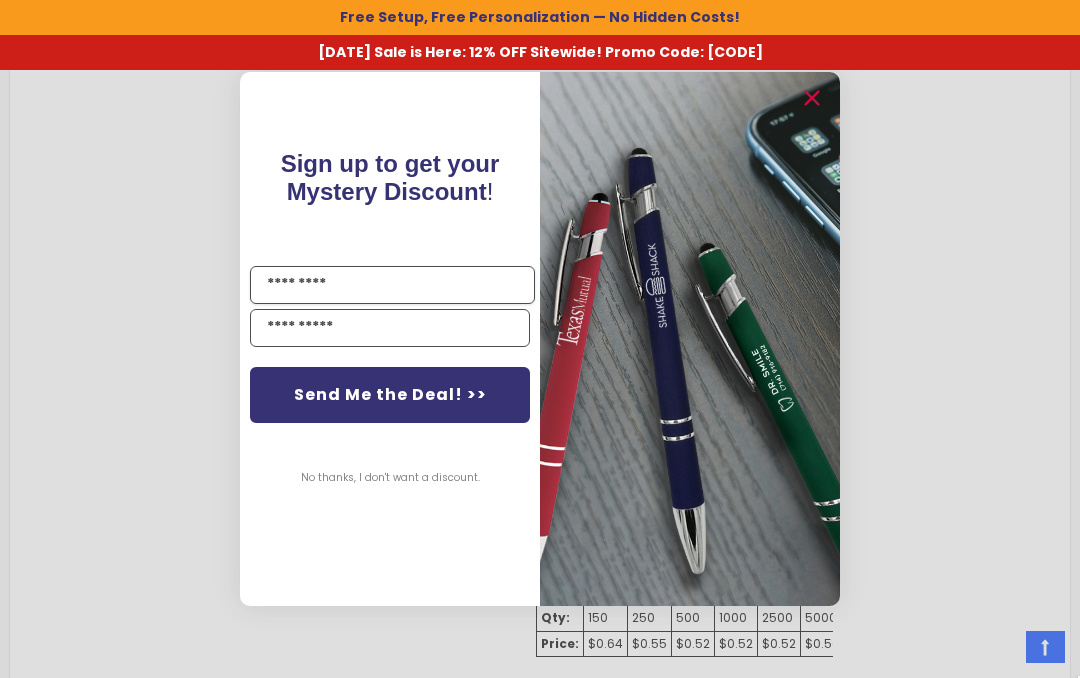 click on "Name" at bounding box center (392, 285) 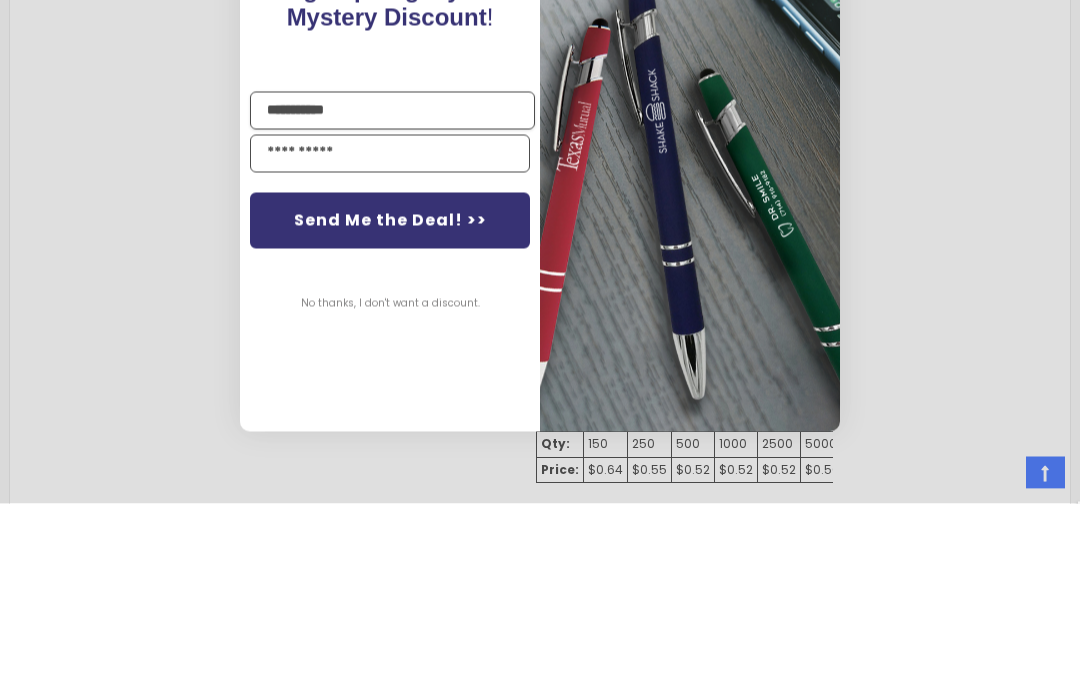 type on "**********" 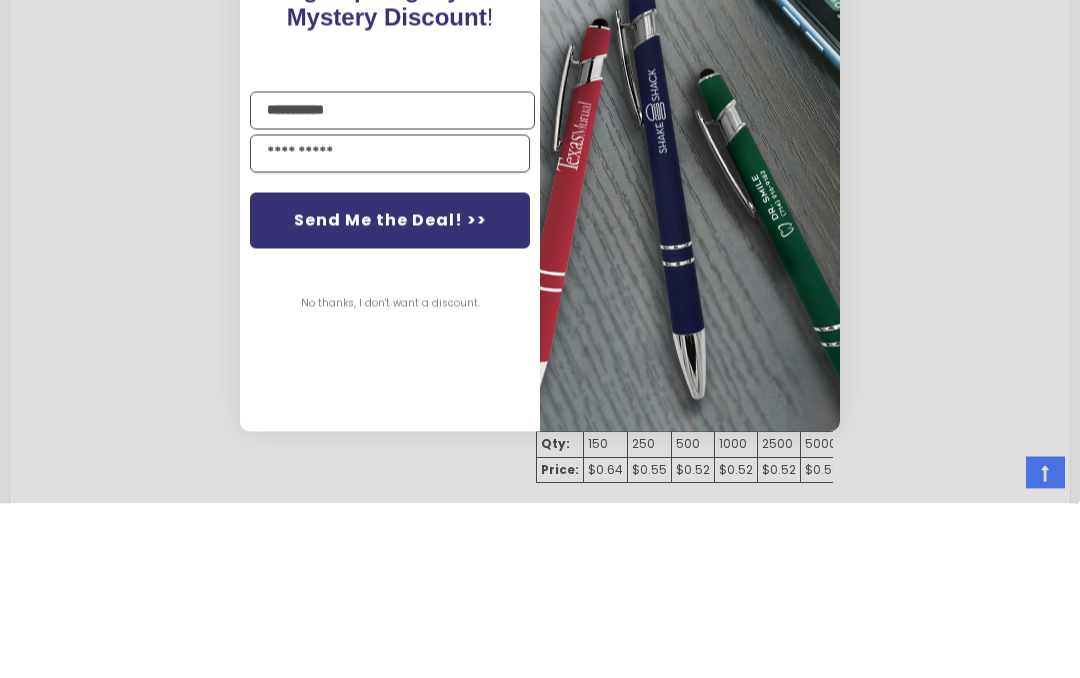 click at bounding box center (390, 328) 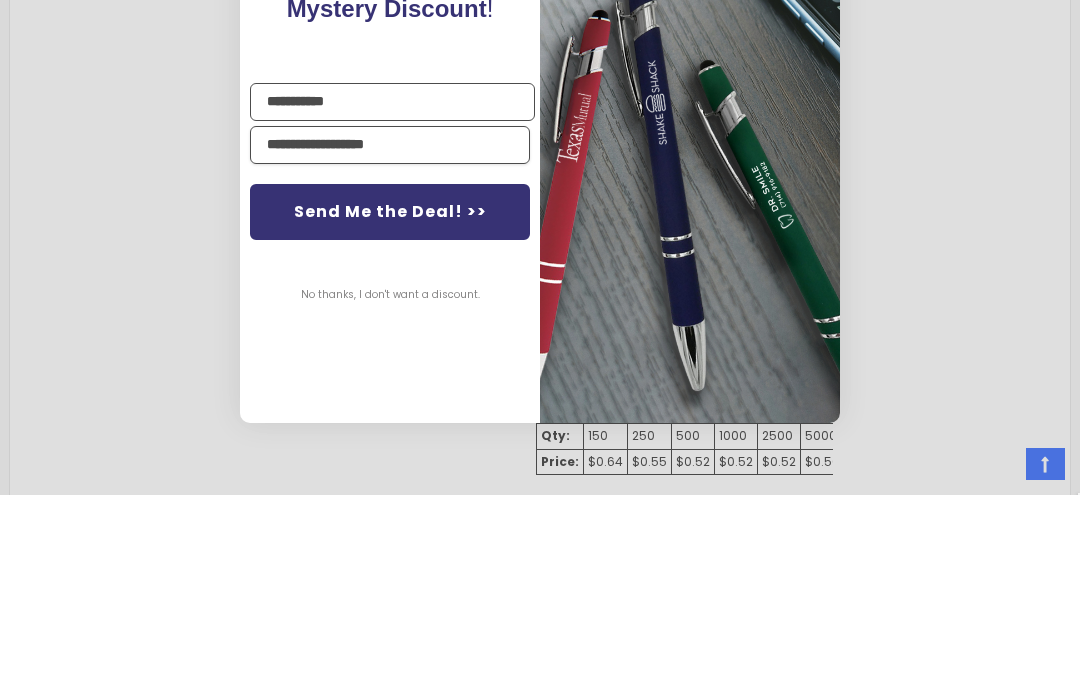 type on "**********" 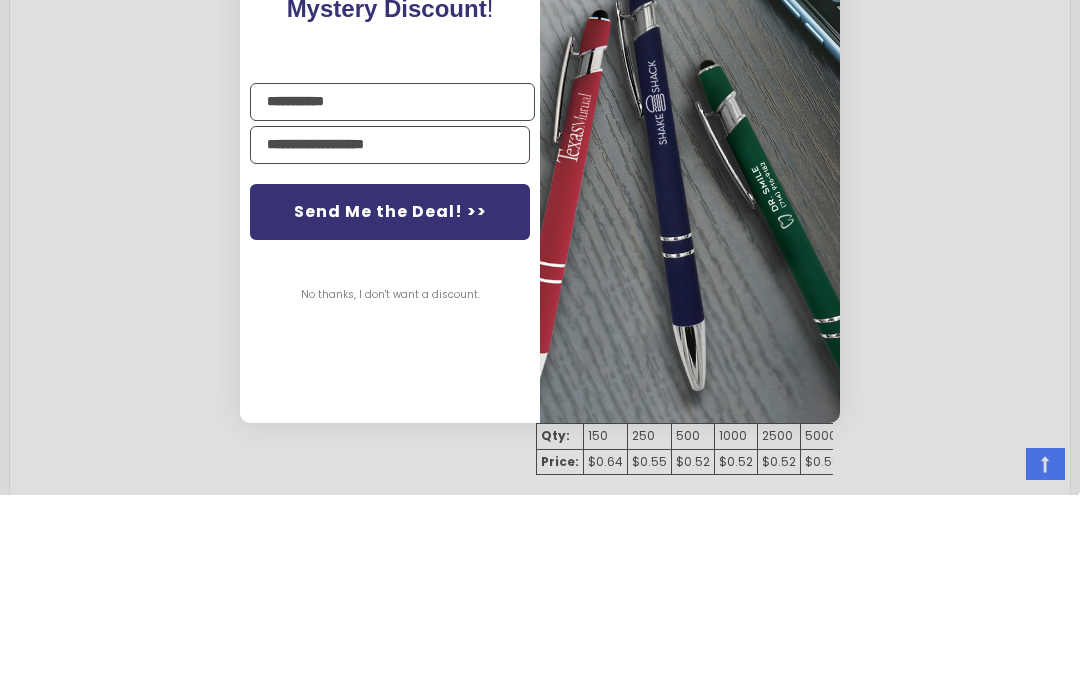 click on "Send Me the Deal! >>" at bounding box center (390, 395) 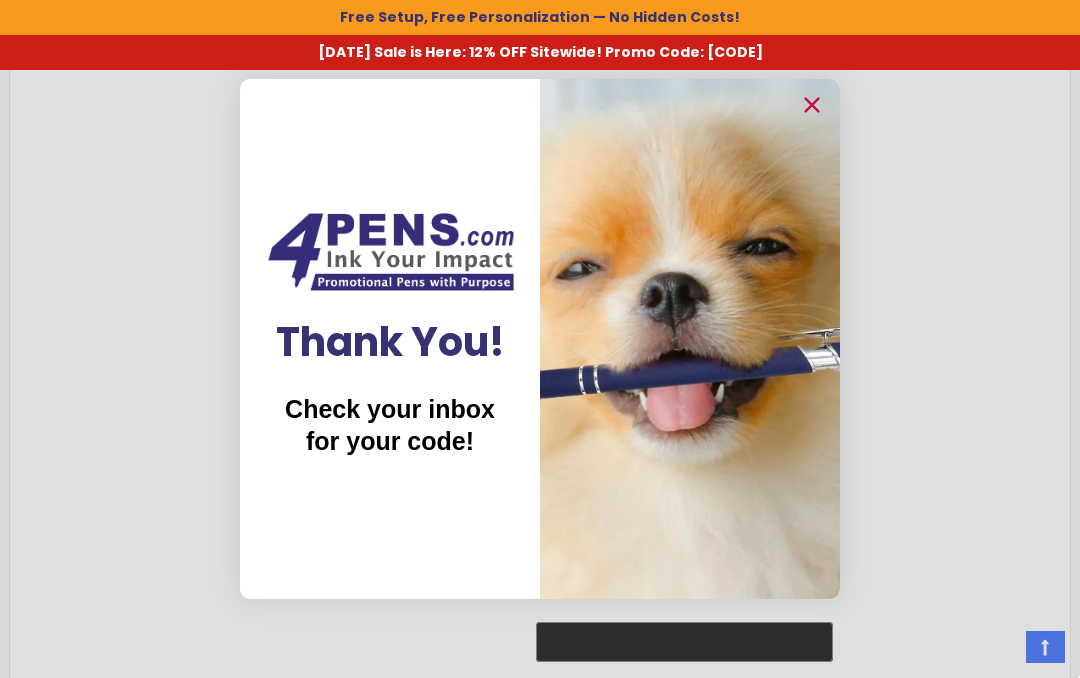 click on "Close dialog Thank You!
Check your inbox for your code! ******" at bounding box center (540, 339) 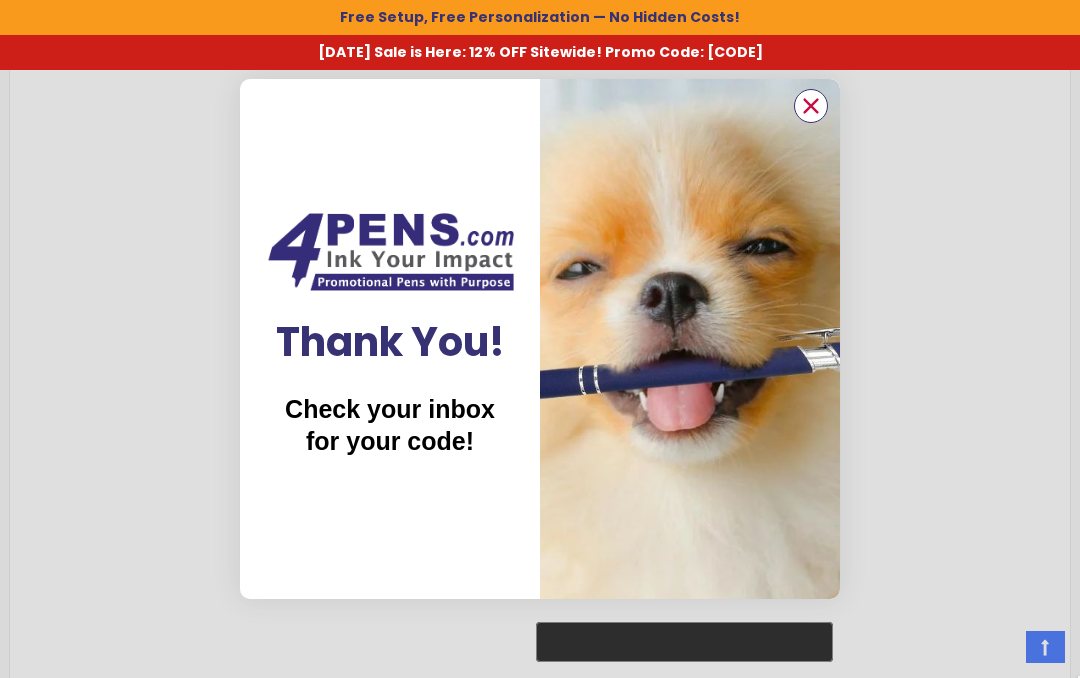 click at bounding box center (811, 106) 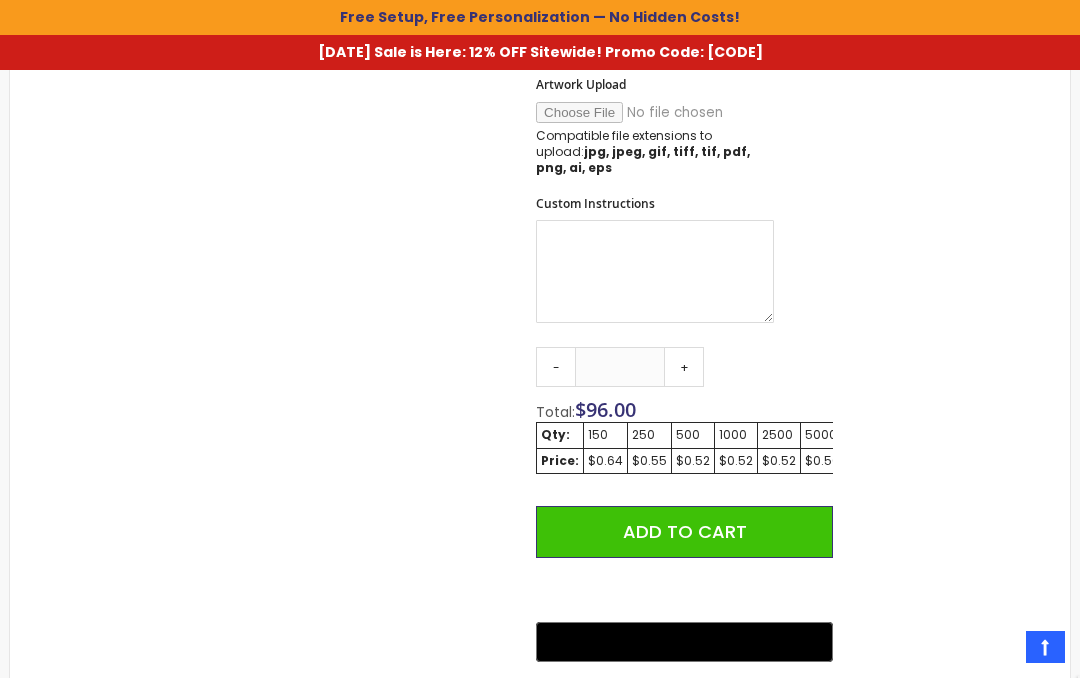 click on "Artwork Upload" at bounding box center [672, 112] 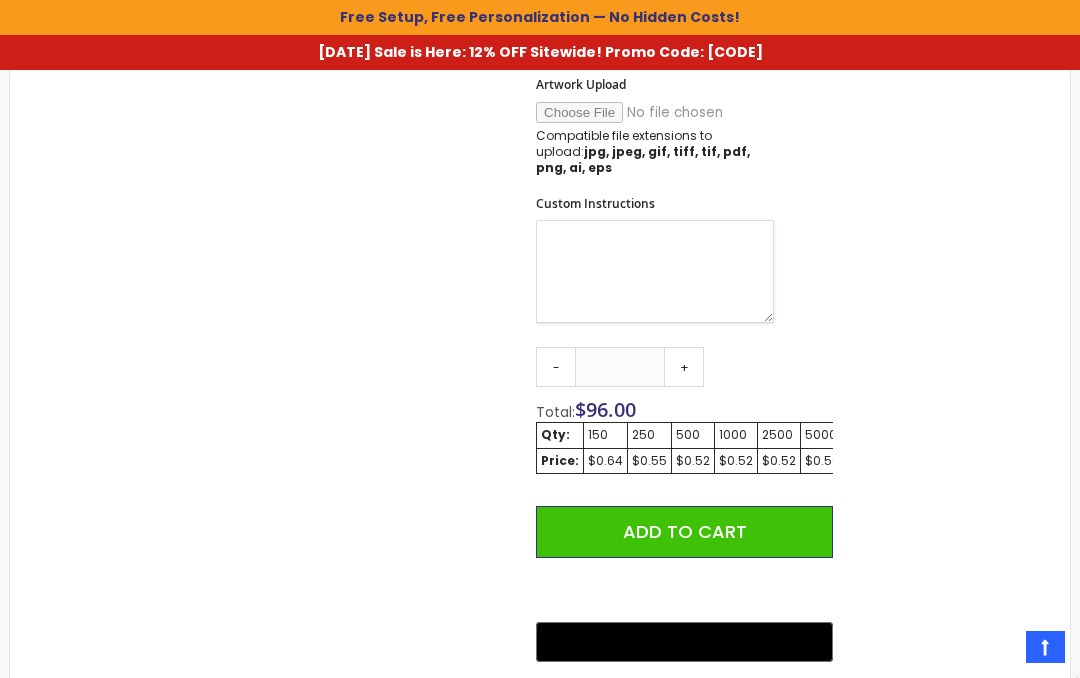 click on "Custom Instructions" at bounding box center [655, 271] 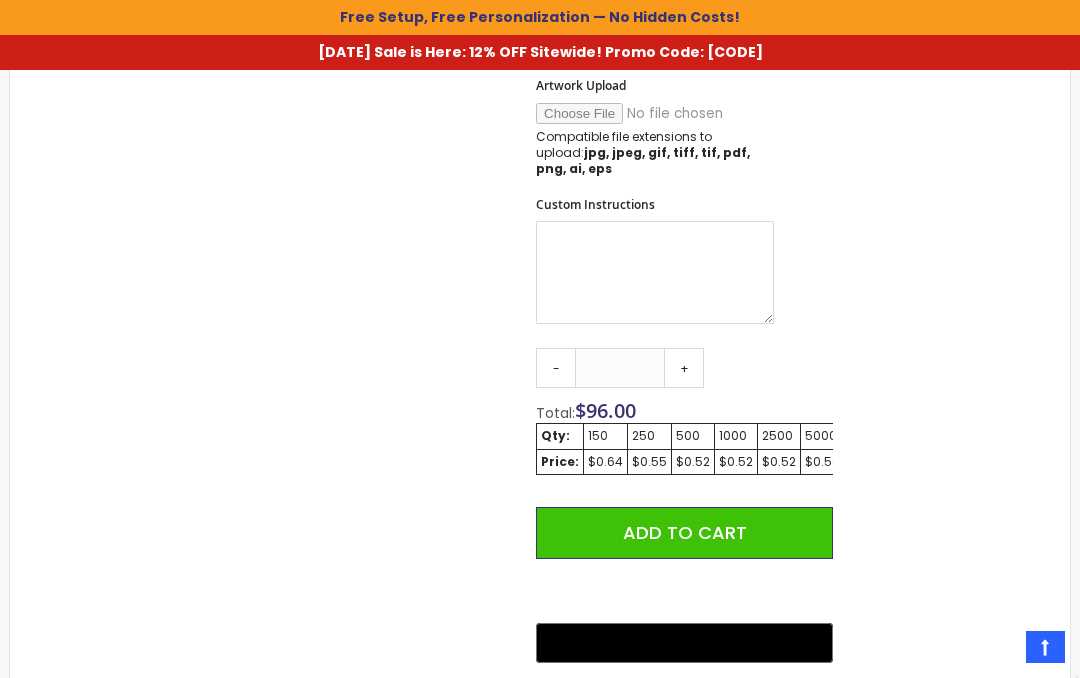 click on "Skip to the end of the images gallery
Skip to the beginning of the images gallery
The Barton Custom Pens Special Offer
SKU
4PG-9050-SPECIAL
Rating:
100                          % of  100
1" at bounding box center [540, 132] 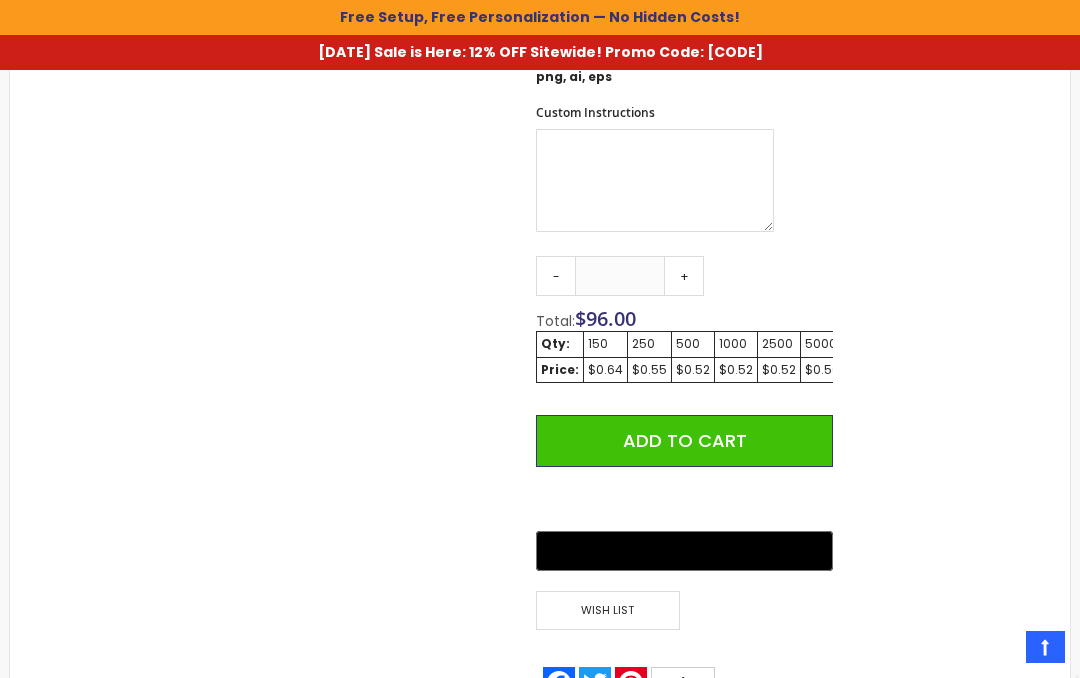 scroll, scrollTop: 1258, scrollLeft: 0, axis: vertical 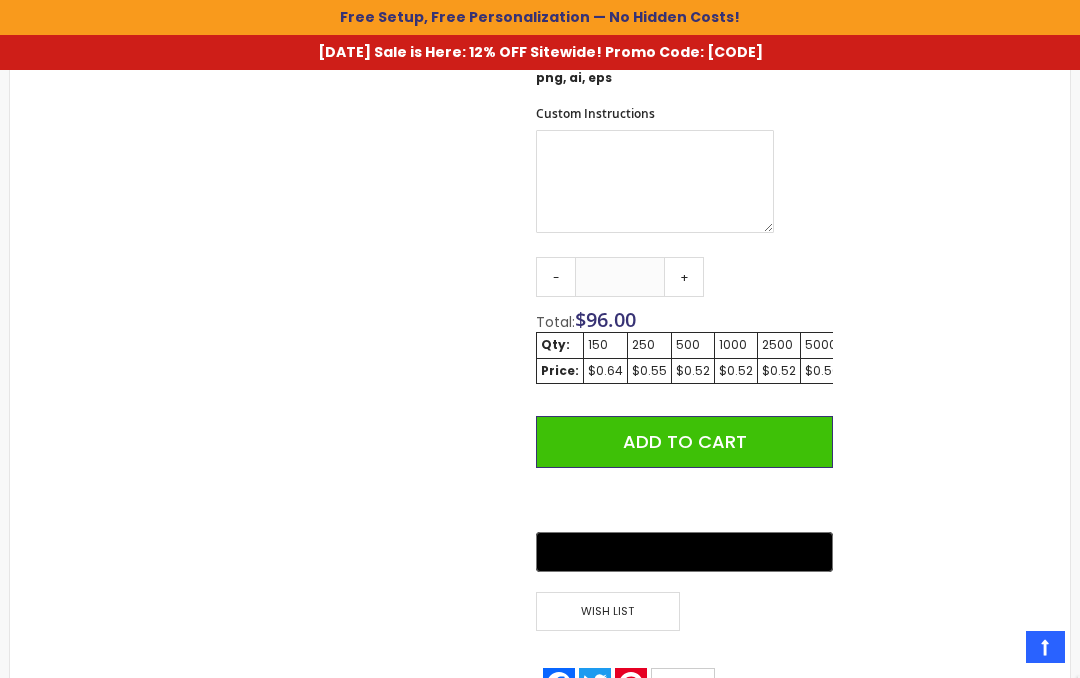 click on "+" at bounding box center [684, 277] 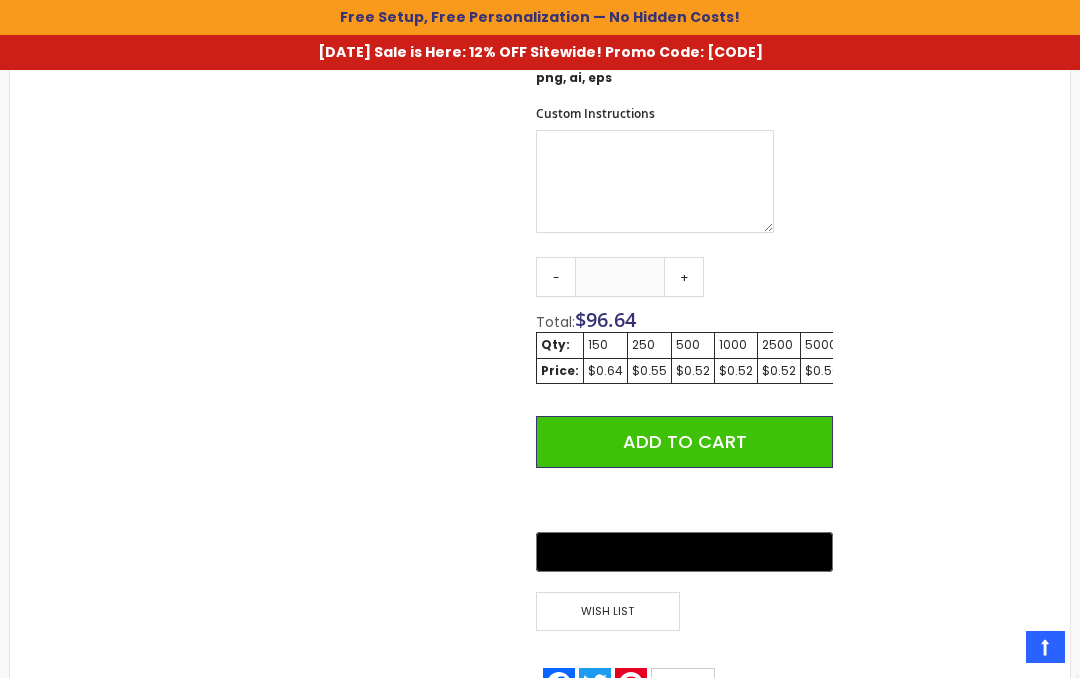 click on "+" at bounding box center (684, 277) 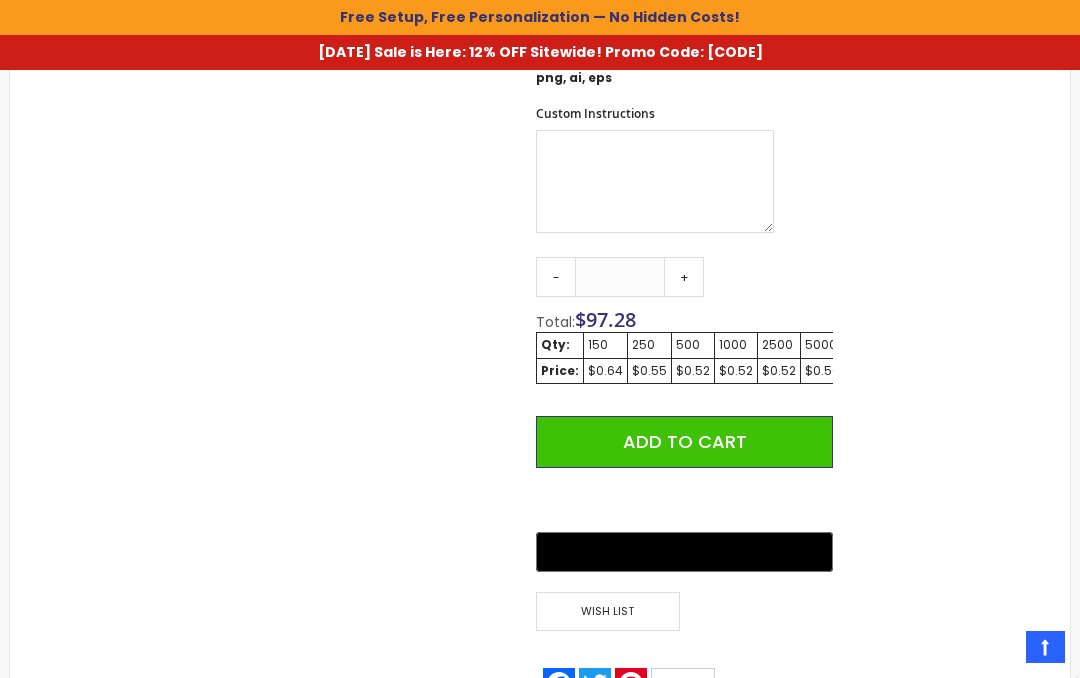 click on "+" at bounding box center [684, 277] 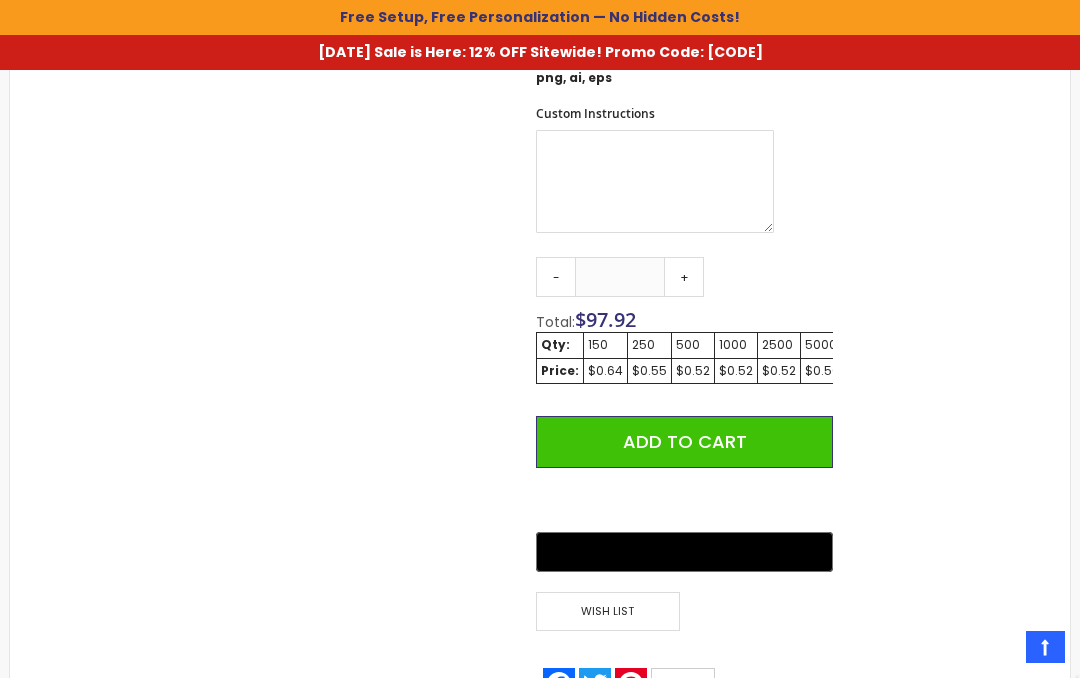 click on "-" at bounding box center (556, 277) 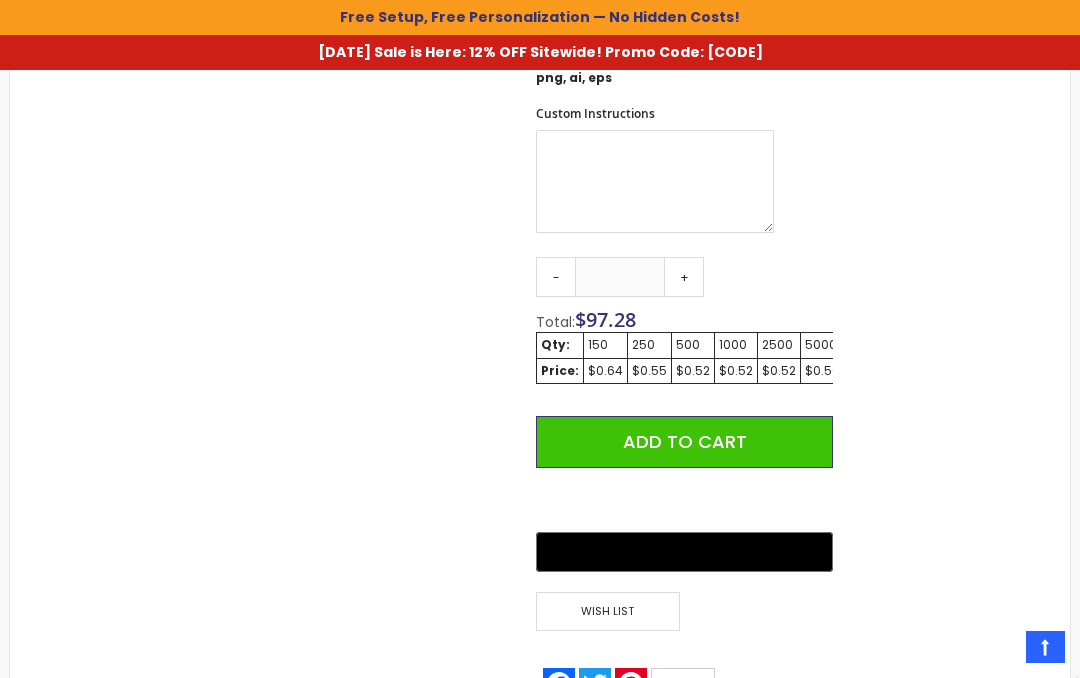 click on "+" at bounding box center [684, 277] 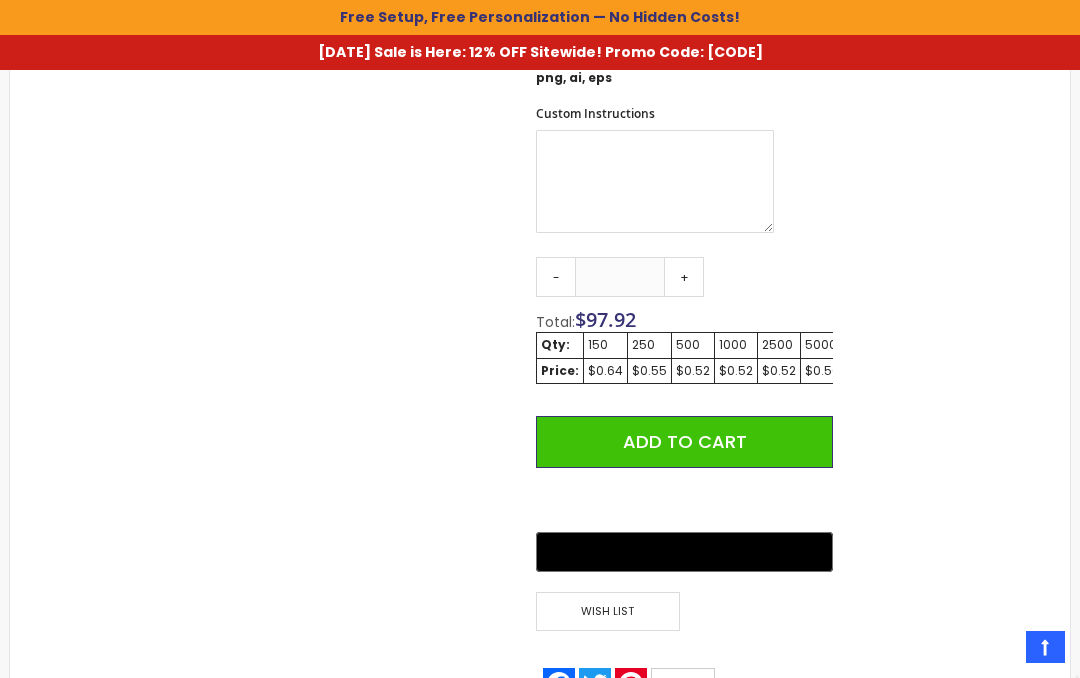 click on "**********" at bounding box center (684, -30) 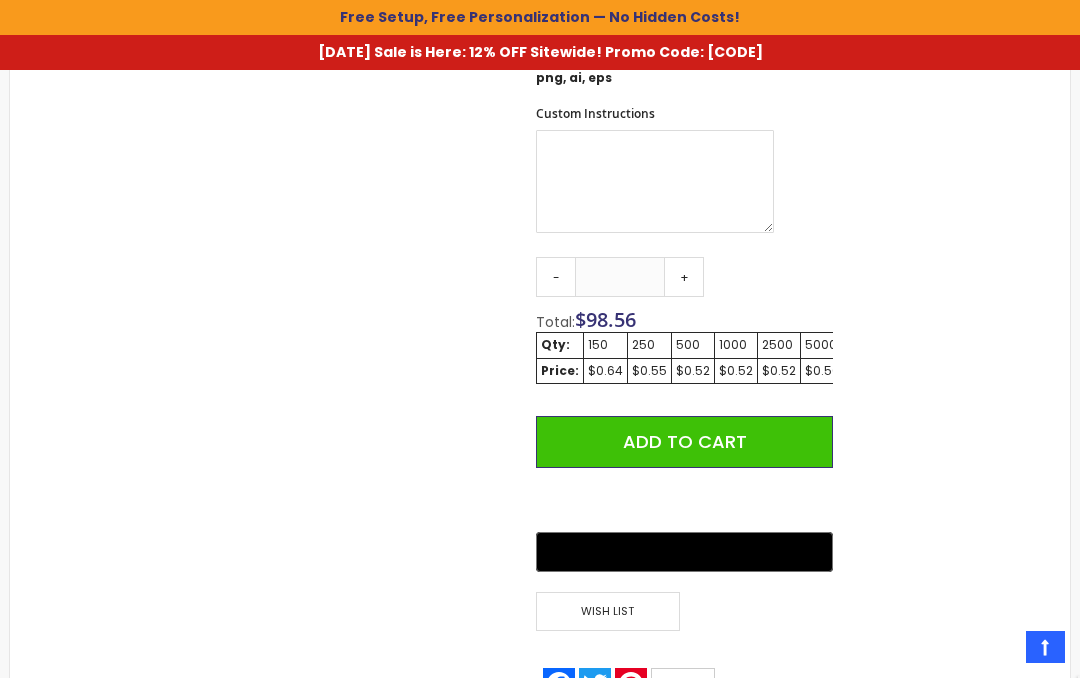 click on "+" at bounding box center (684, 277) 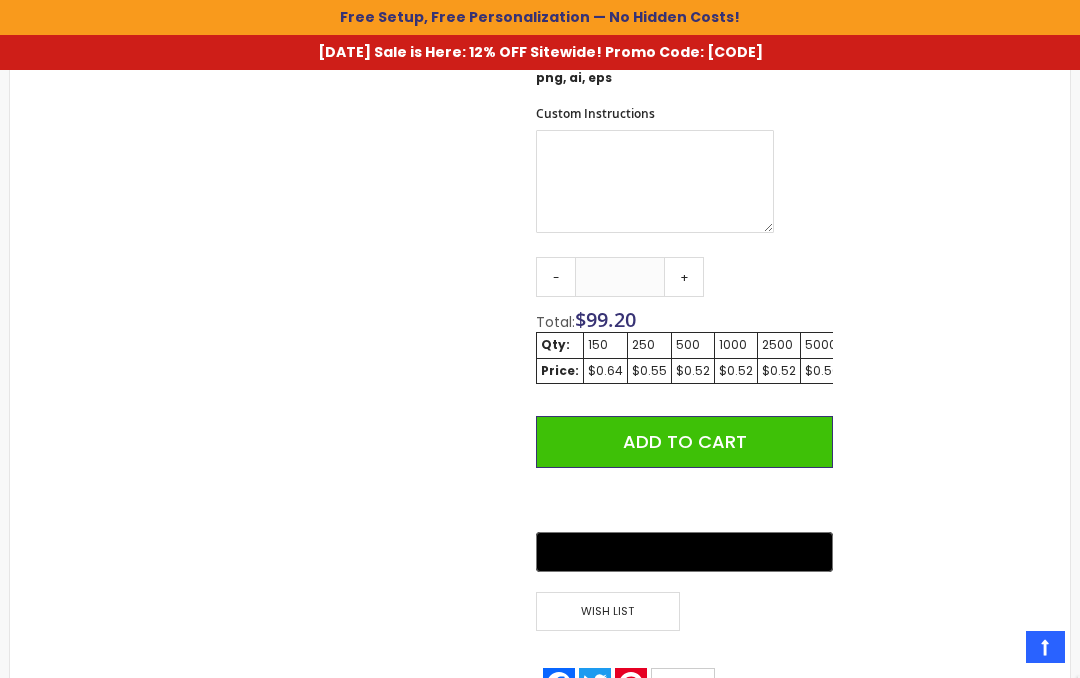 click on "+" at bounding box center (684, 277) 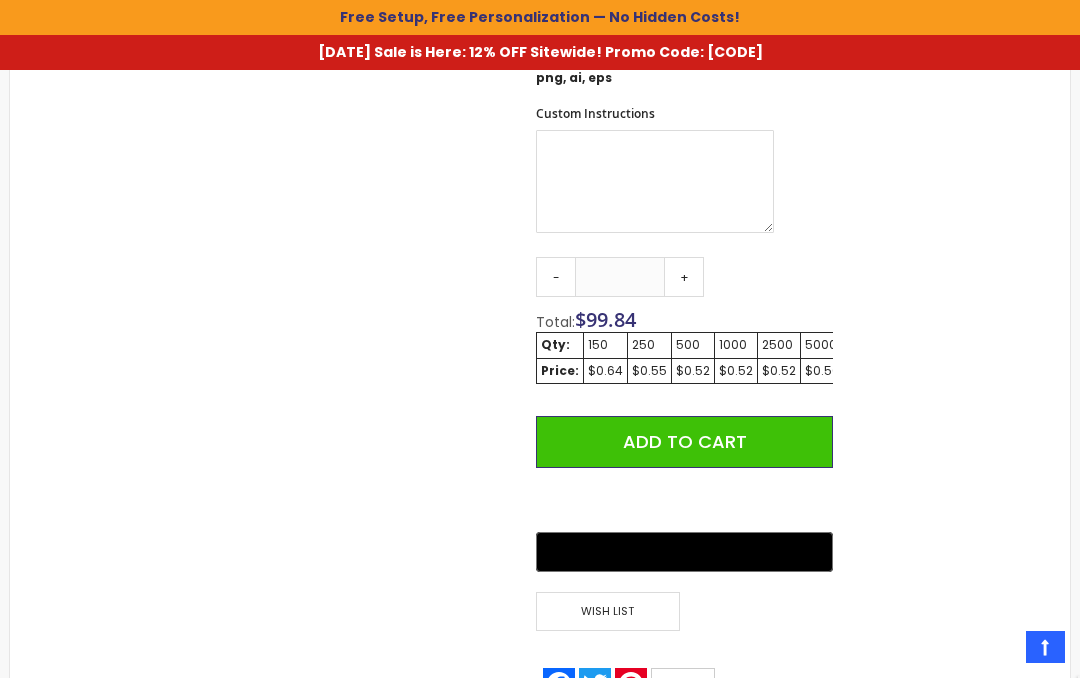 click on "+" at bounding box center [684, 277] 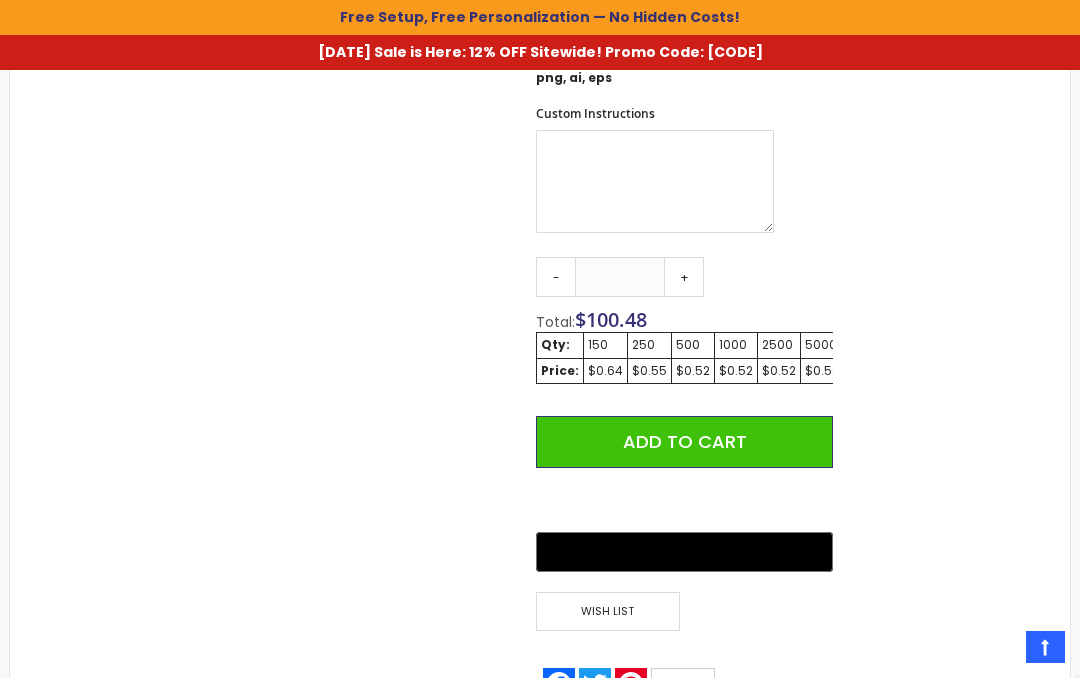 click on "+" at bounding box center (684, 277) 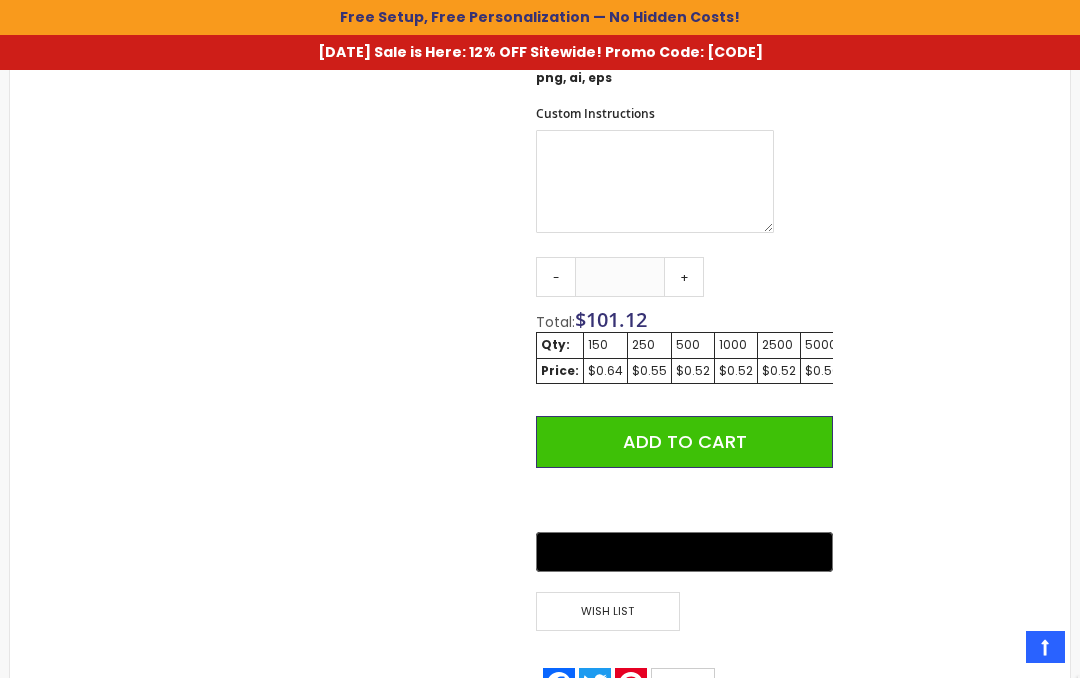 click on "+" at bounding box center [684, 277] 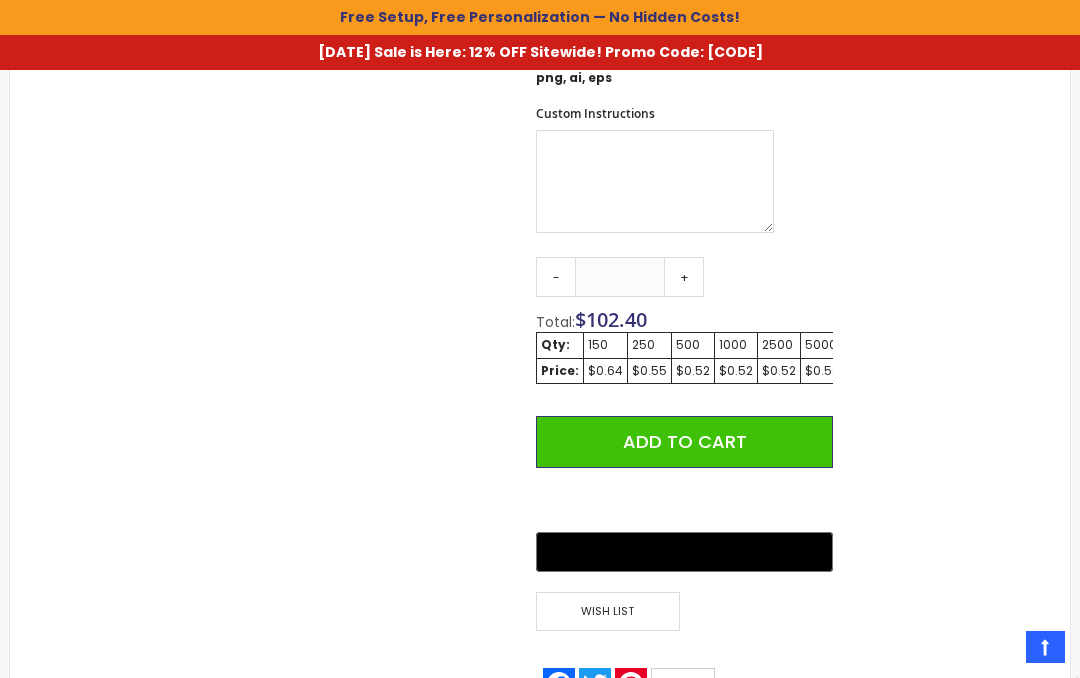 click on "+" at bounding box center (684, 277) 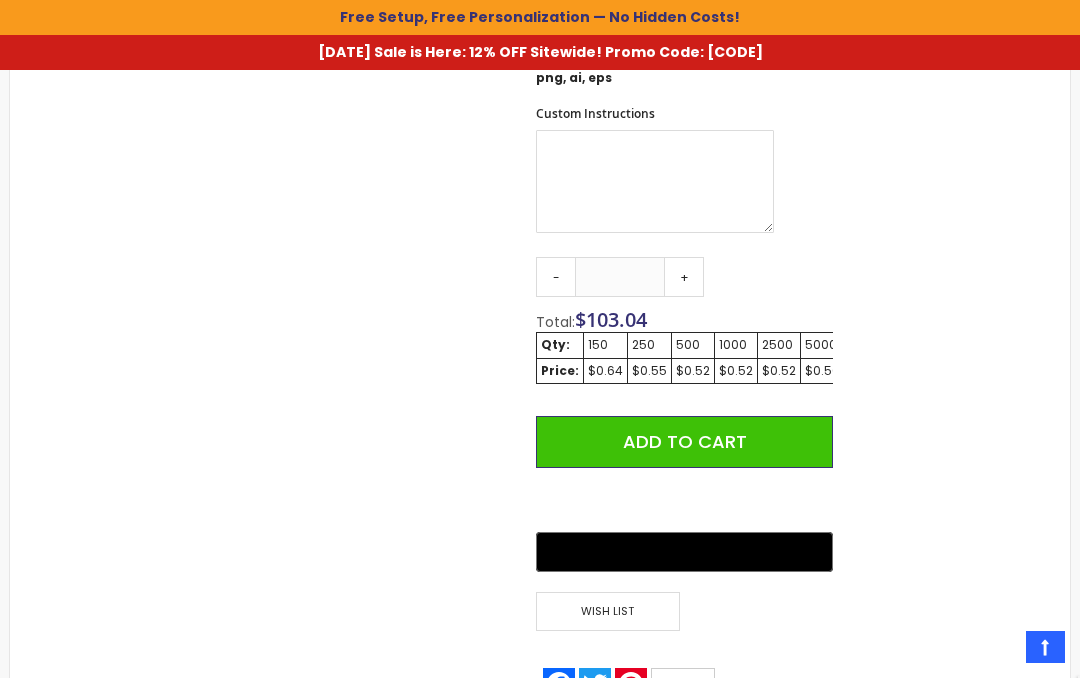 click on "+" at bounding box center (684, 277) 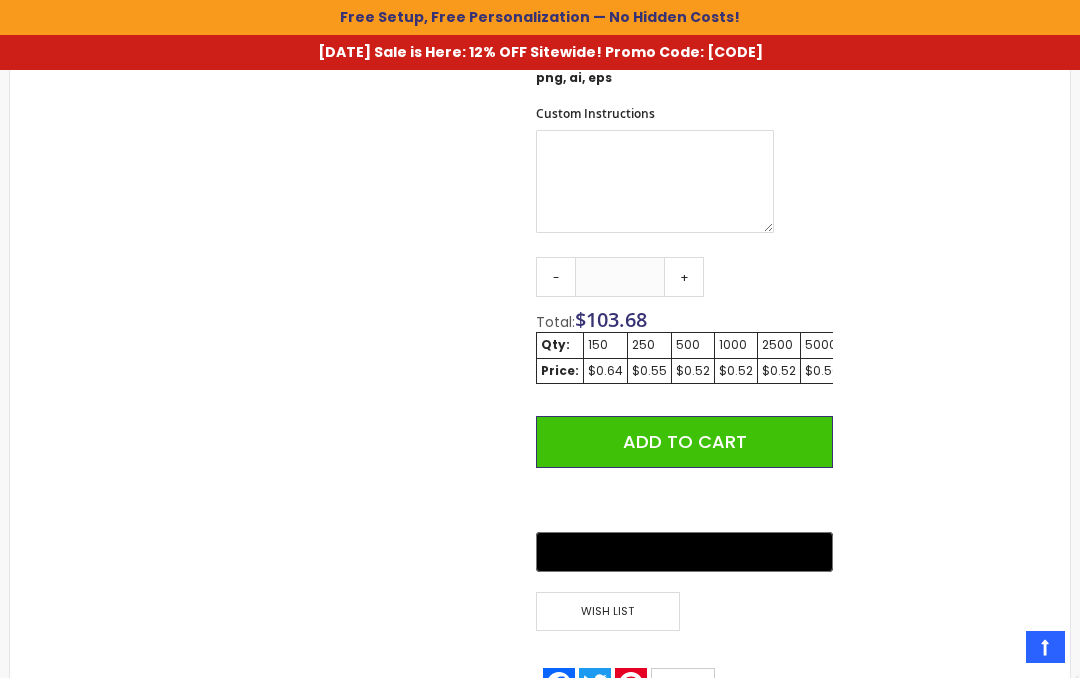 click on "+" at bounding box center (684, 277) 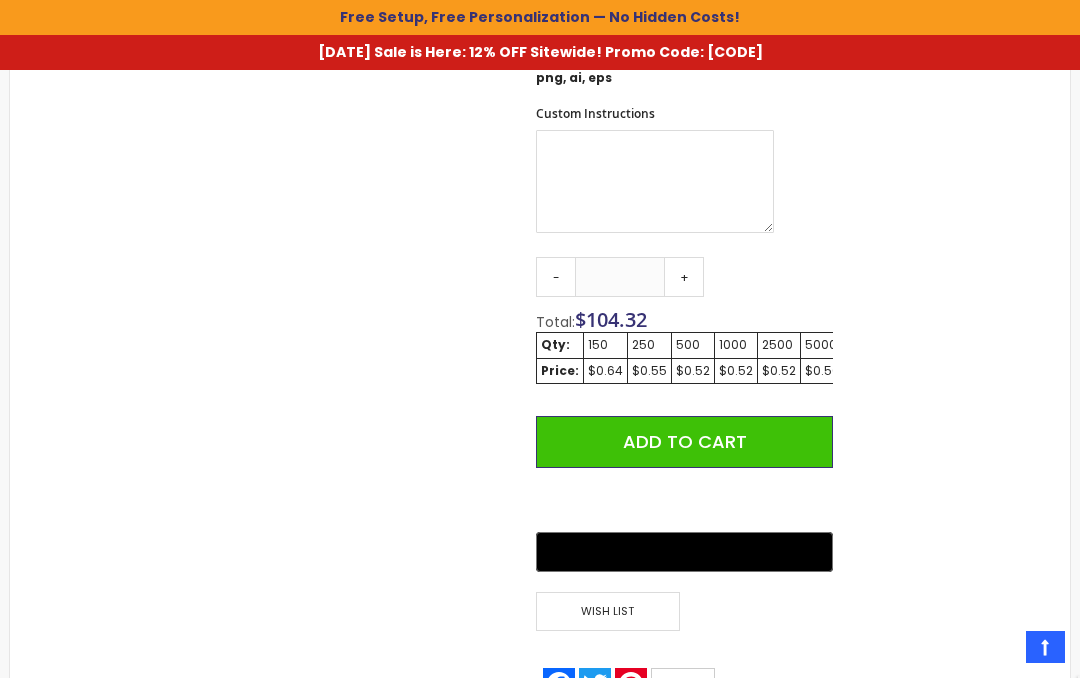 click on "+" at bounding box center [684, 277] 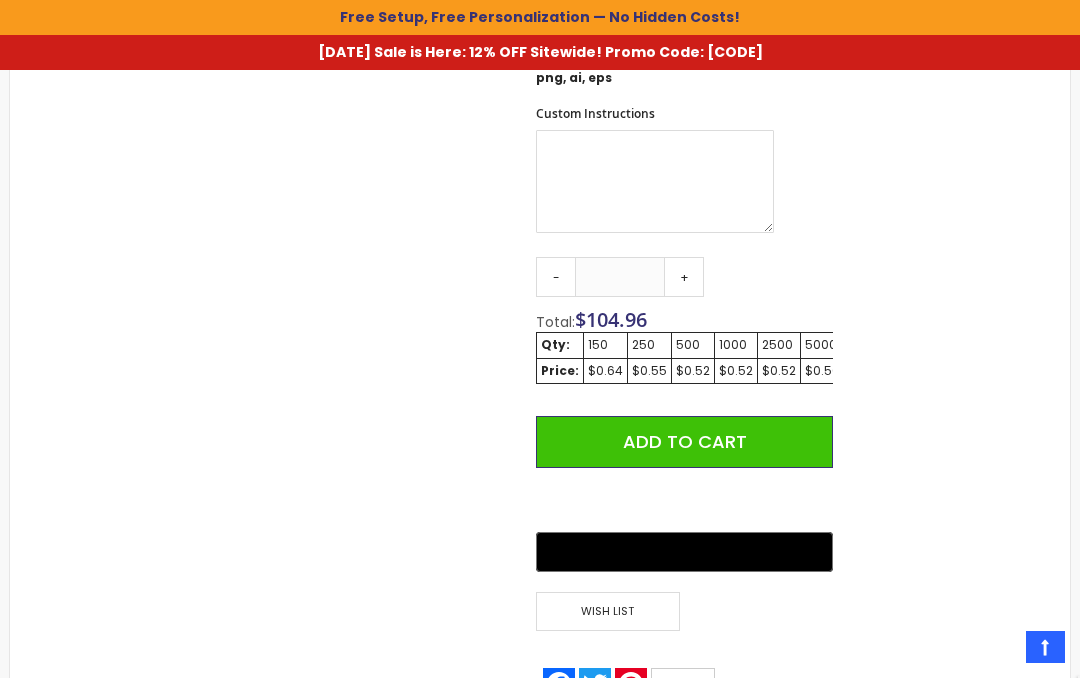 click on "+" at bounding box center (684, 277) 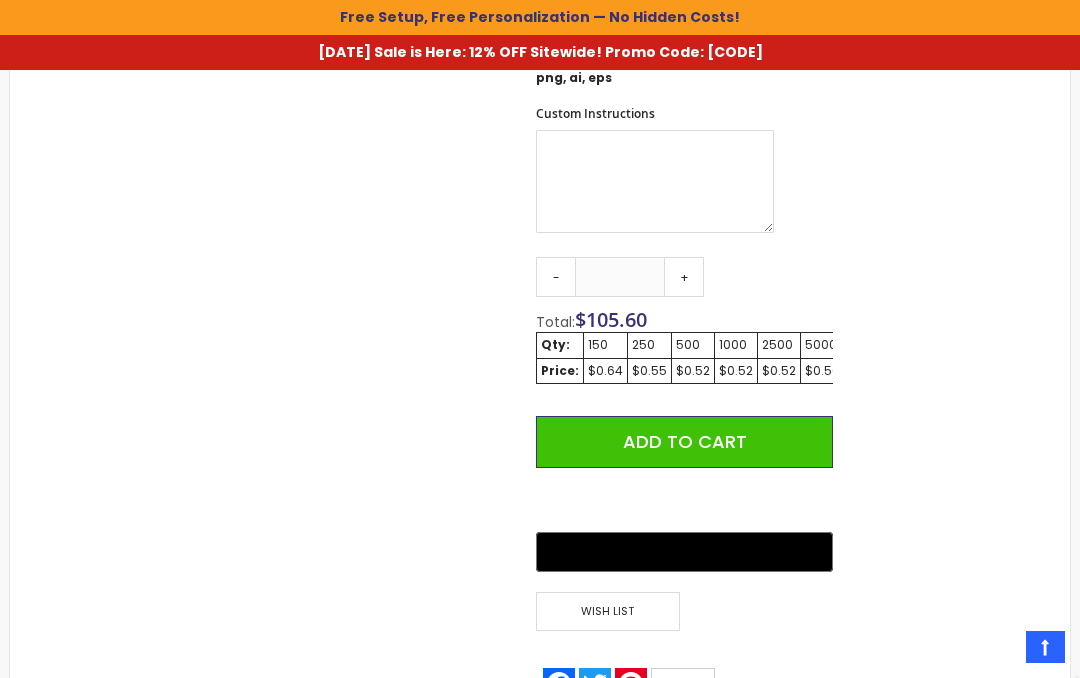 click on "+" at bounding box center (684, 277) 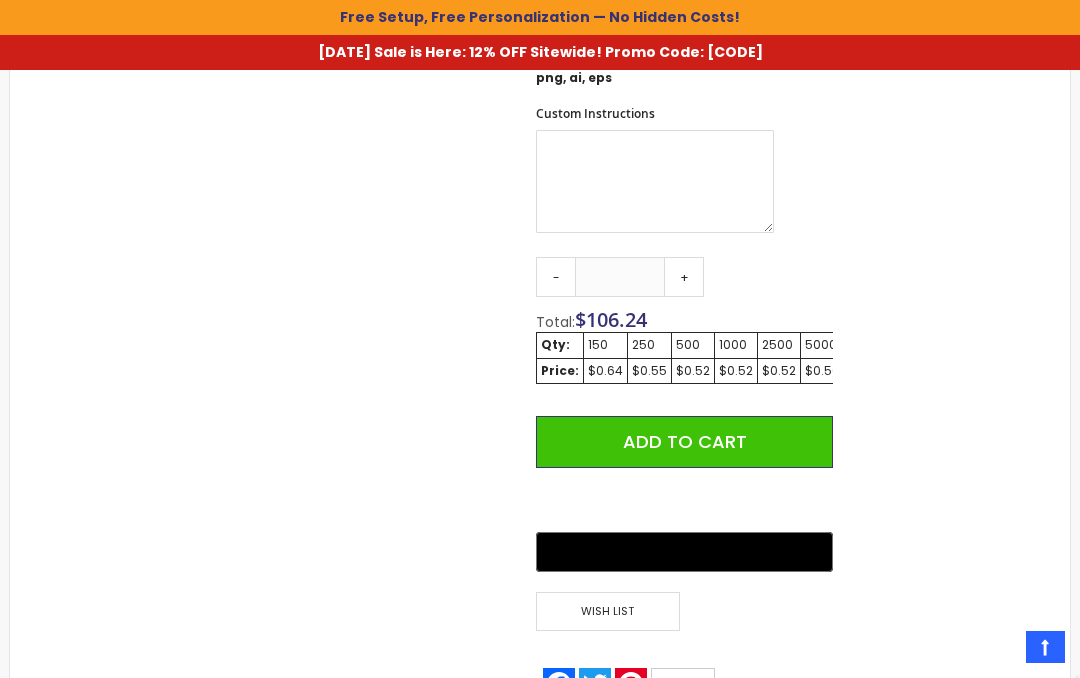 click on "+" at bounding box center [684, 277] 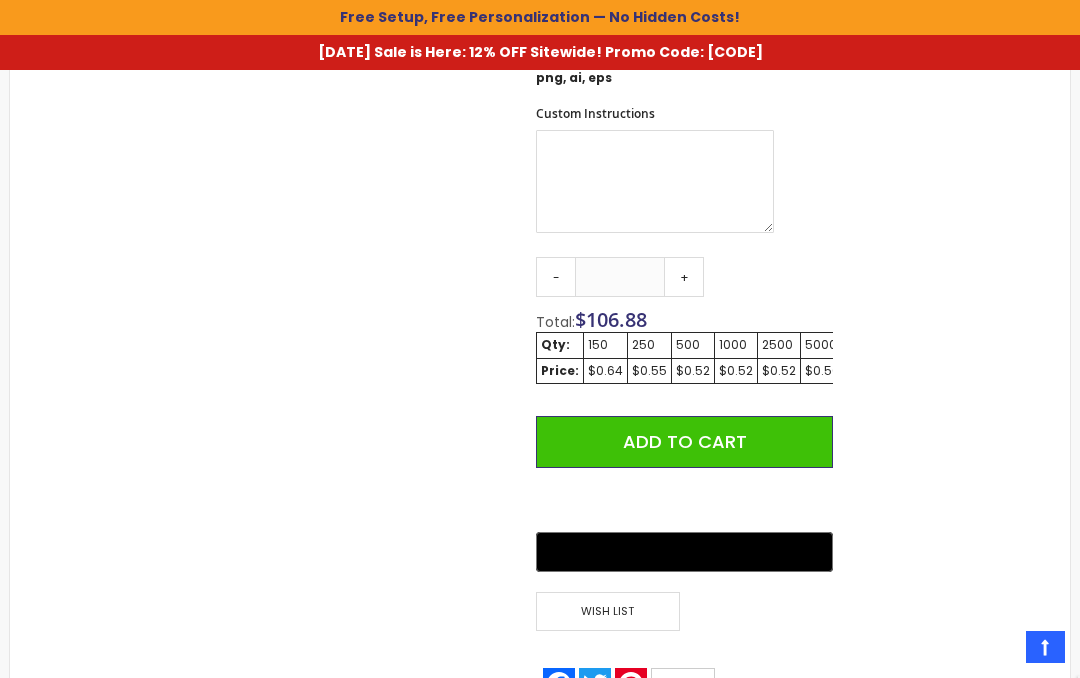 click on "+" at bounding box center [684, 277] 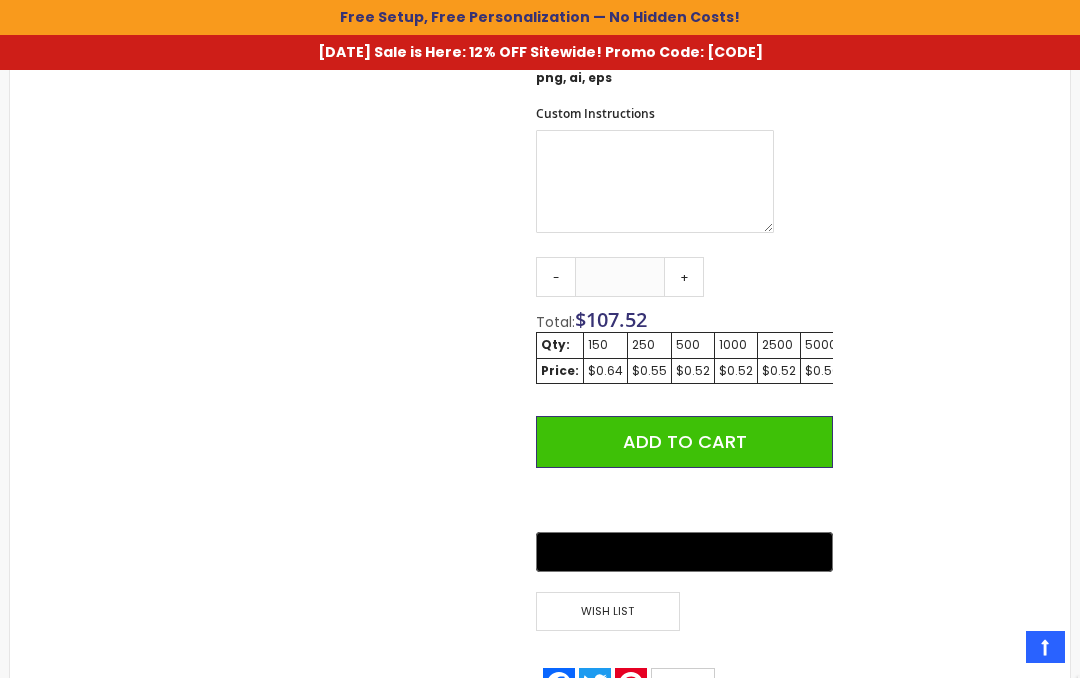 click on "+" at bounding box center (684, 277) 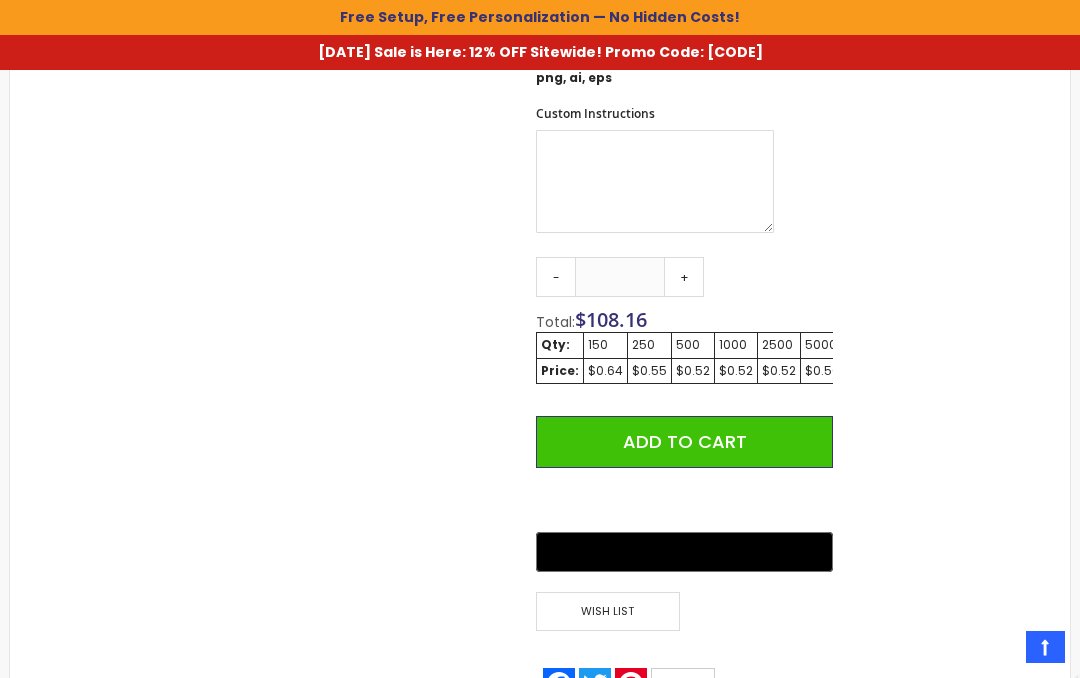 click on "+" at bounding box center (684, 277) 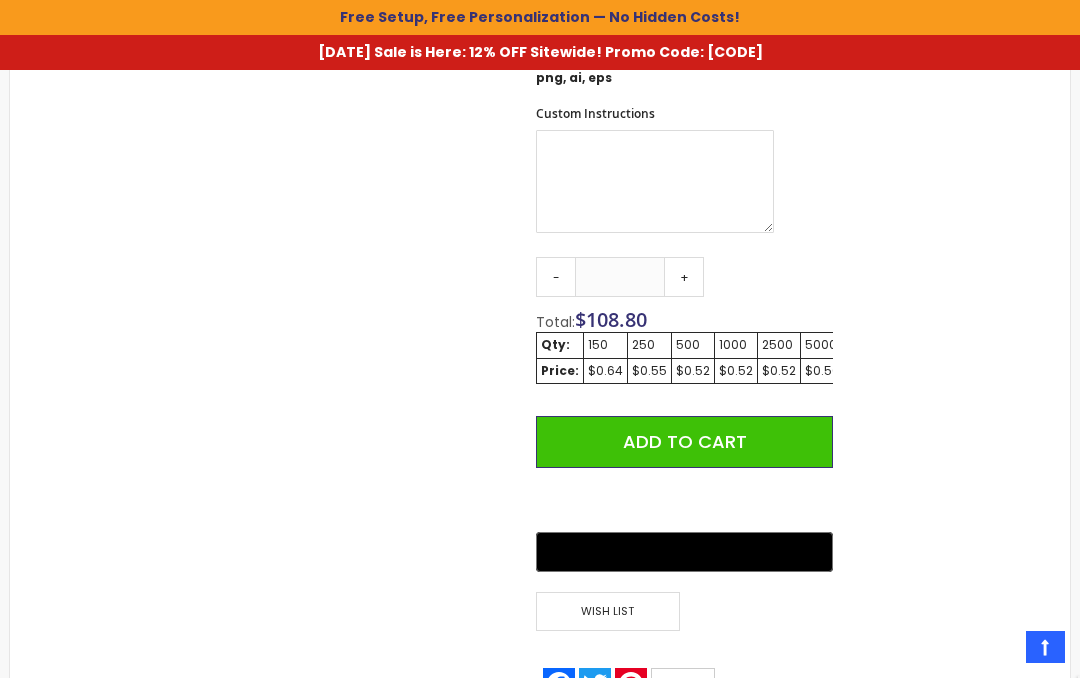 click on "+" at bounding box center (684, 277) 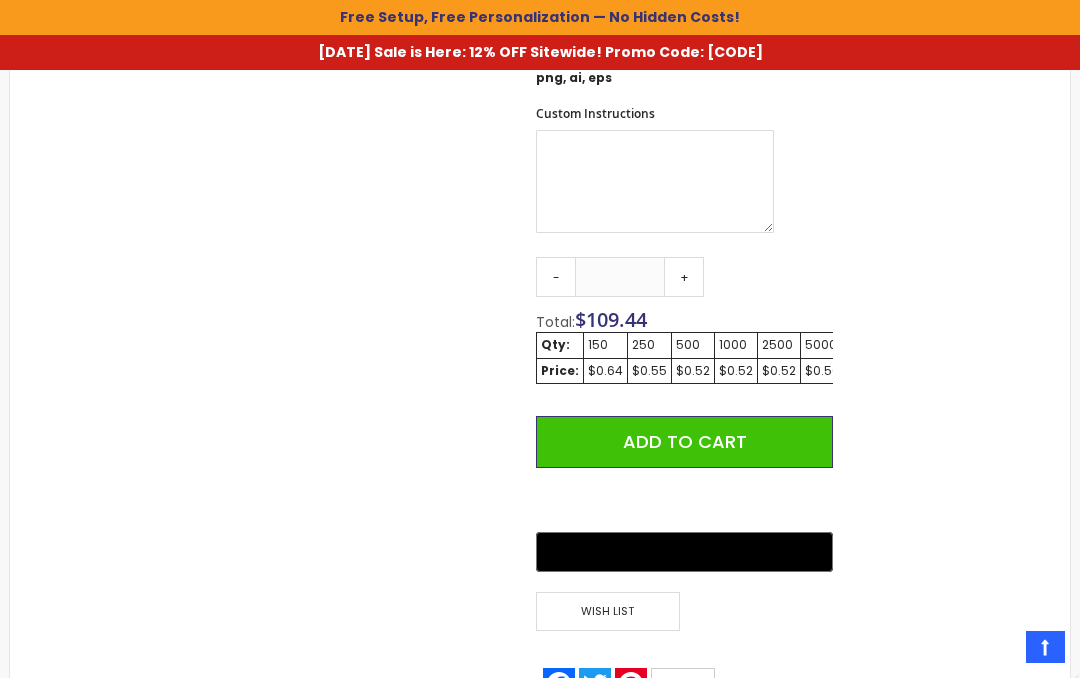 click on "+" at bounding box center [684, 277] 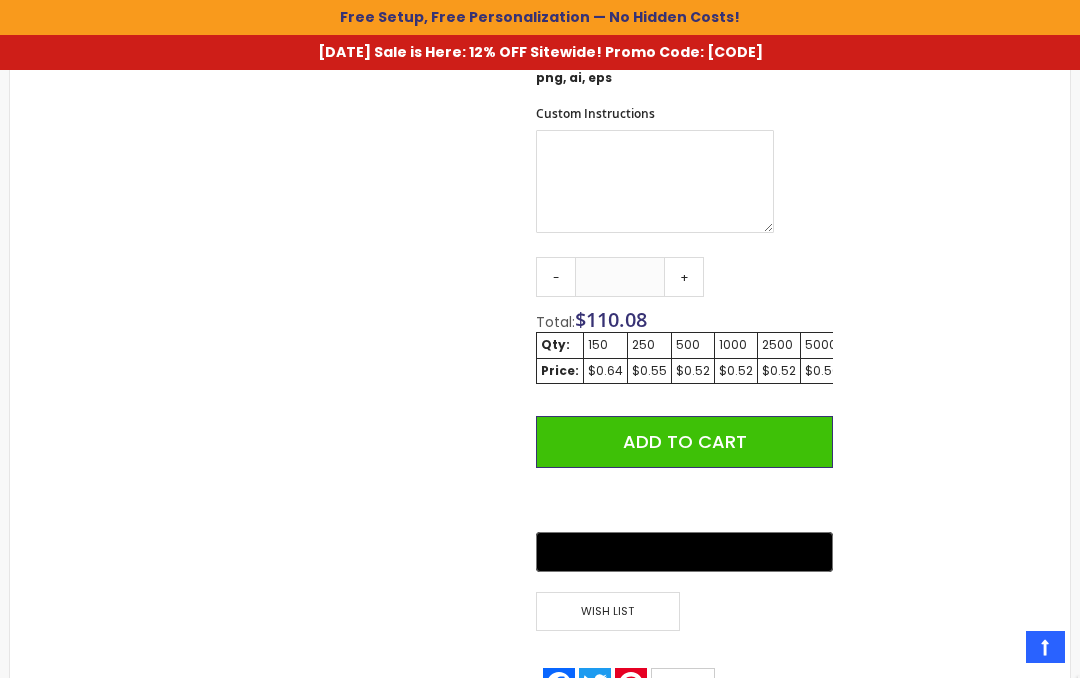 click on "+" at bounding box center (684, 277) 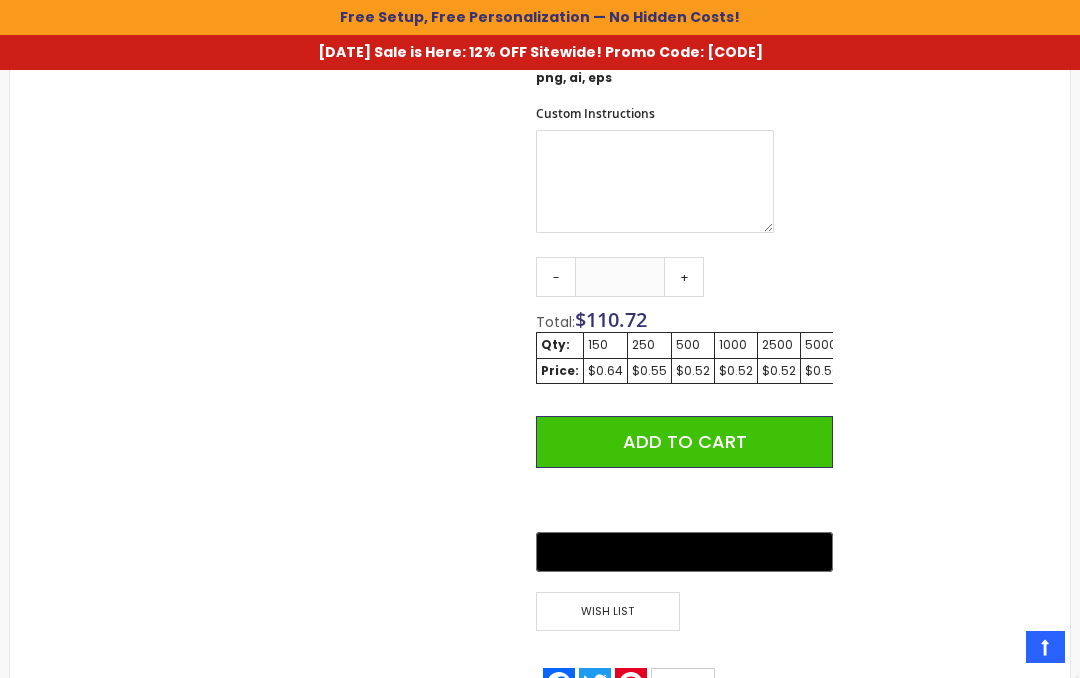 click on "+" at bounding box center (684, 277) 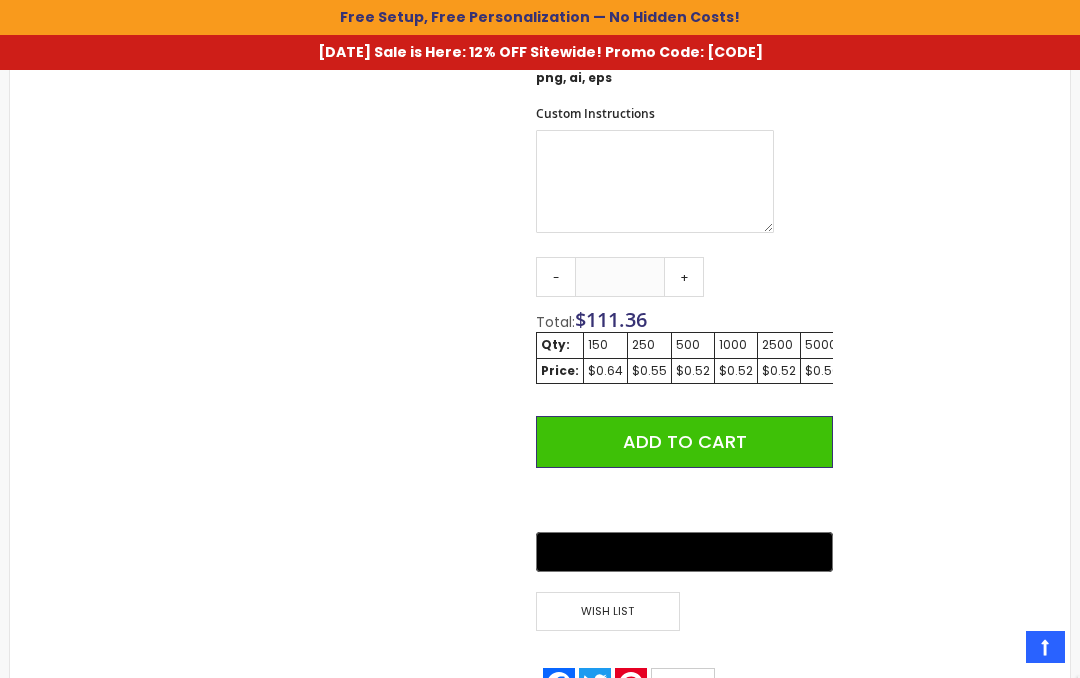click on "+" at bounding box center [684, 277] 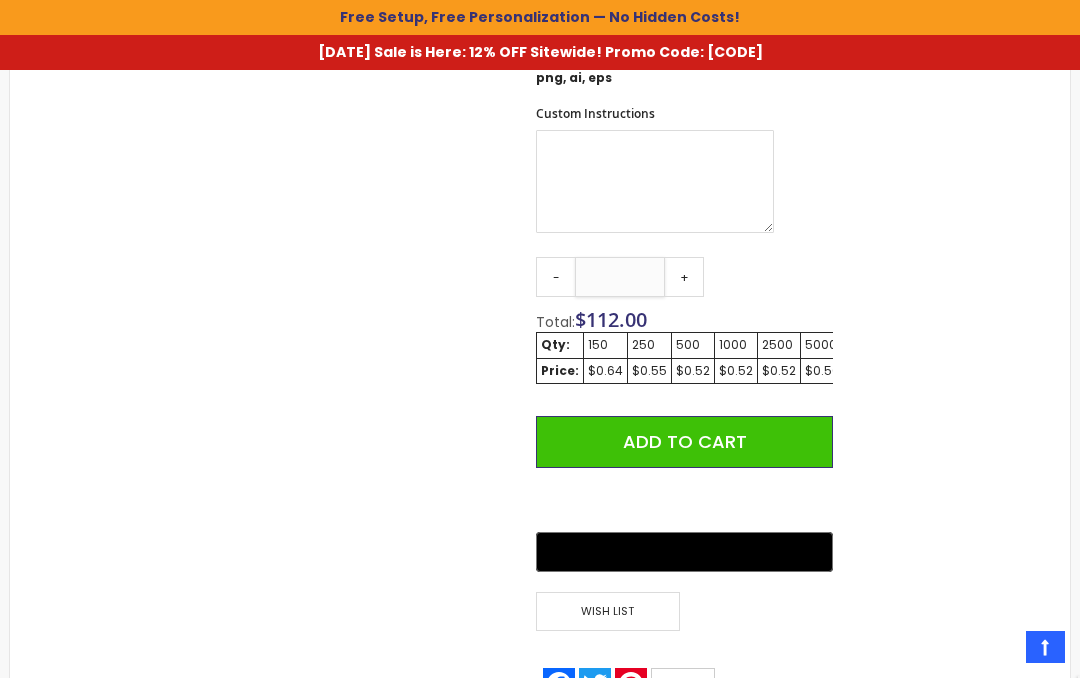 click on "***" at bounding box center [620, 277] 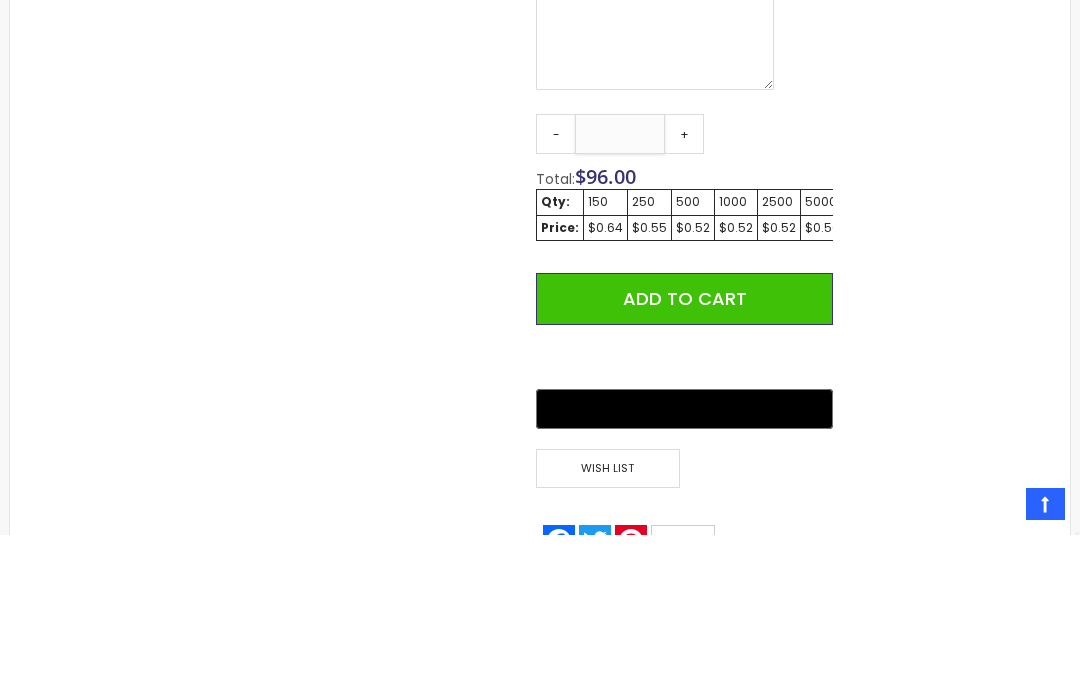 type on "***" 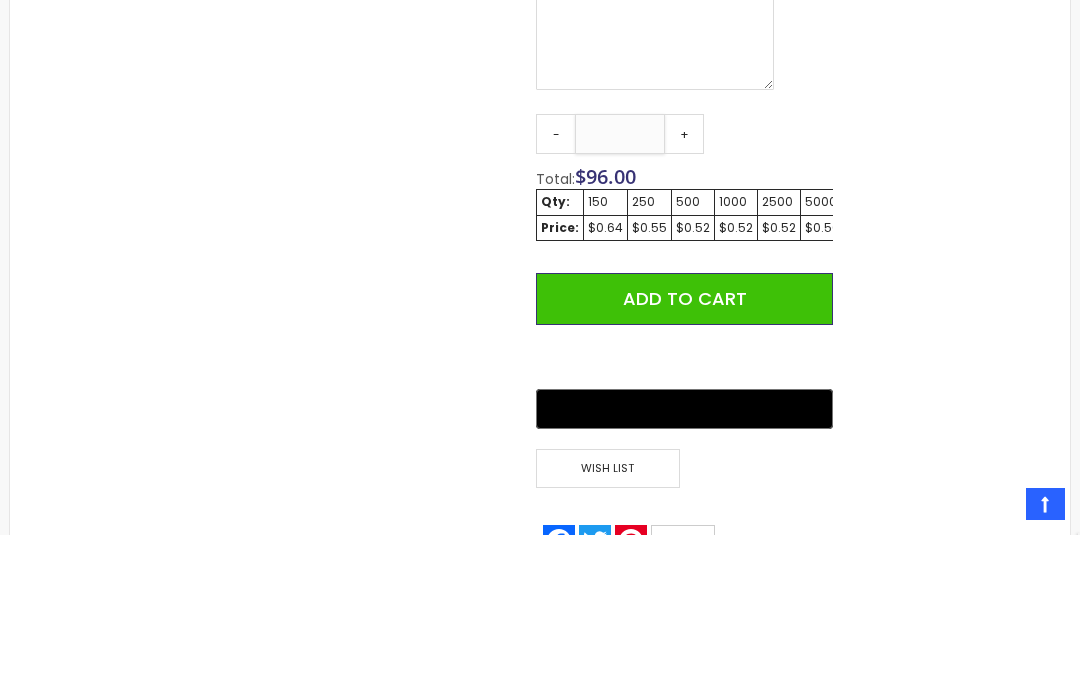 click on "Add to Cart" at bounding box center (684, 442) 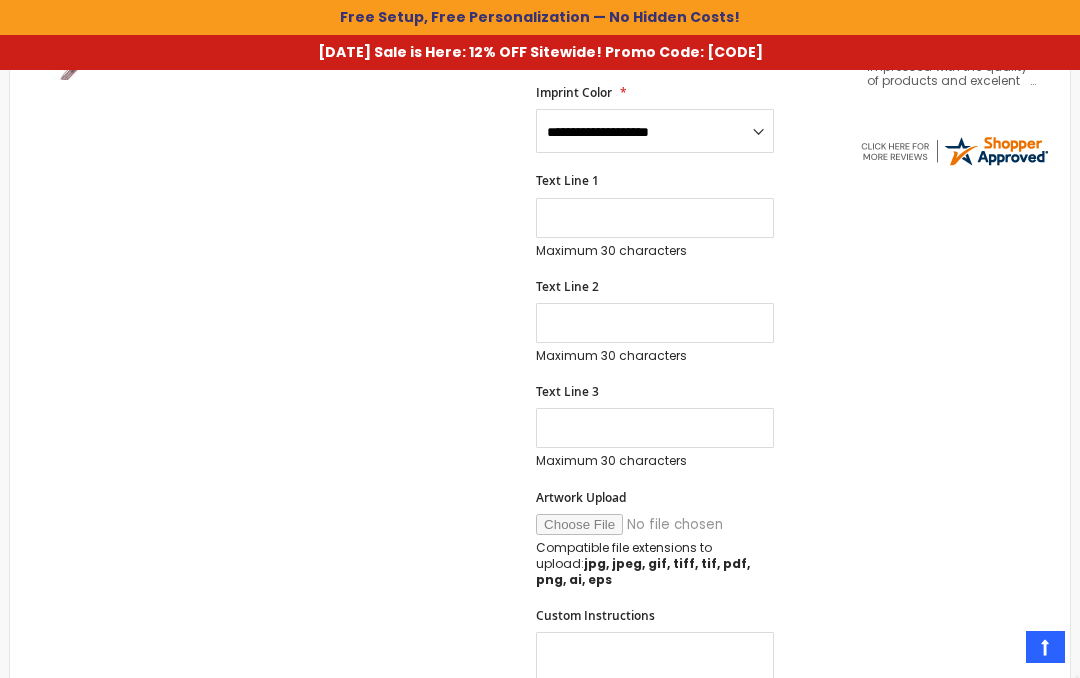 scroll, scrollTop: 794, scrollLeft: 0, axis: vertical 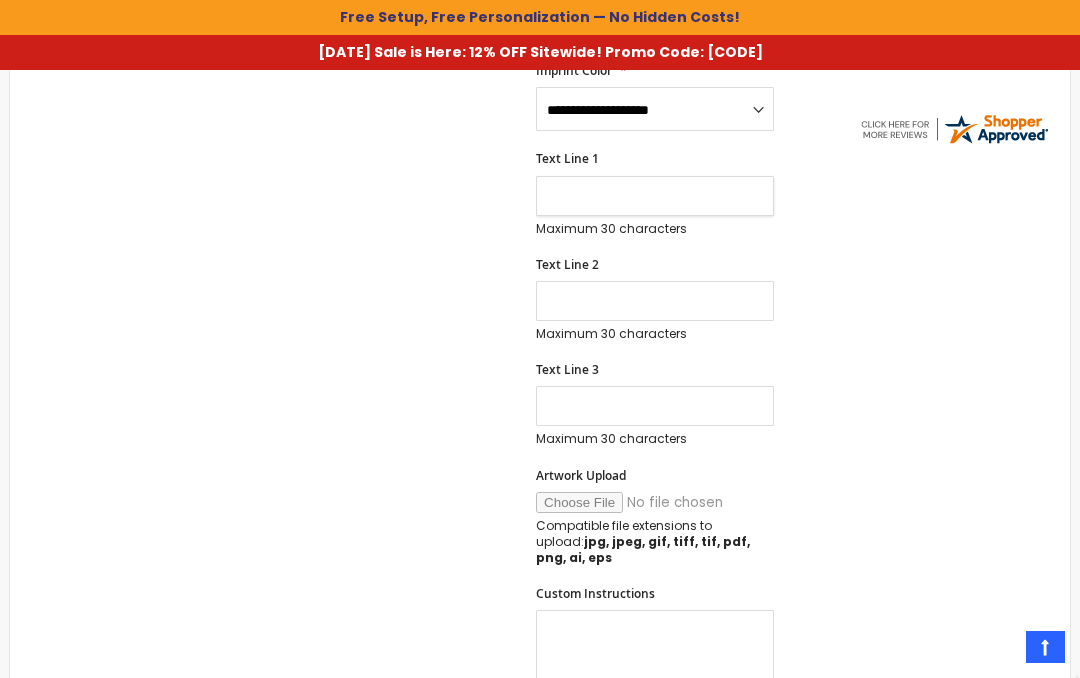 click on "Text Line 1" at bounding box center (655, 196) 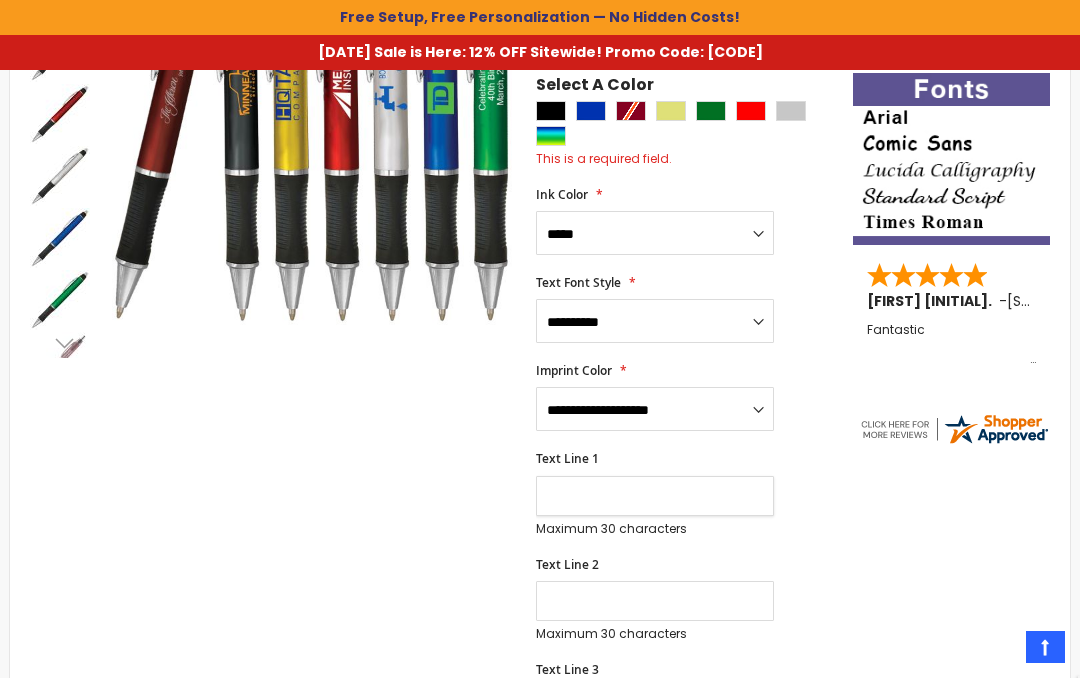 scroll, scrollTop: 494, scrollLeft: 0, axis: vertical 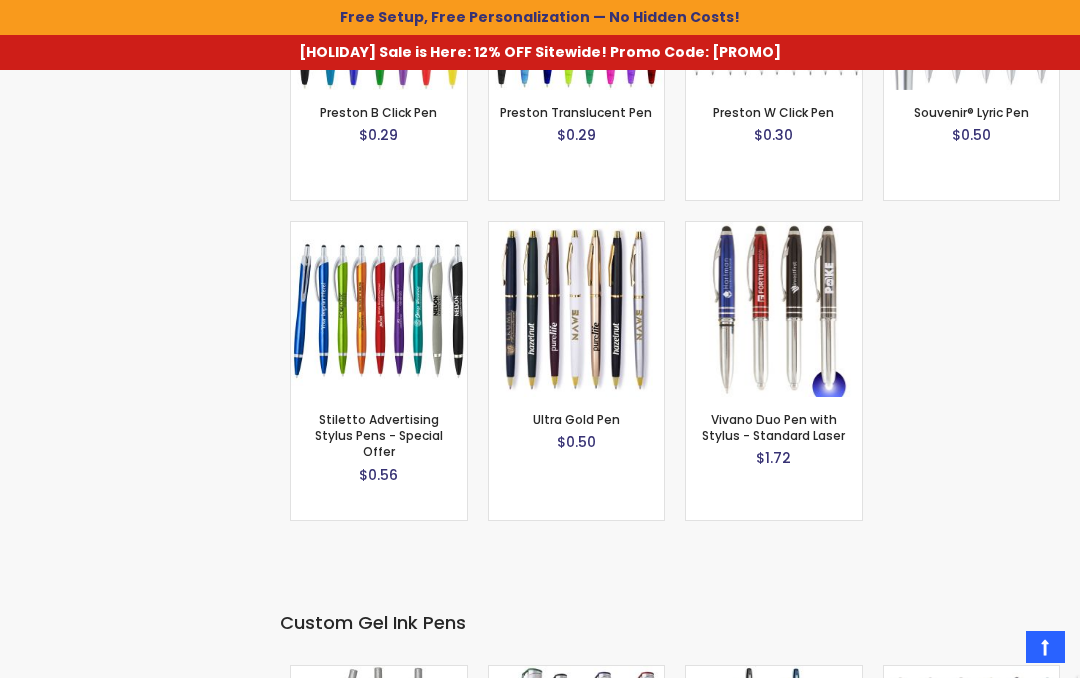 click at bounding box center [577, 310] 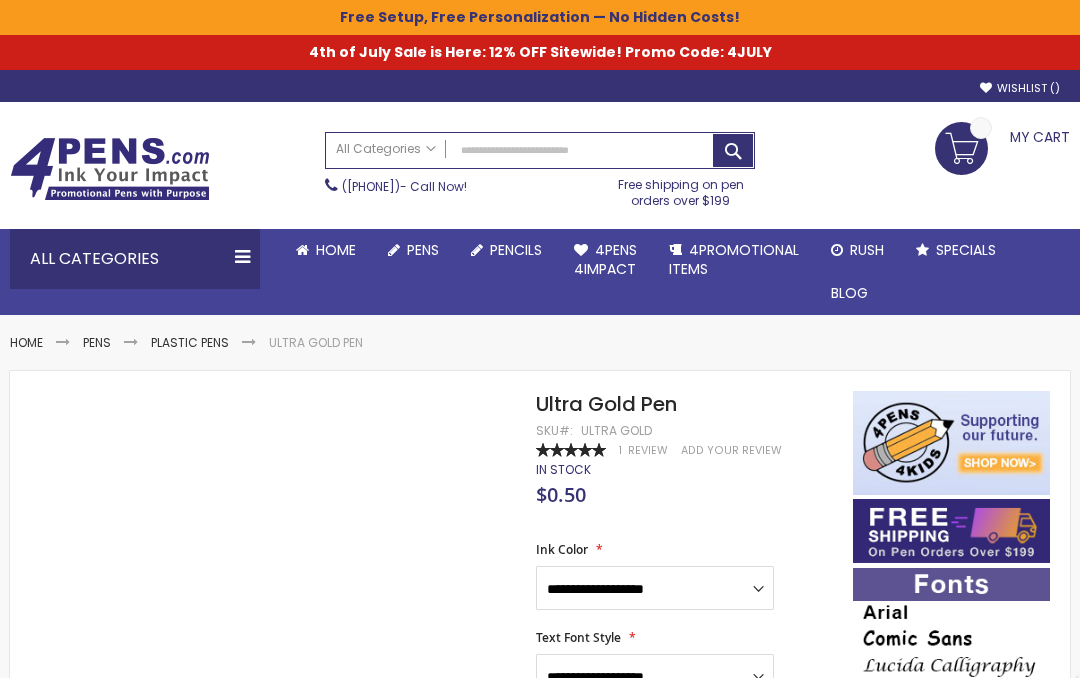 scroll, scrollTop: 0, scrollLeft: 0, axis: both 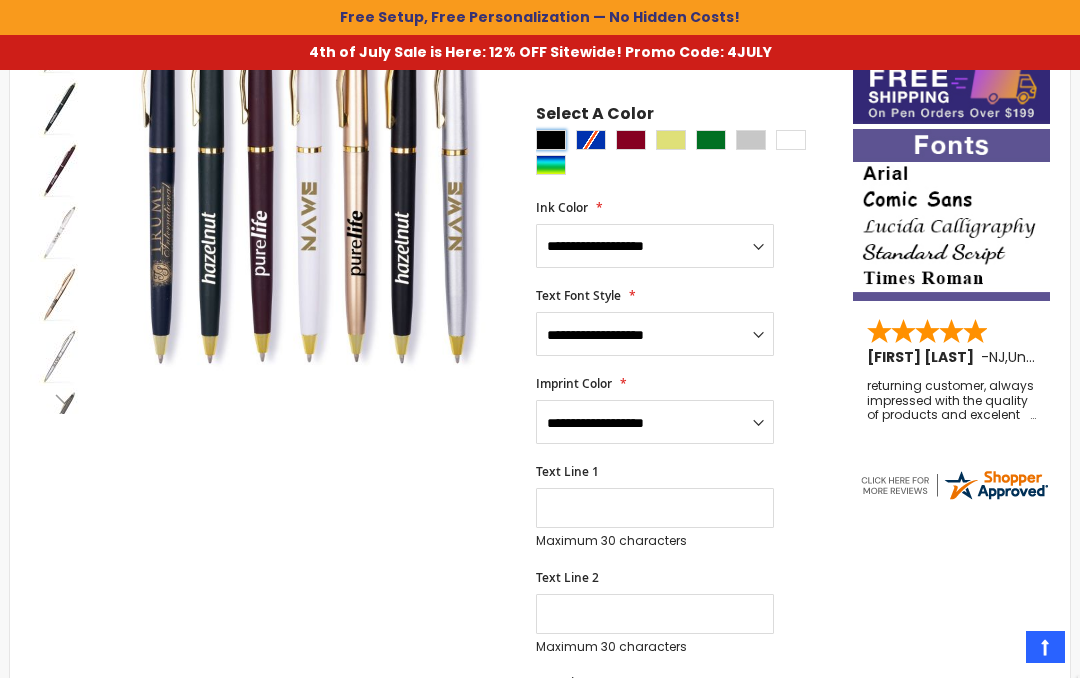 click at bounding box center [551, 140] 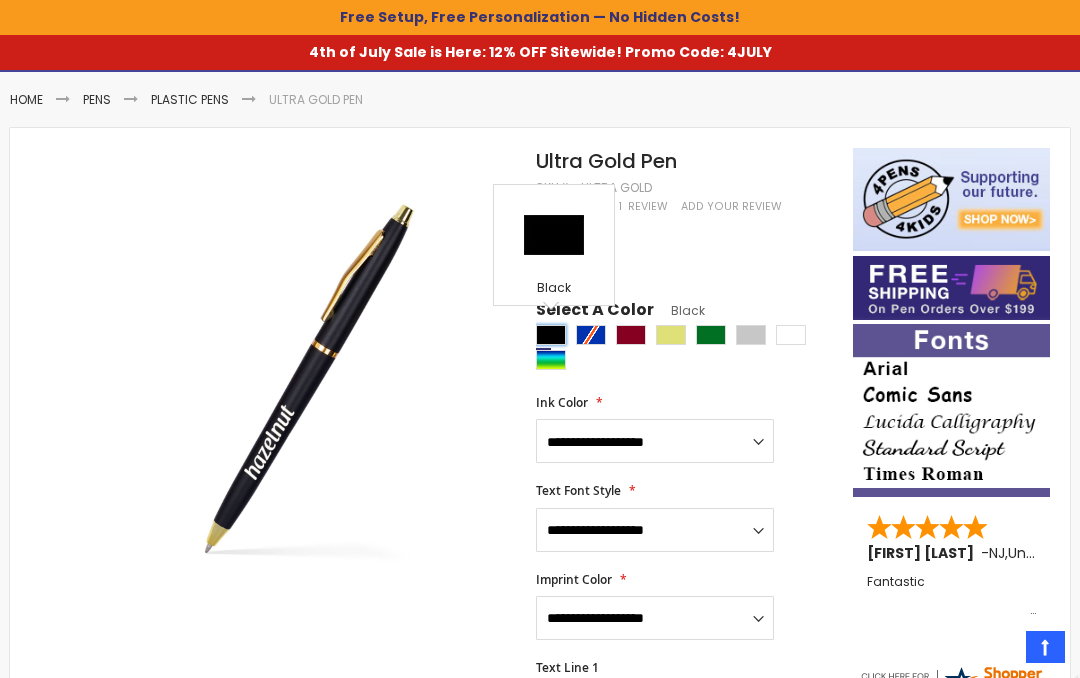 scroll, scrollTop: 247, scrollLeft: 0, axis: vertical 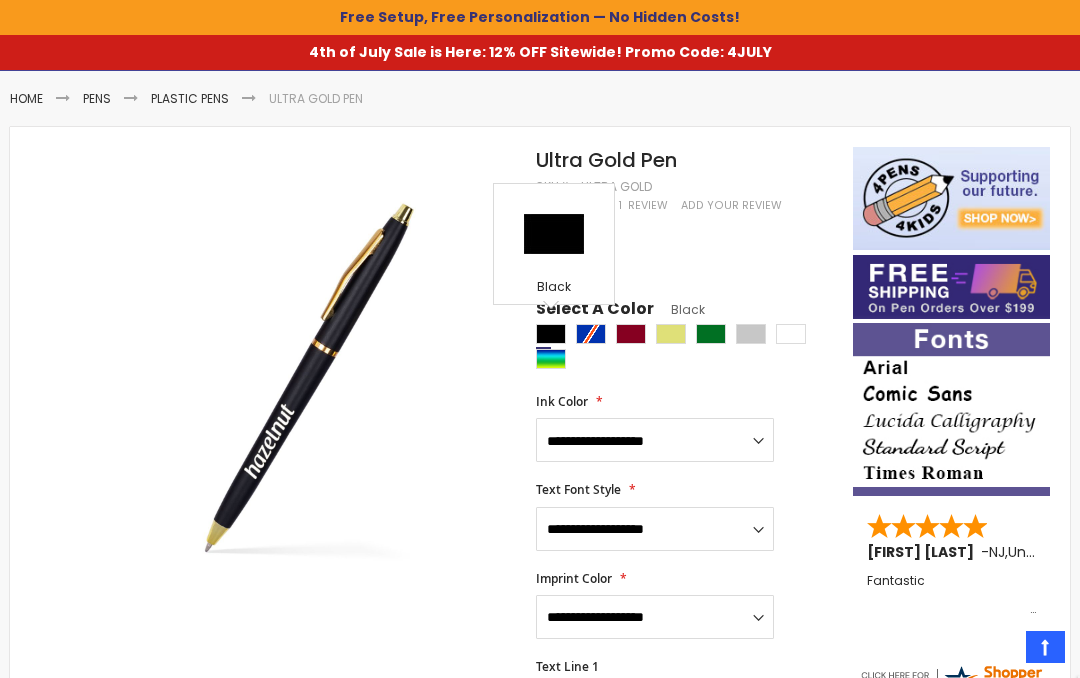 click at bounding box center (689, 349) 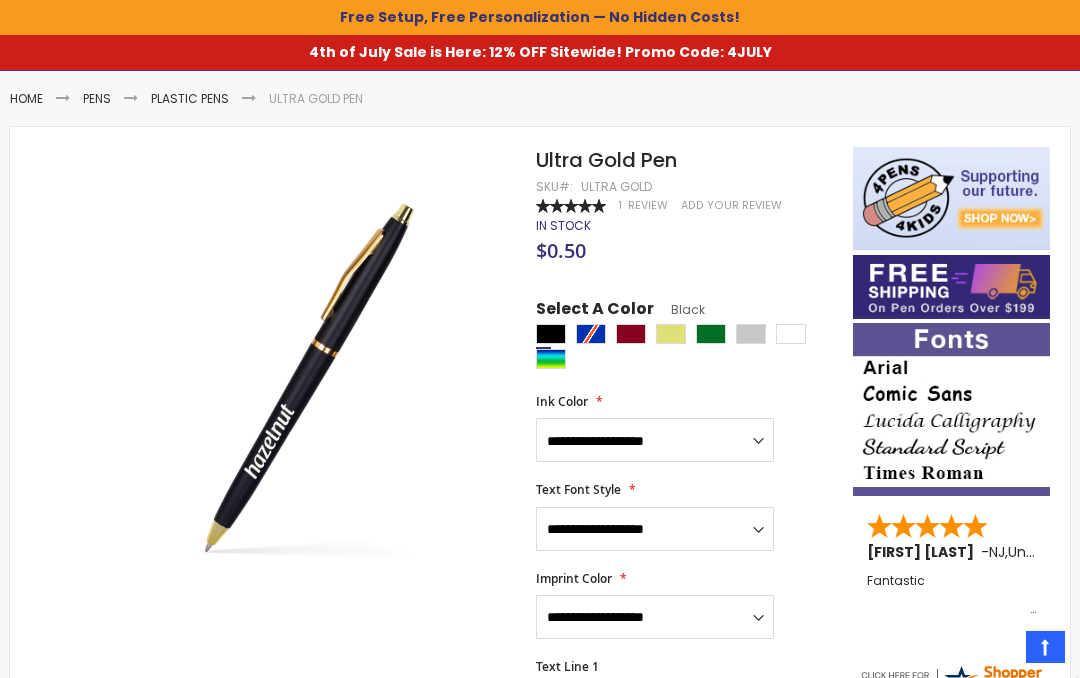 click at bounding box center (689, 349) 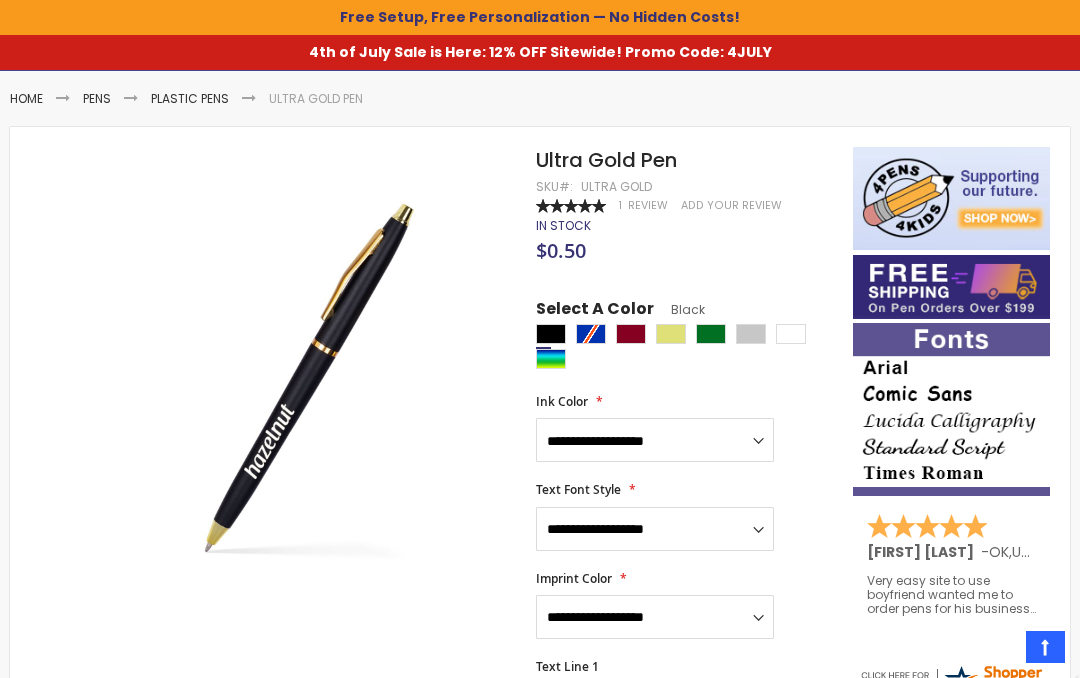 click at bounding box center (689, 349) 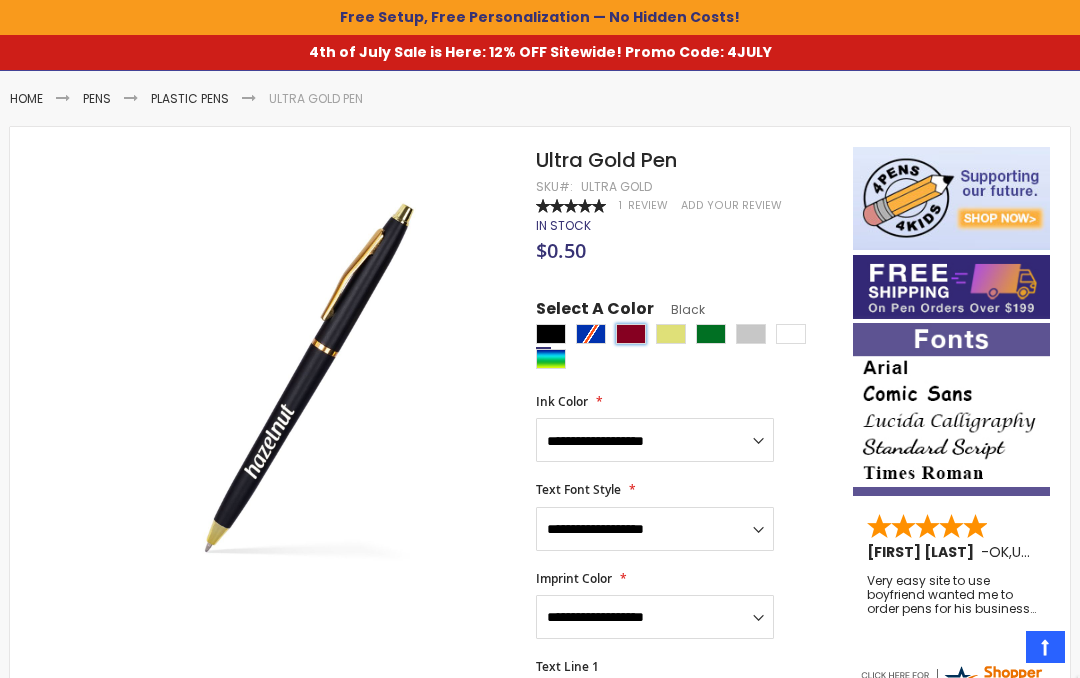 click at bounding box center [631, 334] 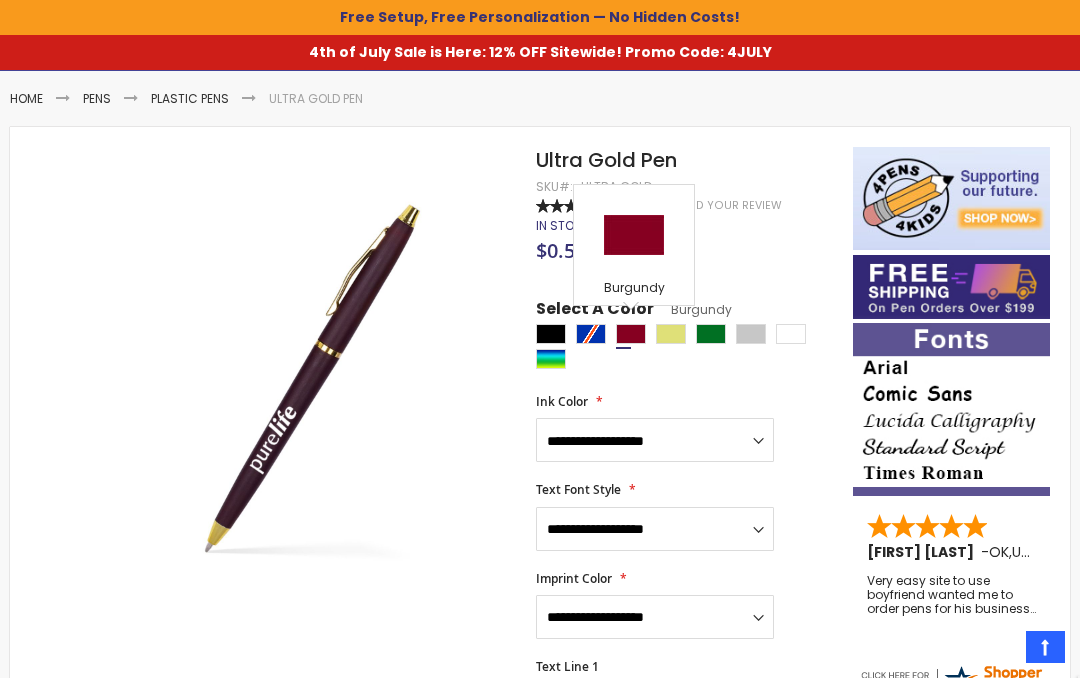 click at bounding box center (689, 349) 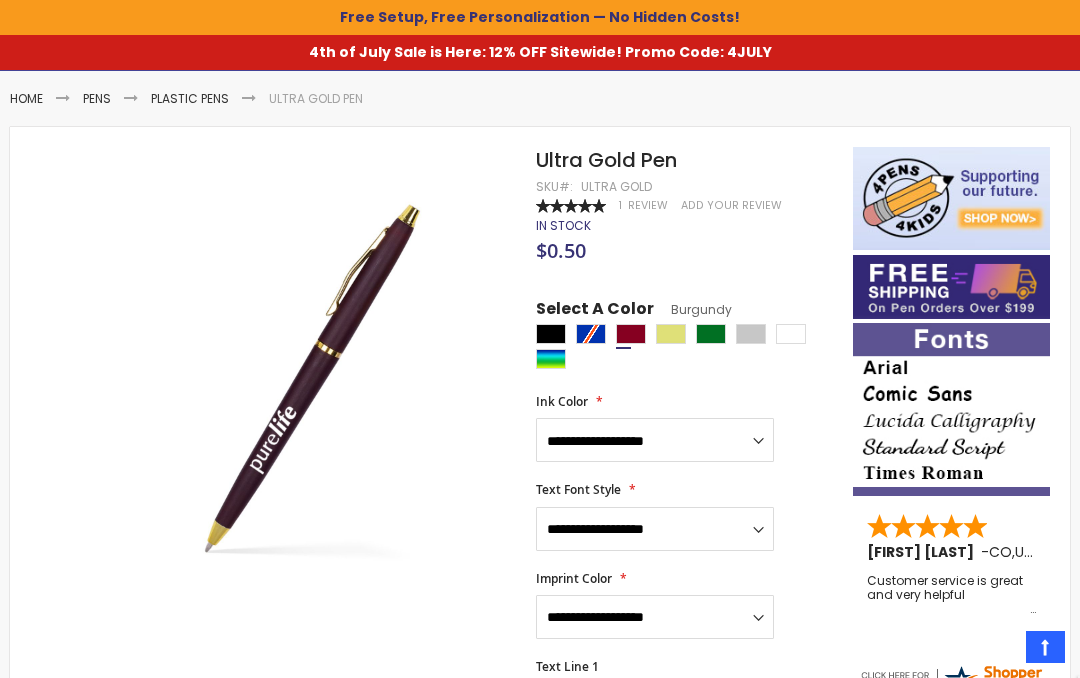 click at bounding box center [689, 349] 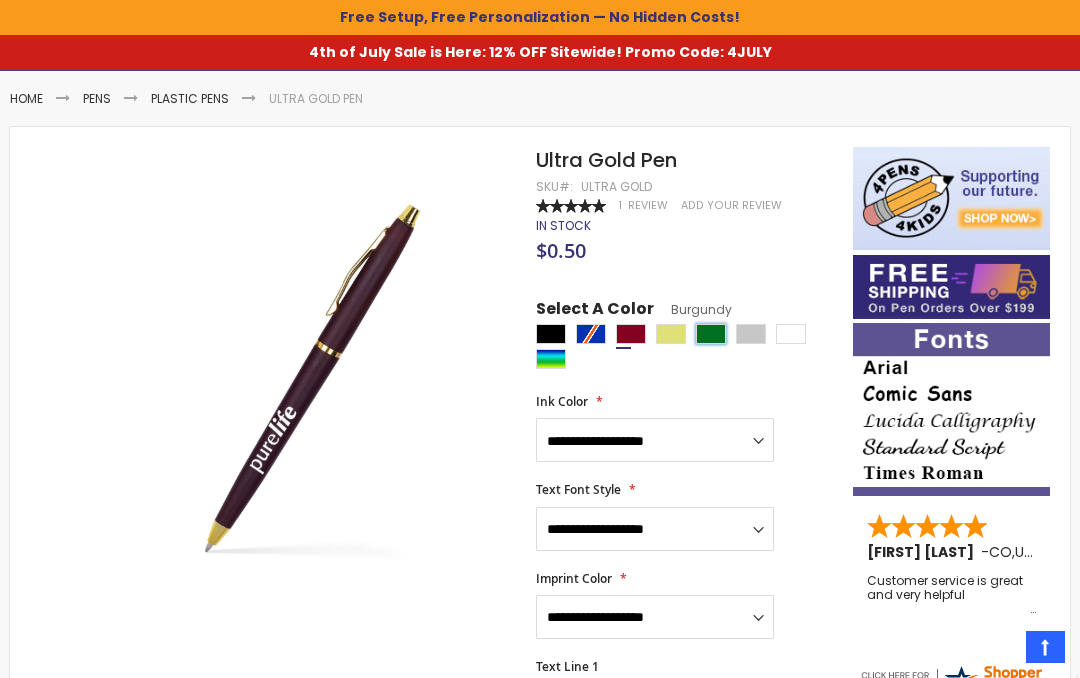 click at bounding box center (711, 334) 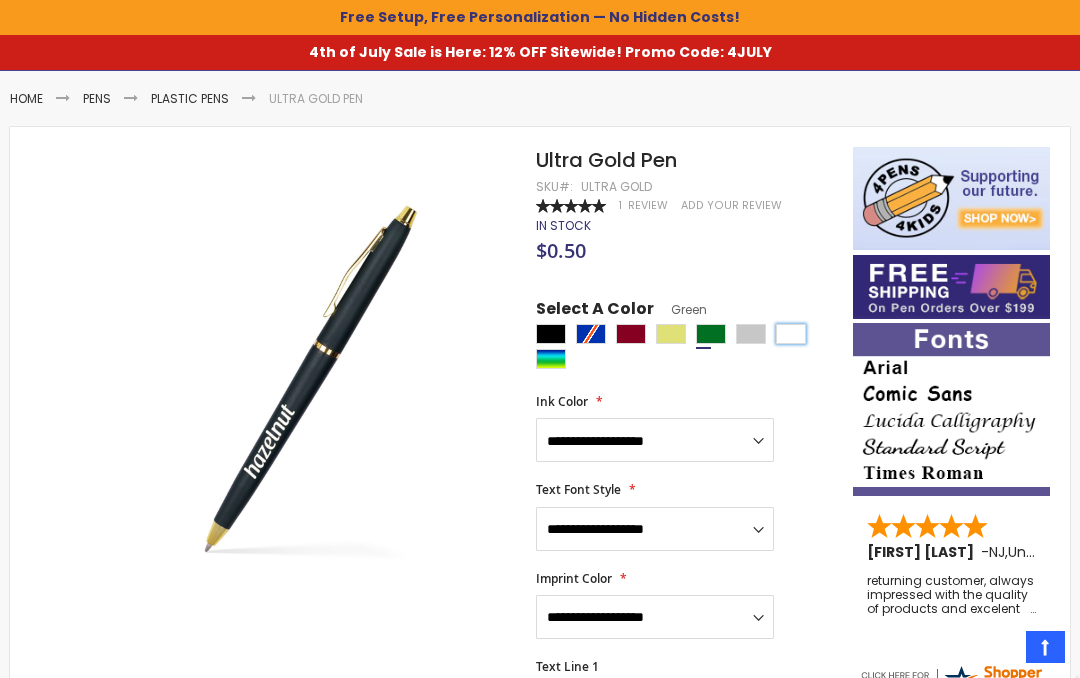 click at bounding box center [791, 334] 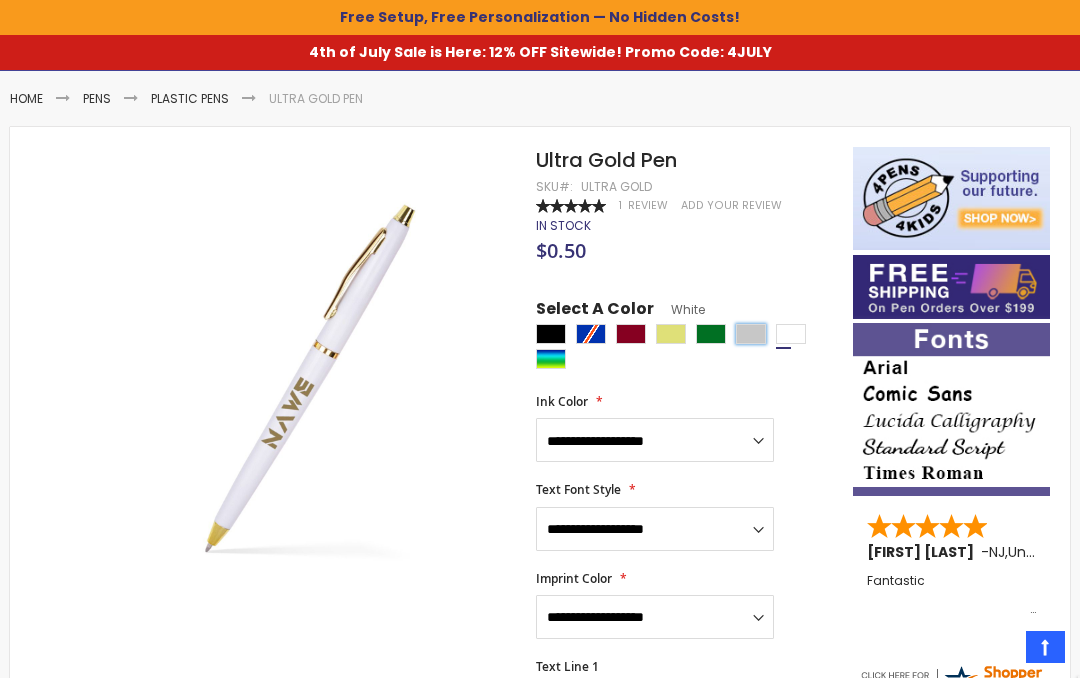 click at bounding box center (751, 334) 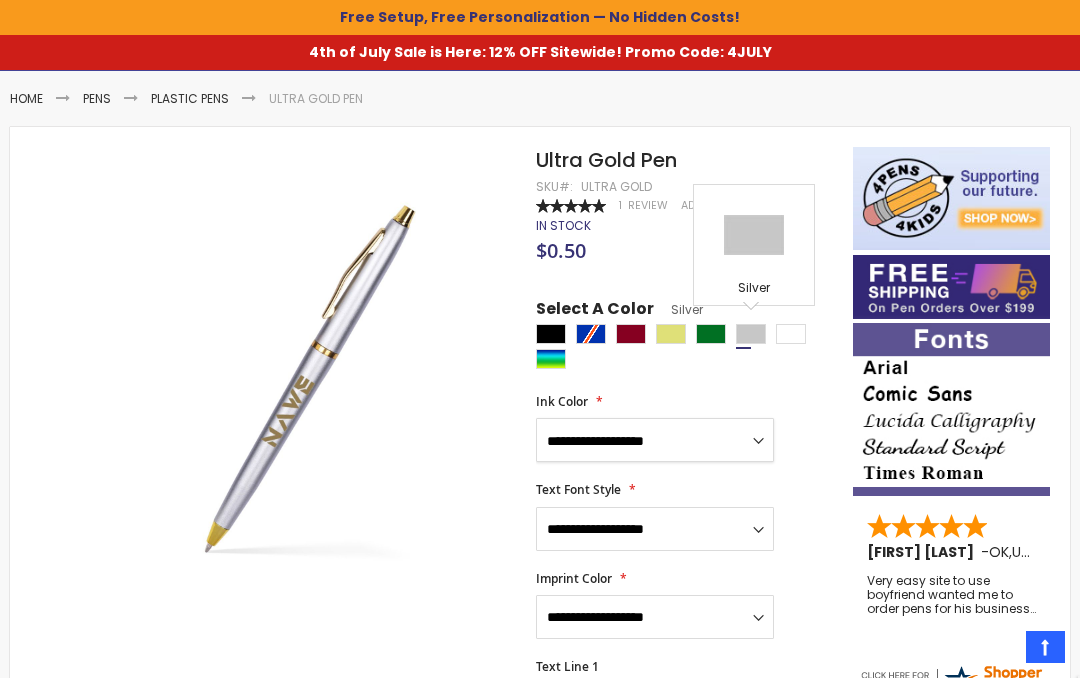 click on "**********" at bounding box center (655, 440) 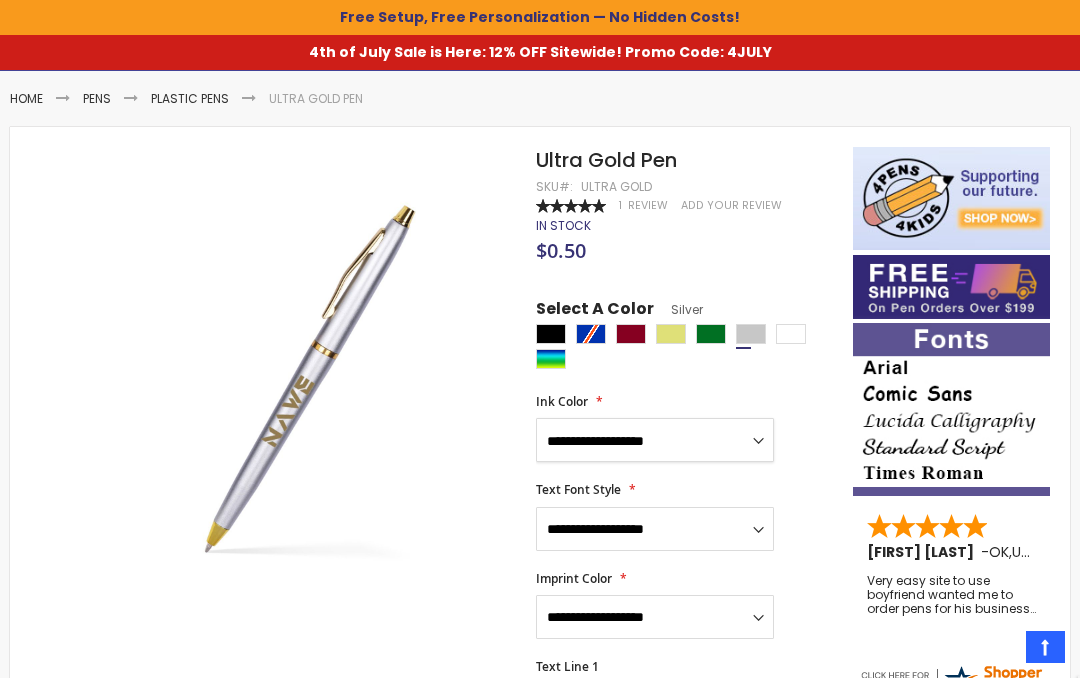 select on "****" 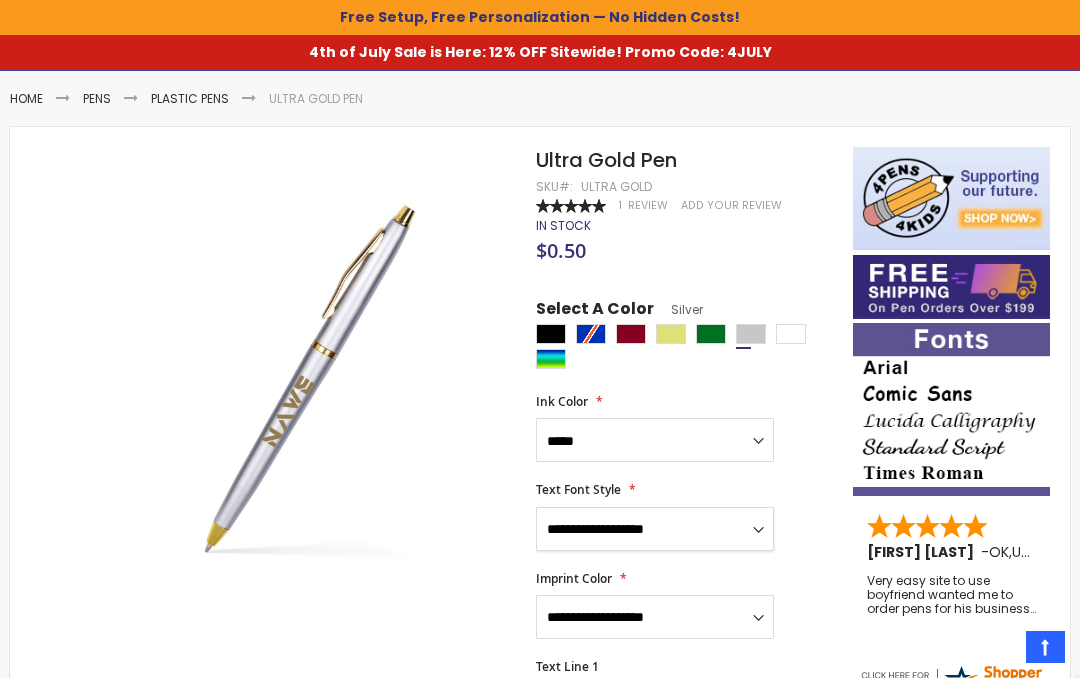 click on "**********" at bounding box center [655, 529] 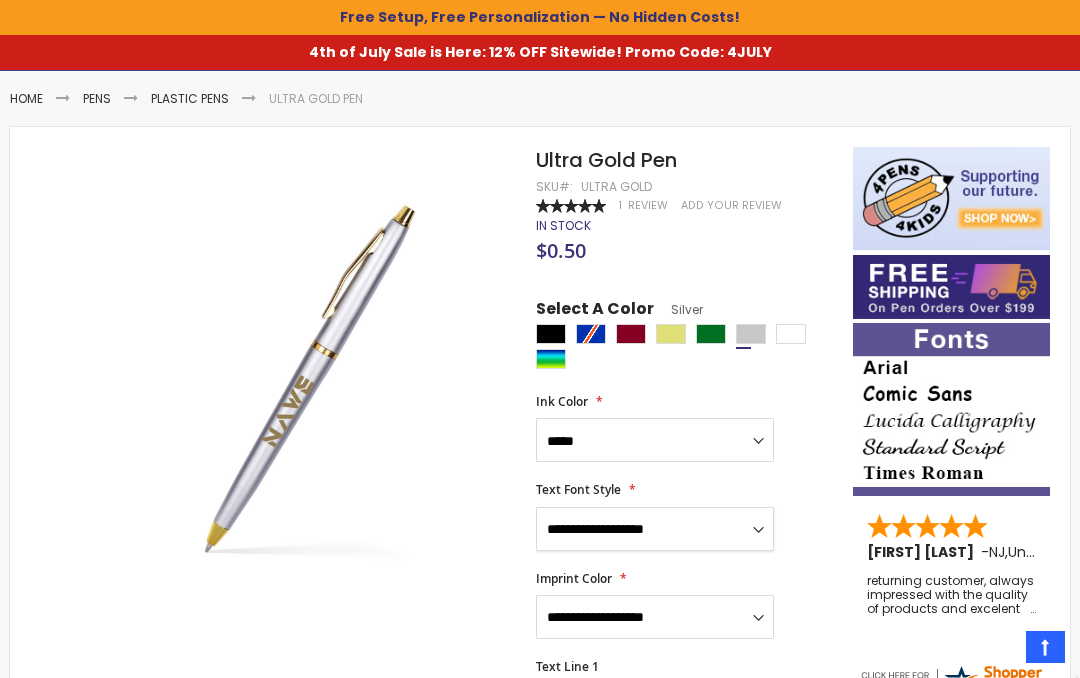 select on "****" 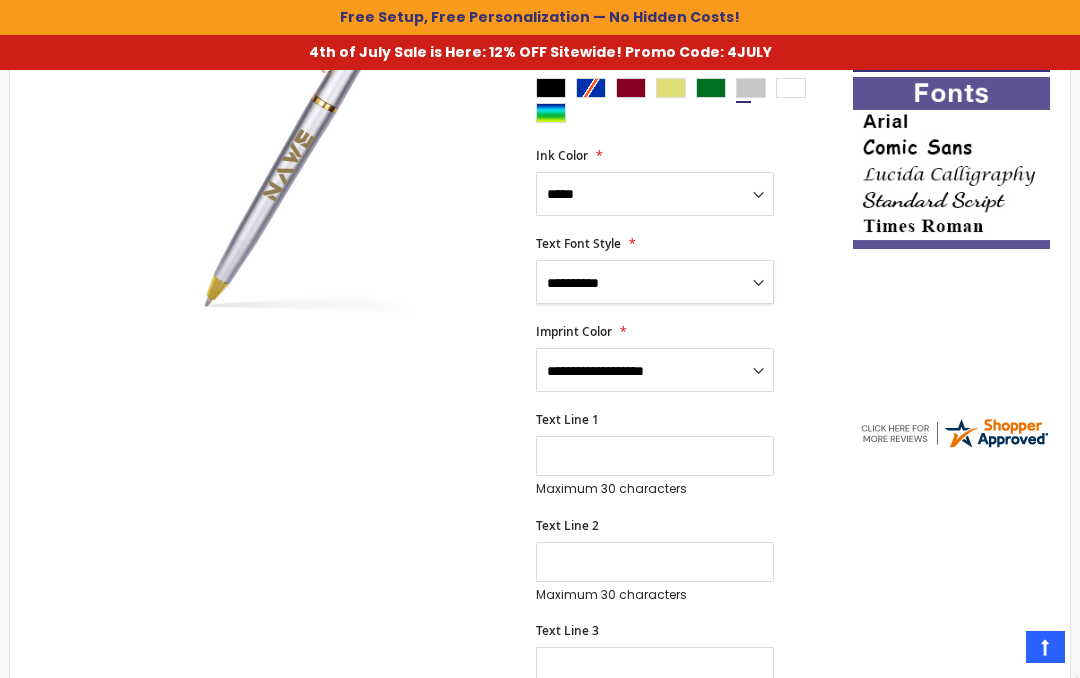 scroll, scrollTop: 491, scrollLeft: 0, axis: vertical 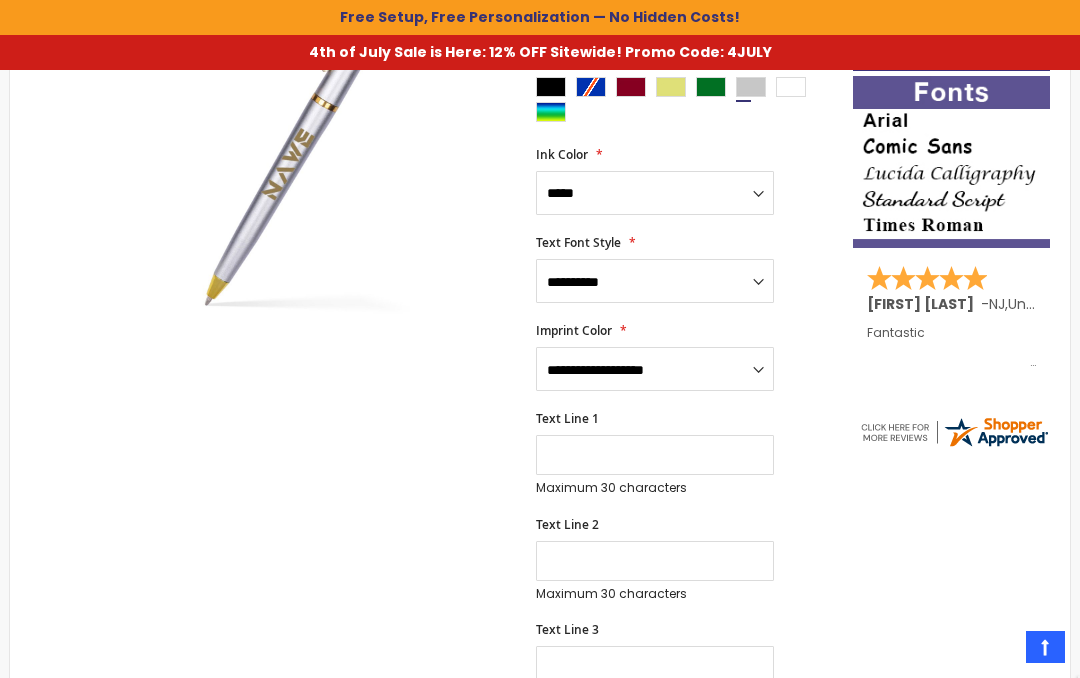 click on "**********" at bounding box center (655, 369) 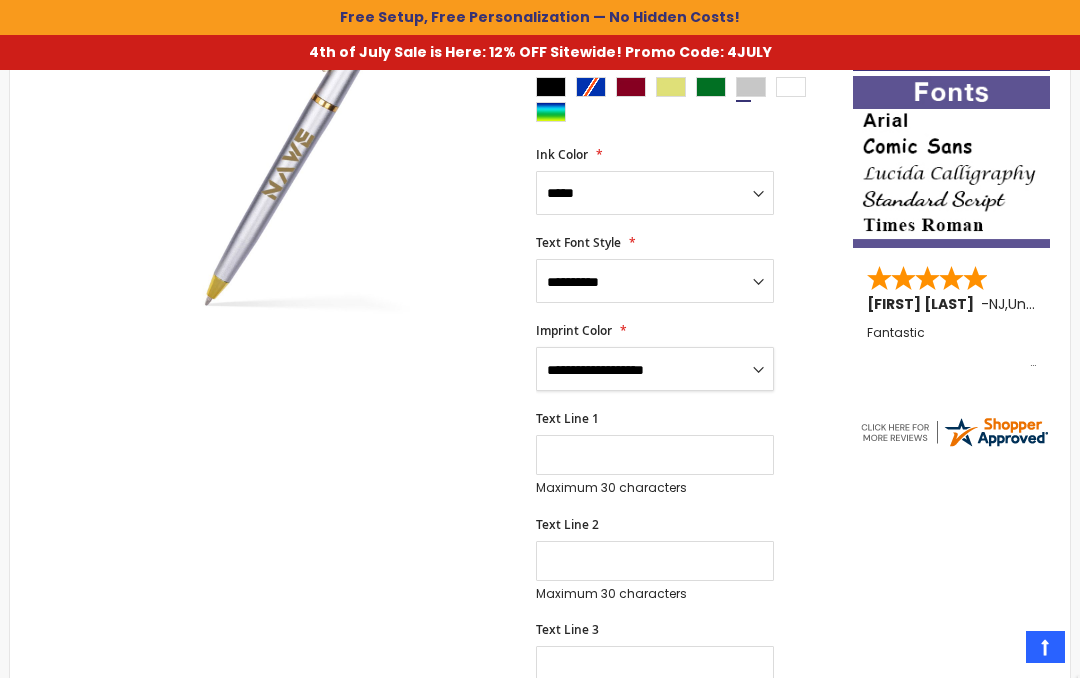 select on "****" 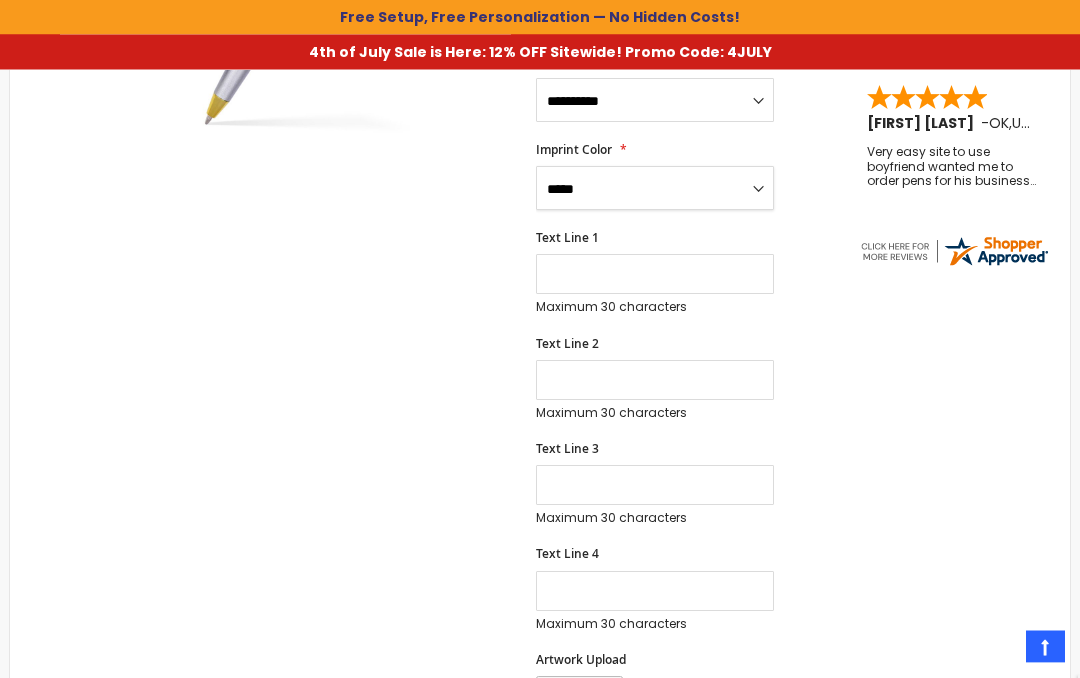 scroll, scrollTop: 673, scrollLeft: 0, axis: vertical 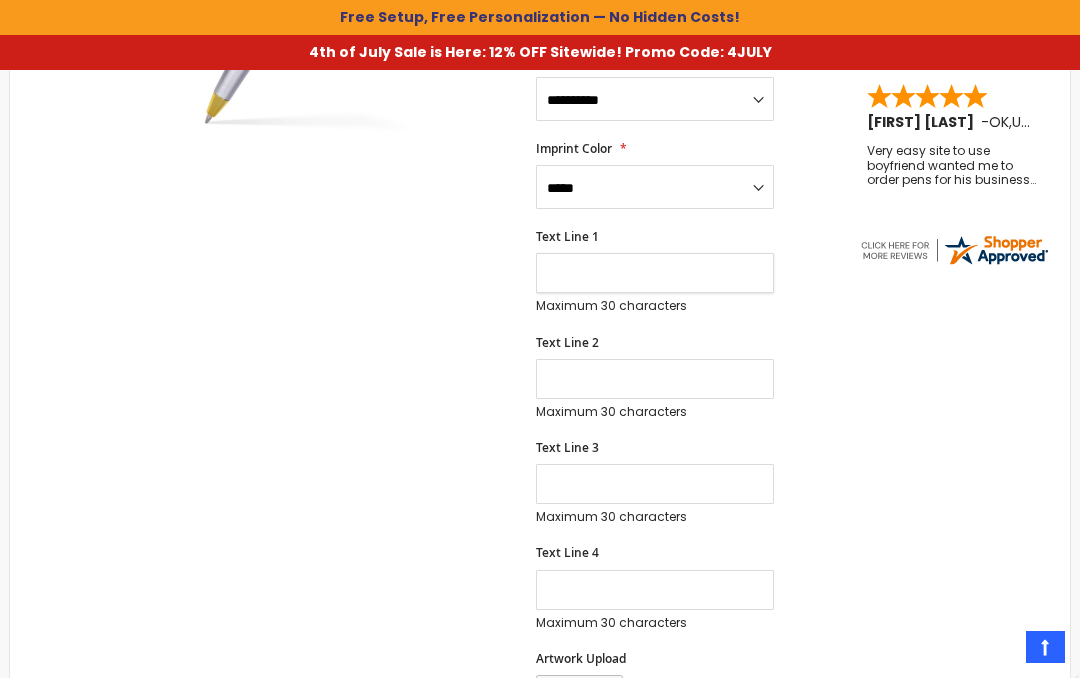 click on "Text Line 1" at bounding box center [655, 273] 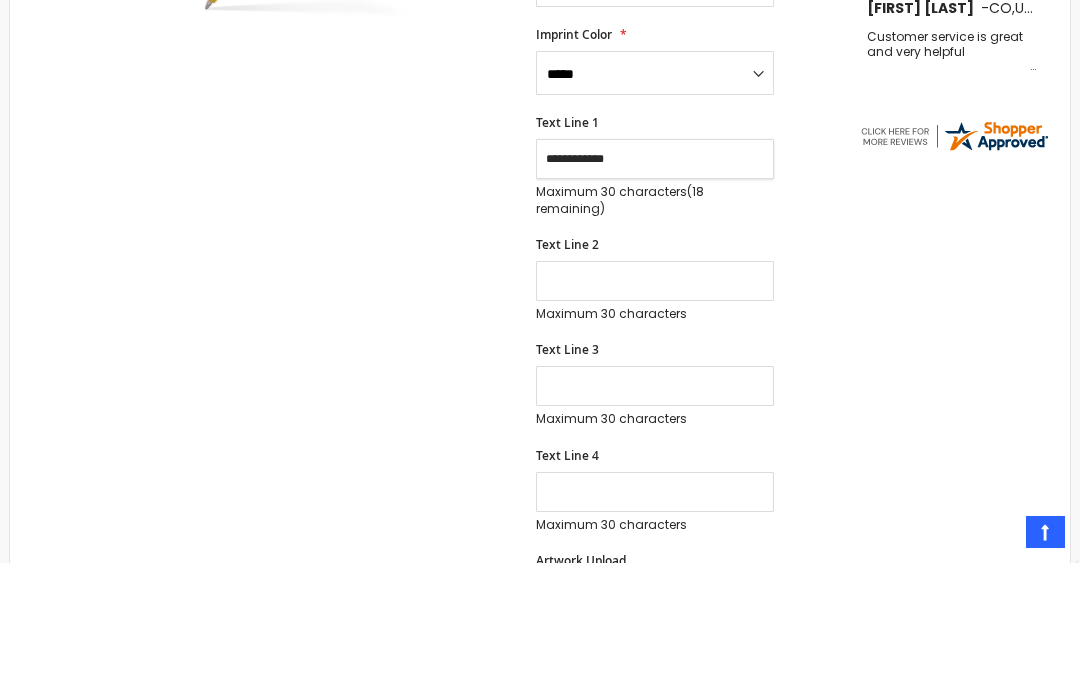click on "**********" at bounding box center [655, 274] 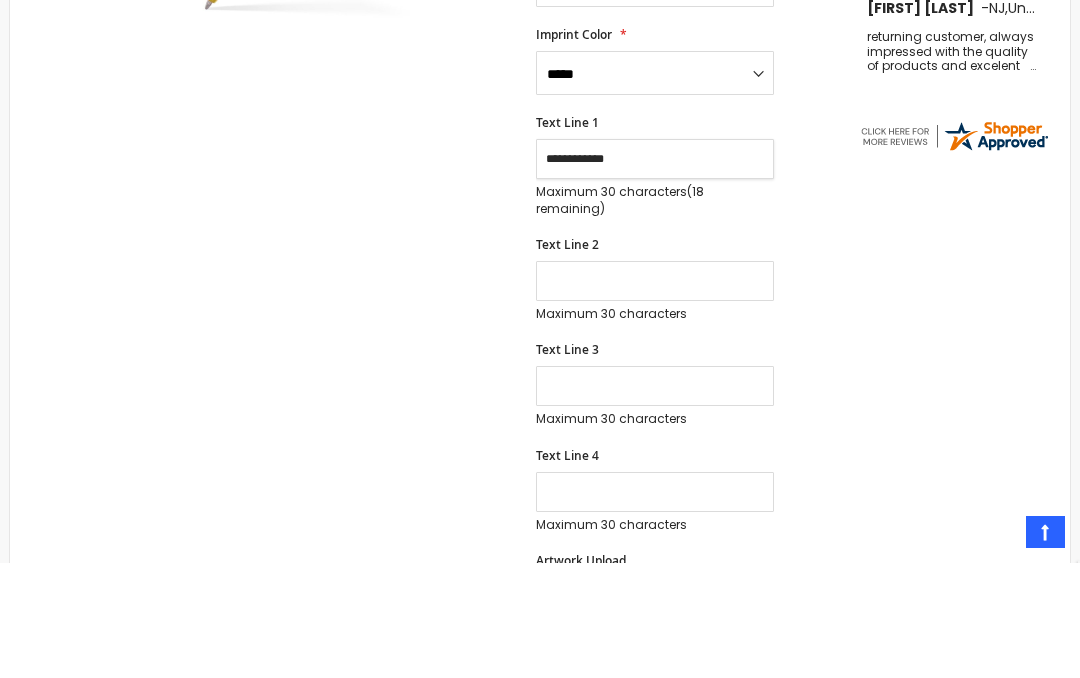 click on "**********" at bounding box center (655, 274) 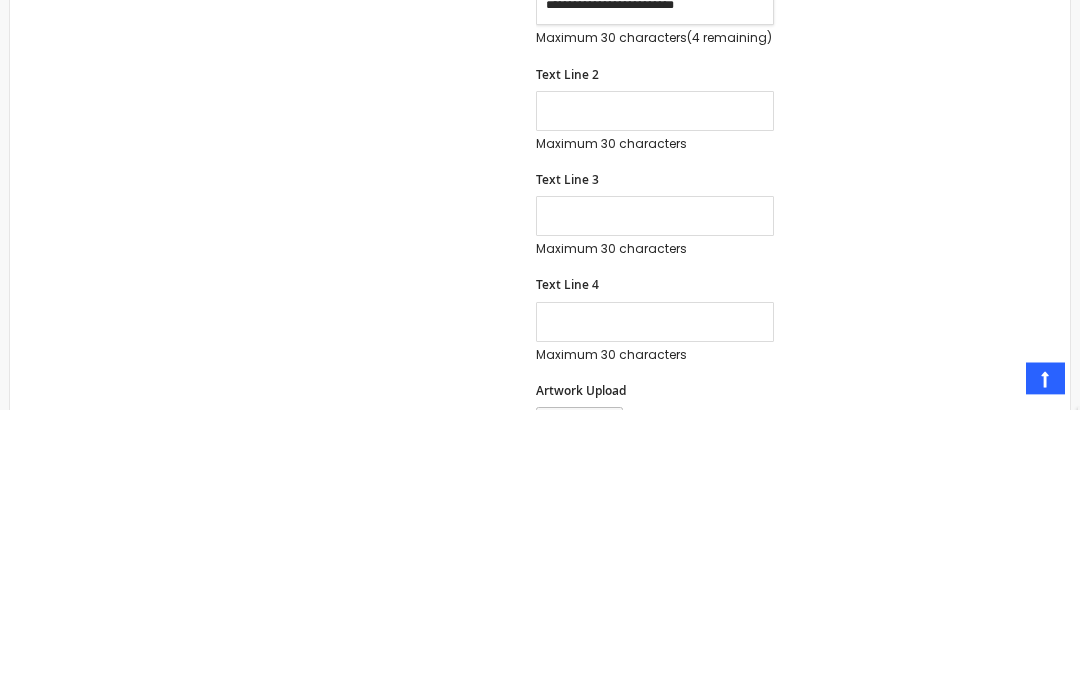 type on "**********" 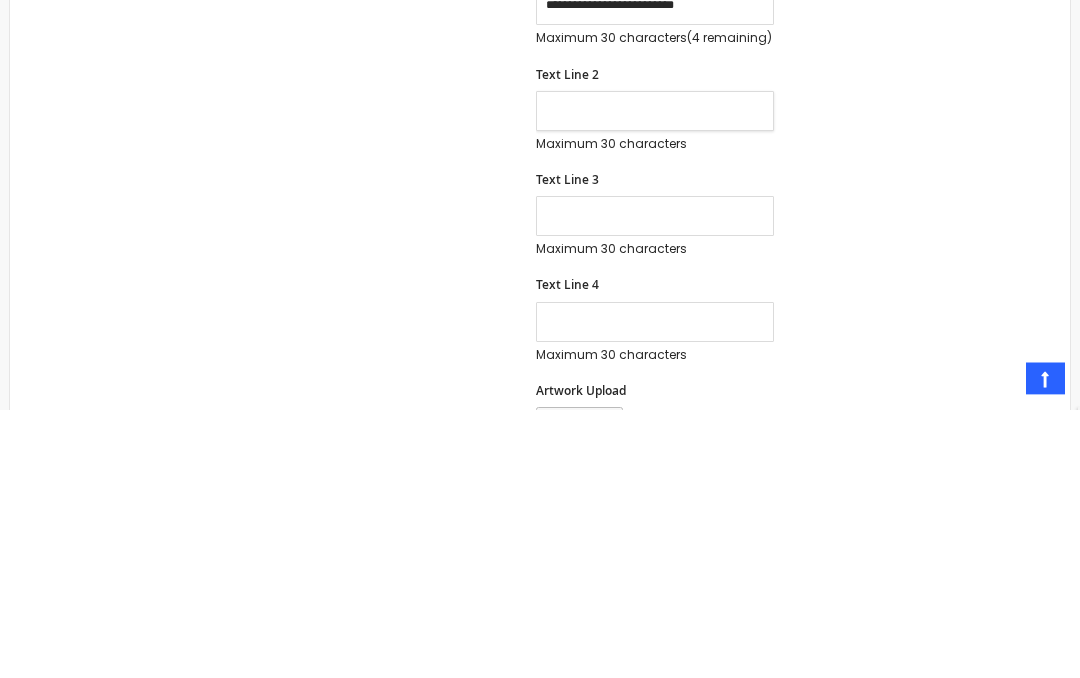 click on "[STREET] [LINE] [NUMBER]" at bounding box center (655, 380) 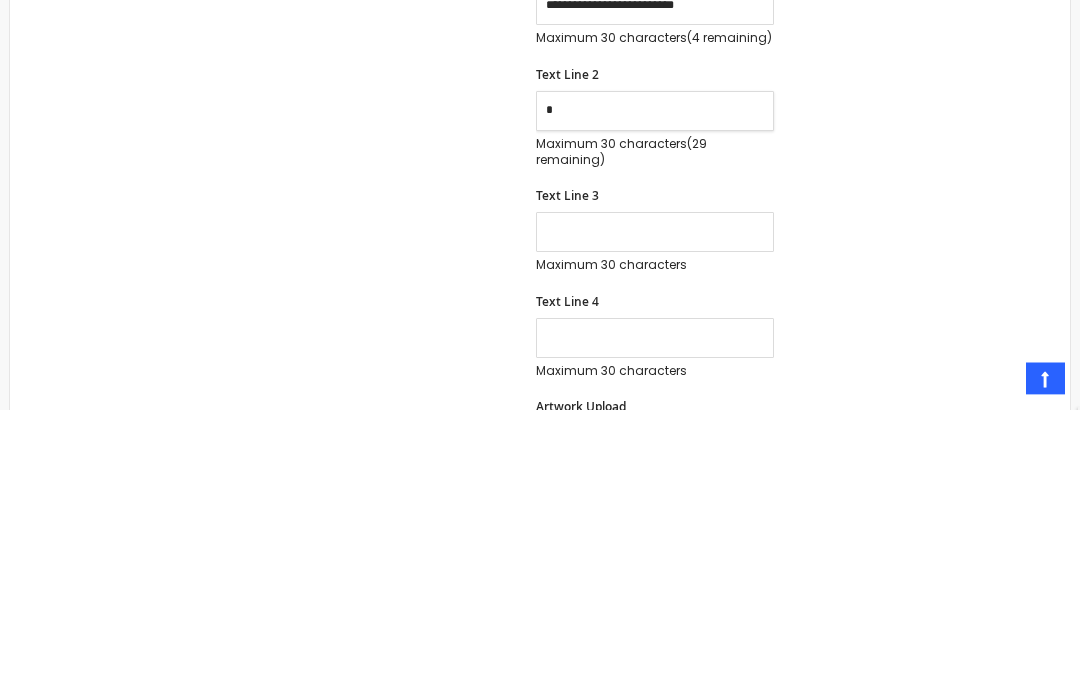 scroll, scrollTop: 941, scrollLeft: 0, axis: vertical 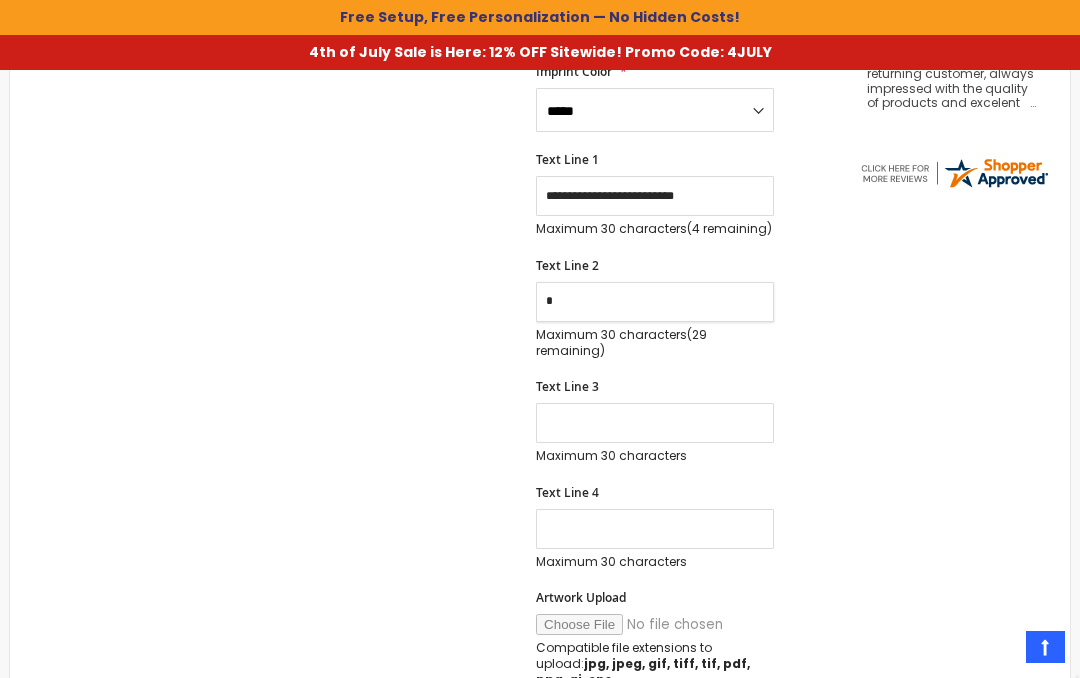 click on "[STREET] [LINE] [NUMBER]" at bounding box center [655, 302] 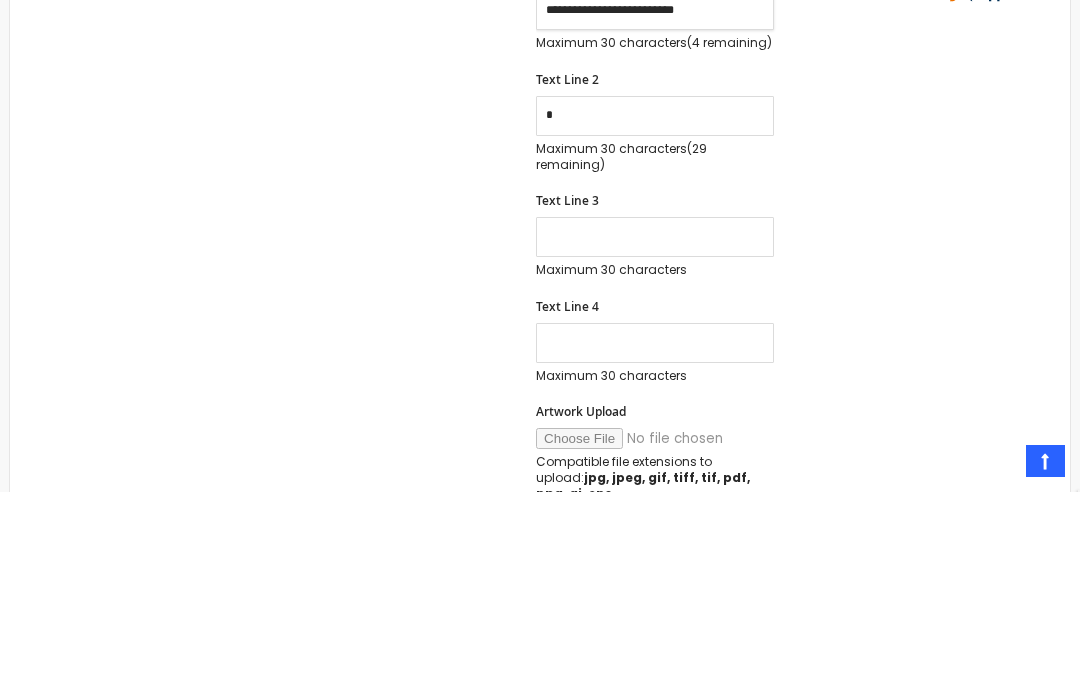 click on "**********" at bounding box center (655, 196) 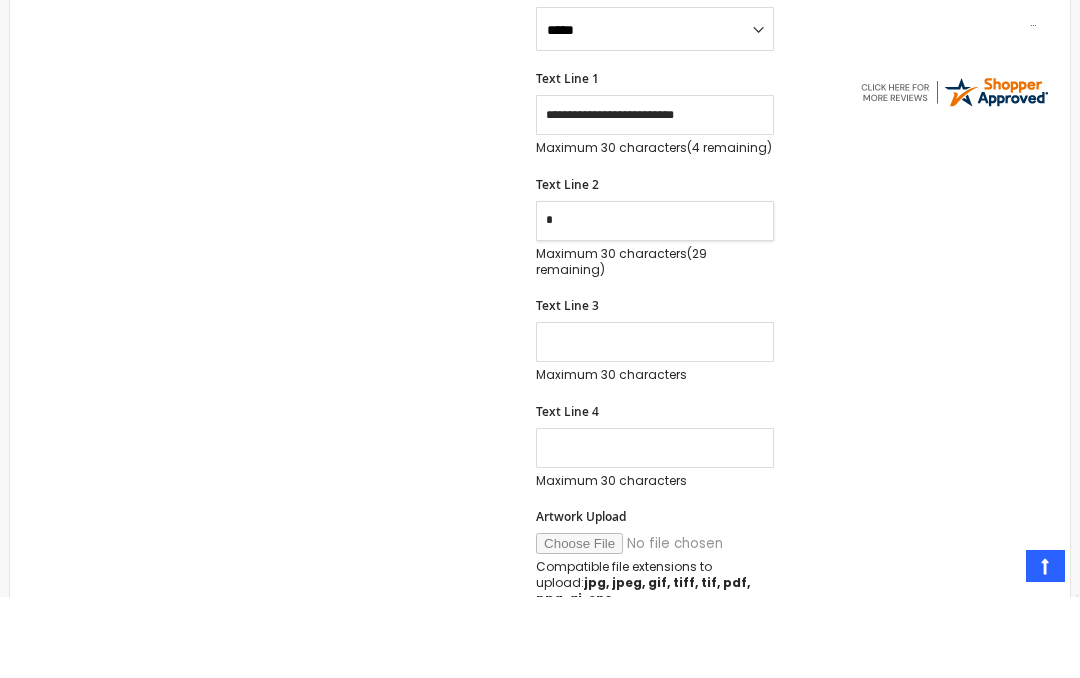 click on "[STREET] [LINE] [NUMBER]" at bounding box center [655, 302] 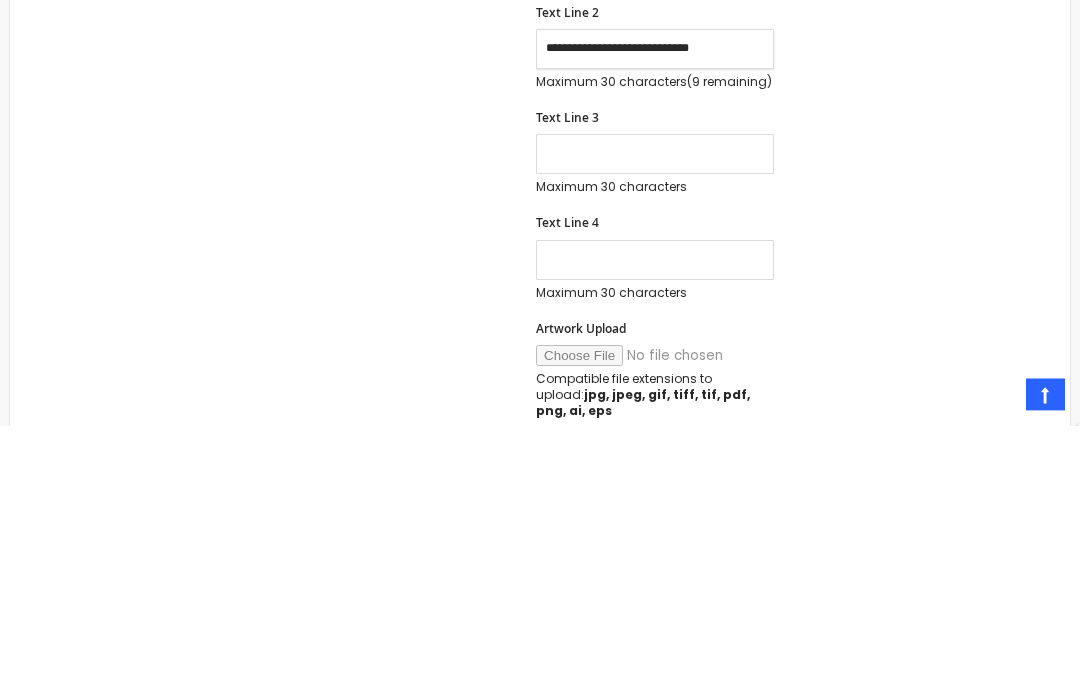 type on "**********" 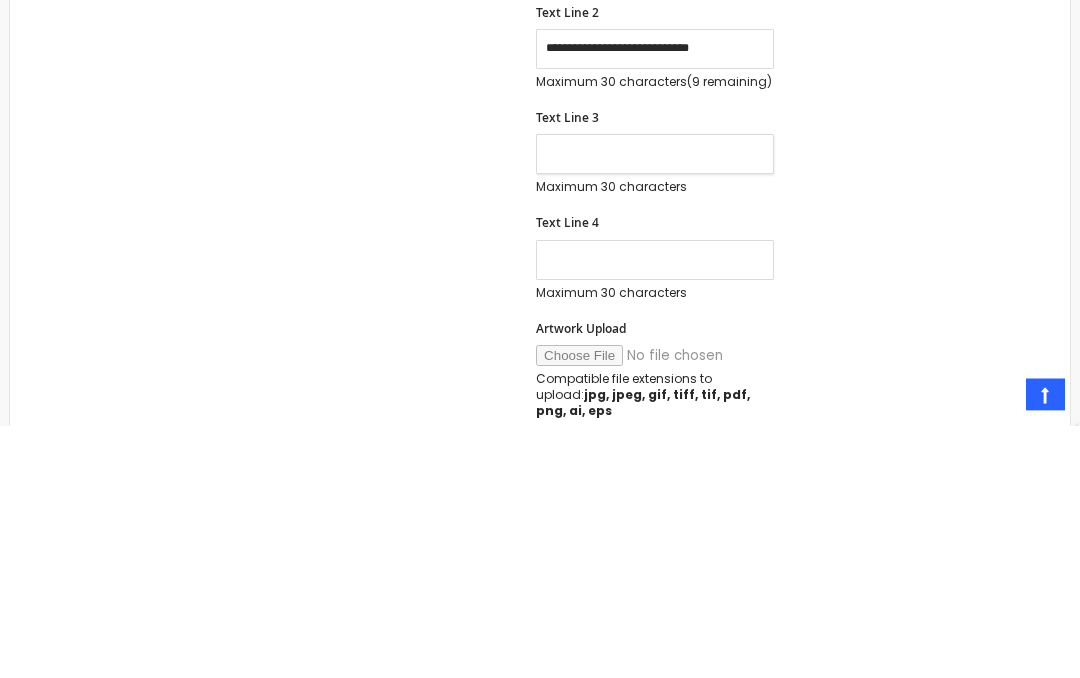 click on "Text Line 3" at bounding box center (655, 407) 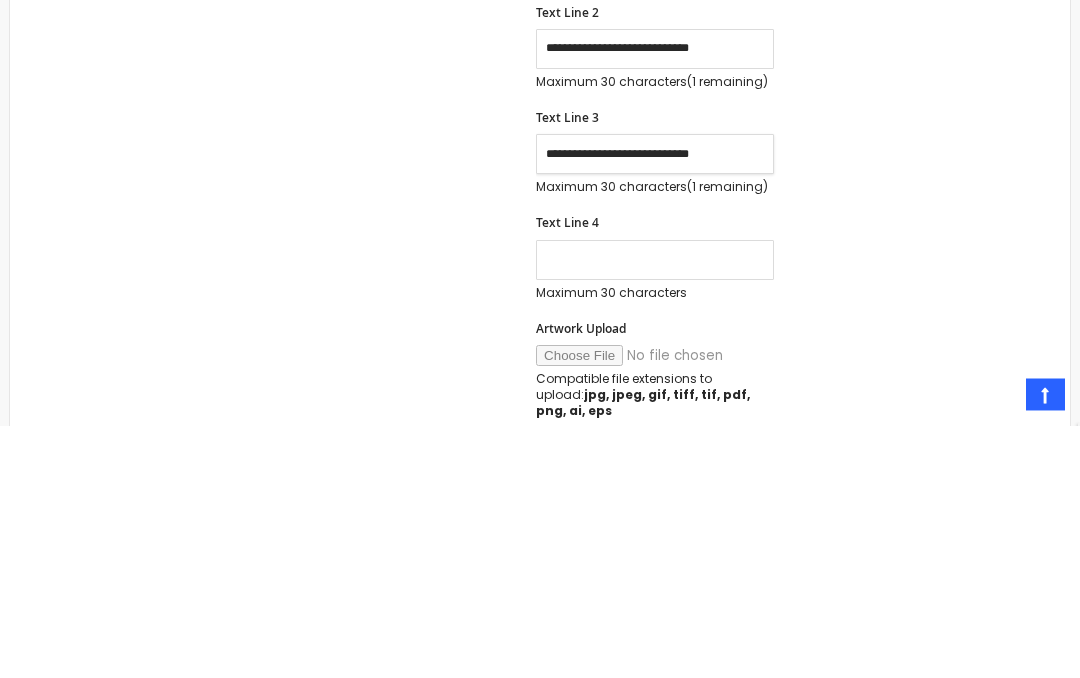 type on "**********" 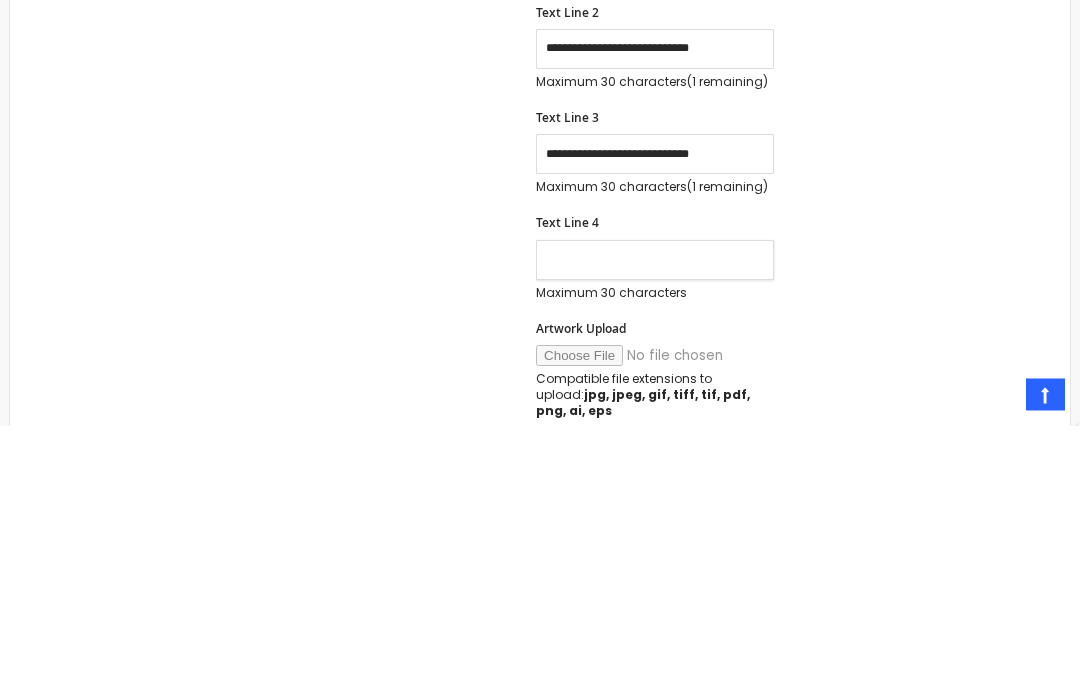 click on "Text Line 4" at bounding box center (655, 513) 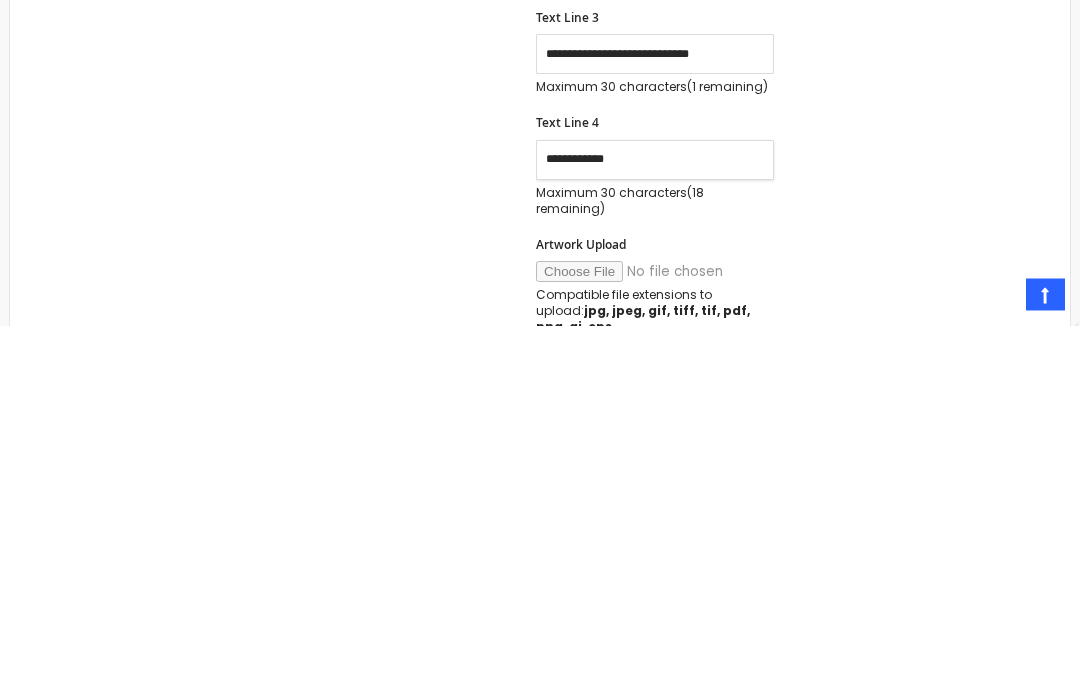 type on "**********" 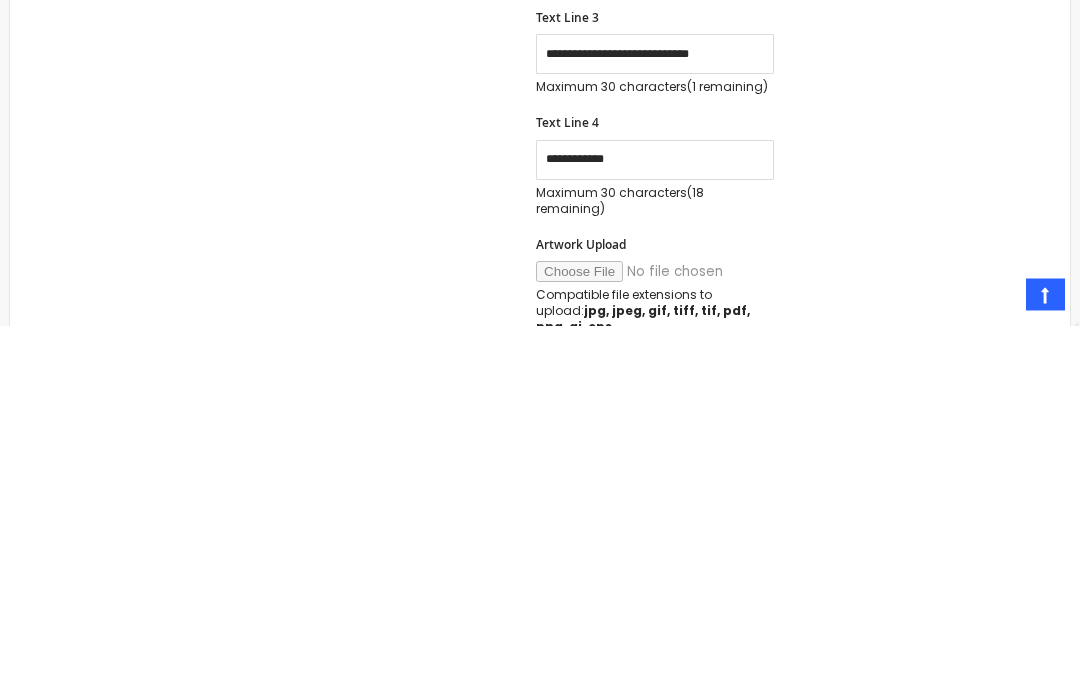 click on "Artwork Upload" at bounding box center (672, 624) 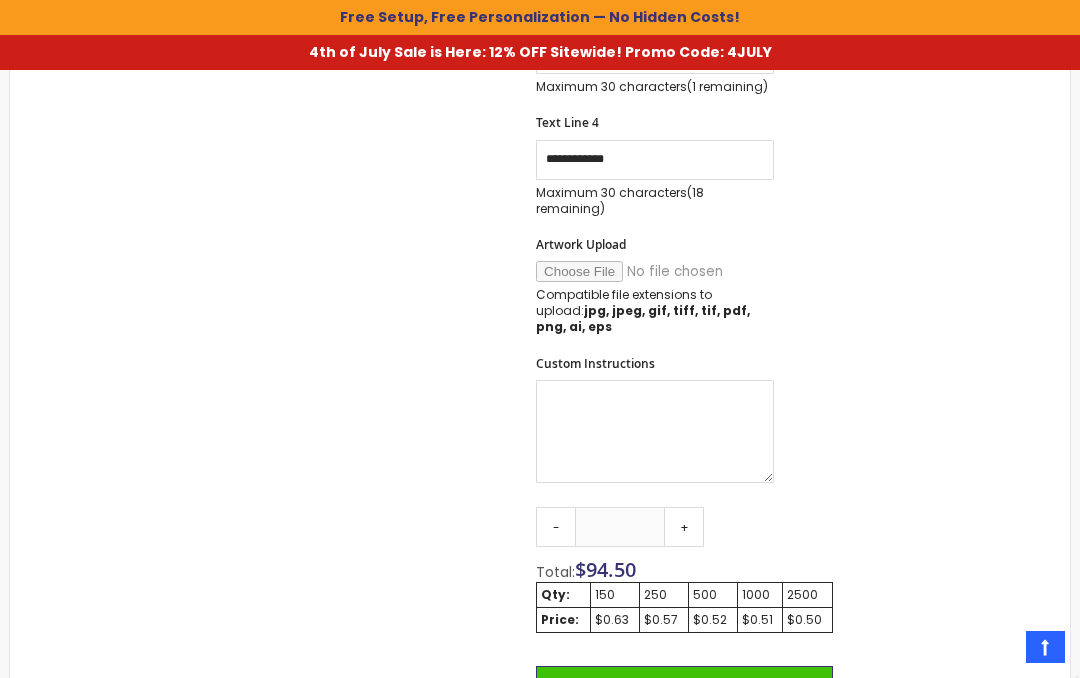 click on "Artwork Upload" at bounding box center (581, 244) 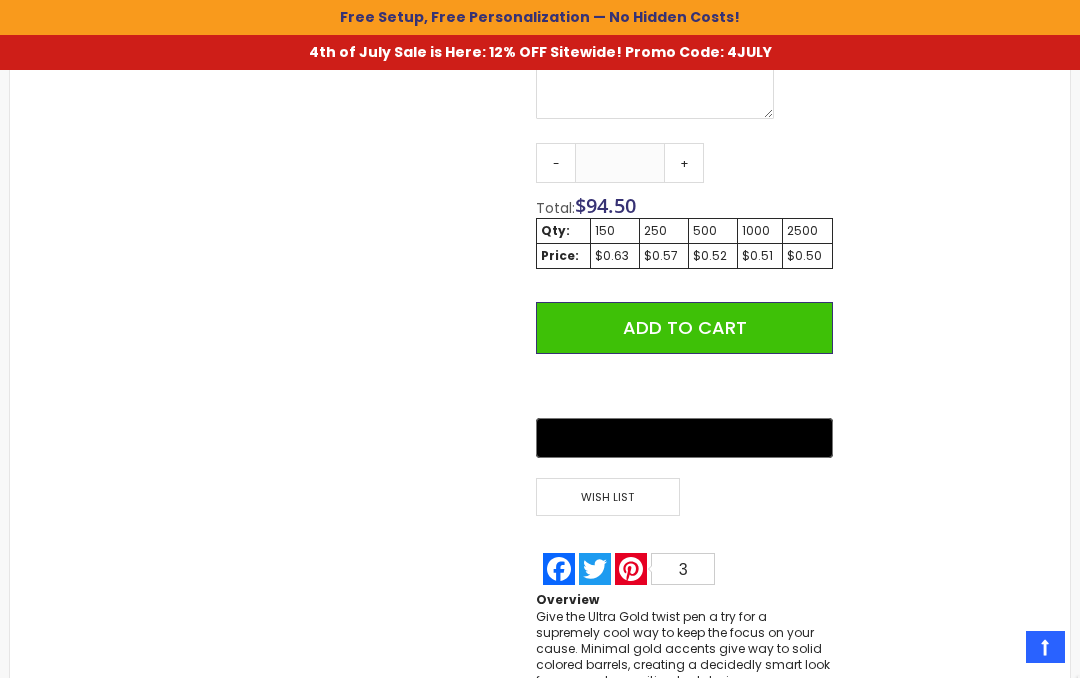 click on "Add to Cart" at bounding box center (684, 328) 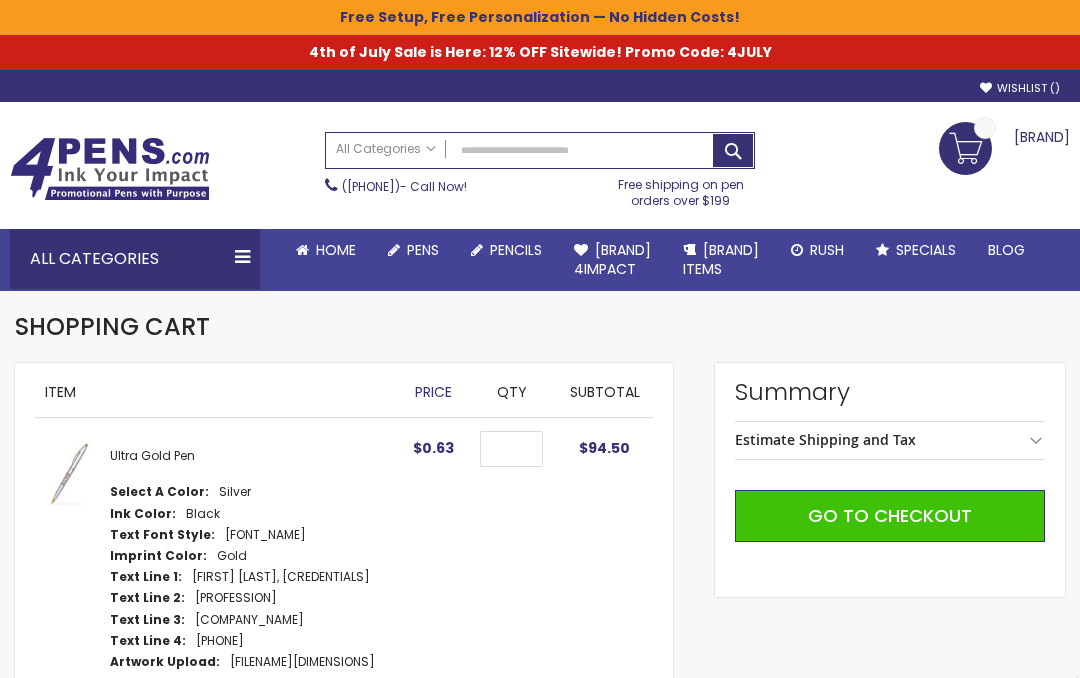 scroll, scrollTop: 0, scrollLeft: 0, axis: both 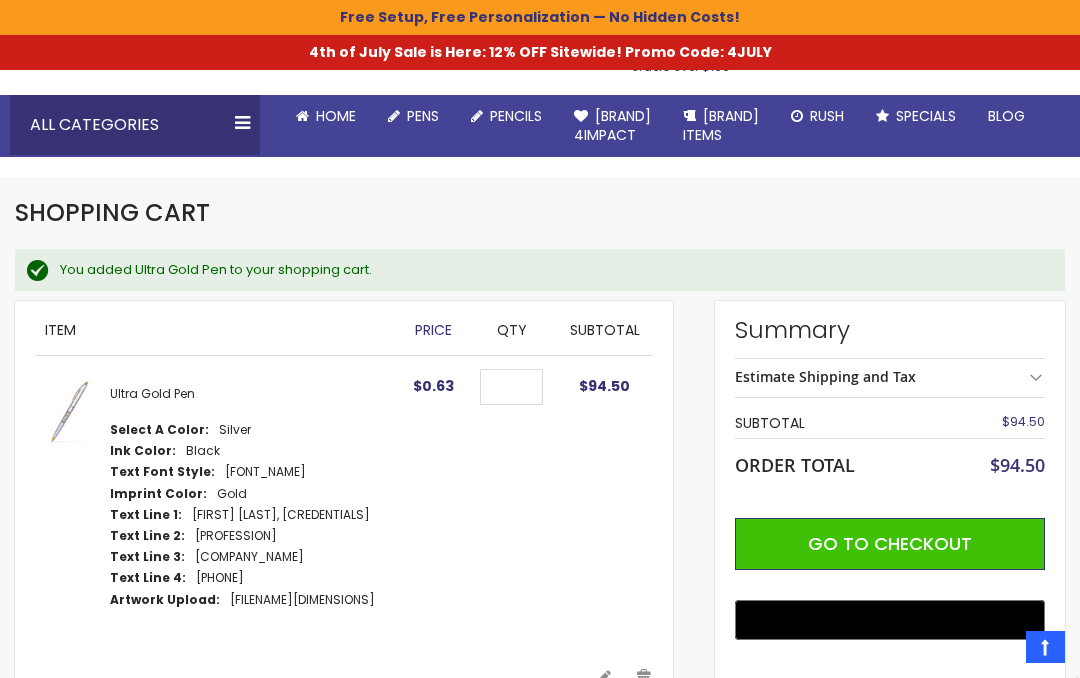 click at bounding box center (70, 411) 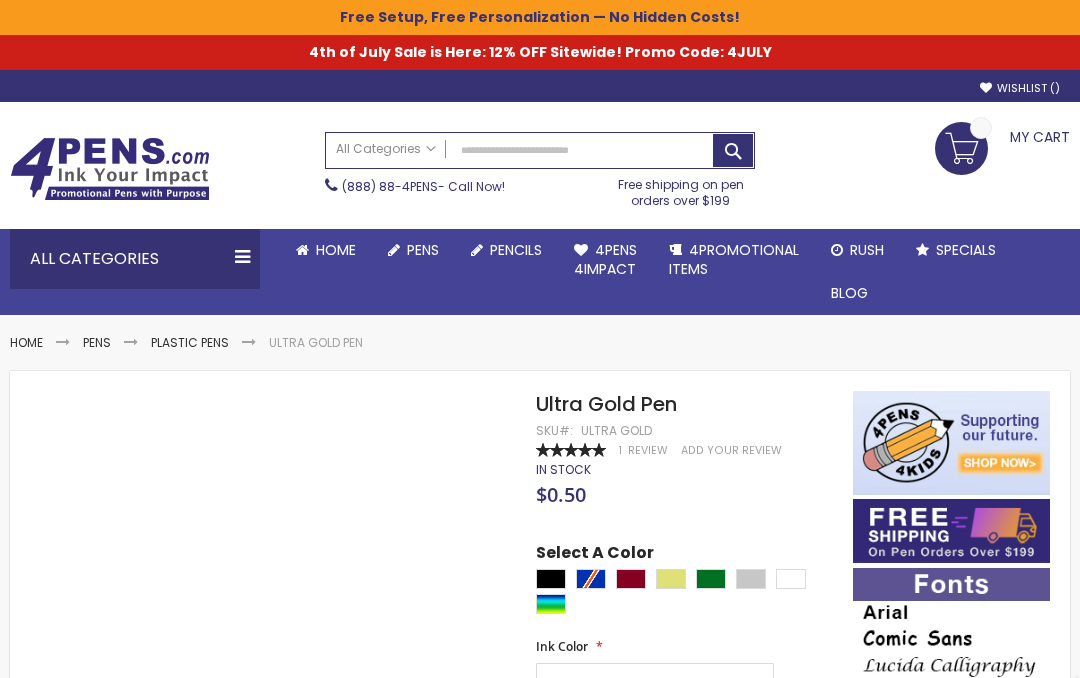 scroll, scrollTop: 0, scrollLeft: 0, axis: both 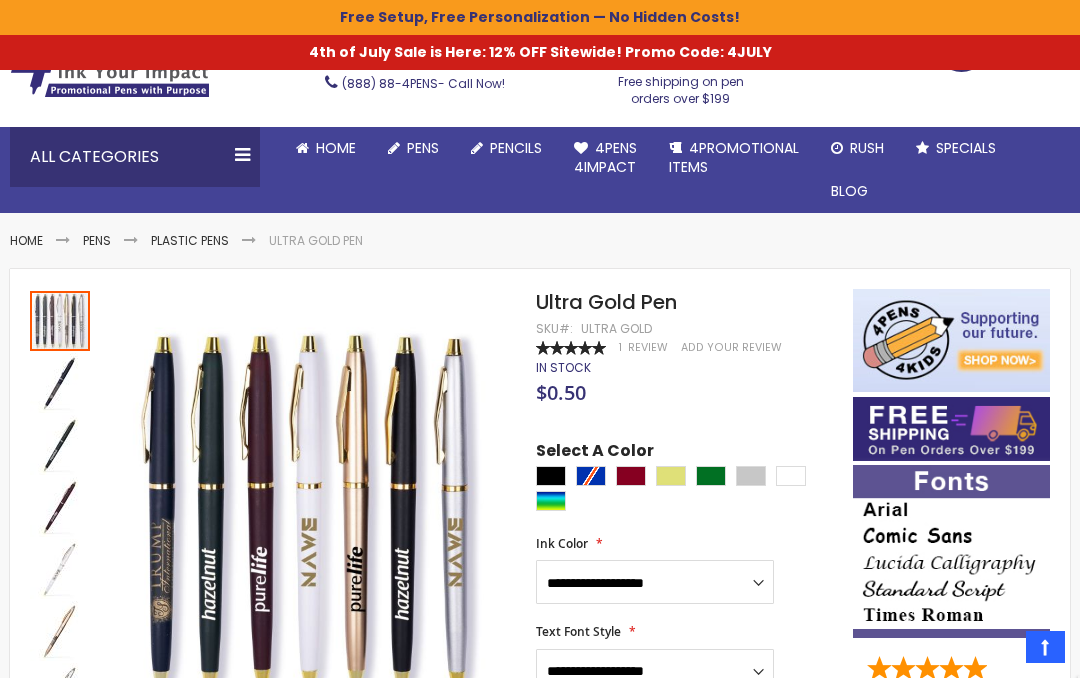 click on "Skip to the end of the images gallery
Skip to the beginning of the images gallery
Ultra Gold Pen
SKU
Ultra Gold
Rating:
100                          % of  100
1" at bounding box center [540, 1383] 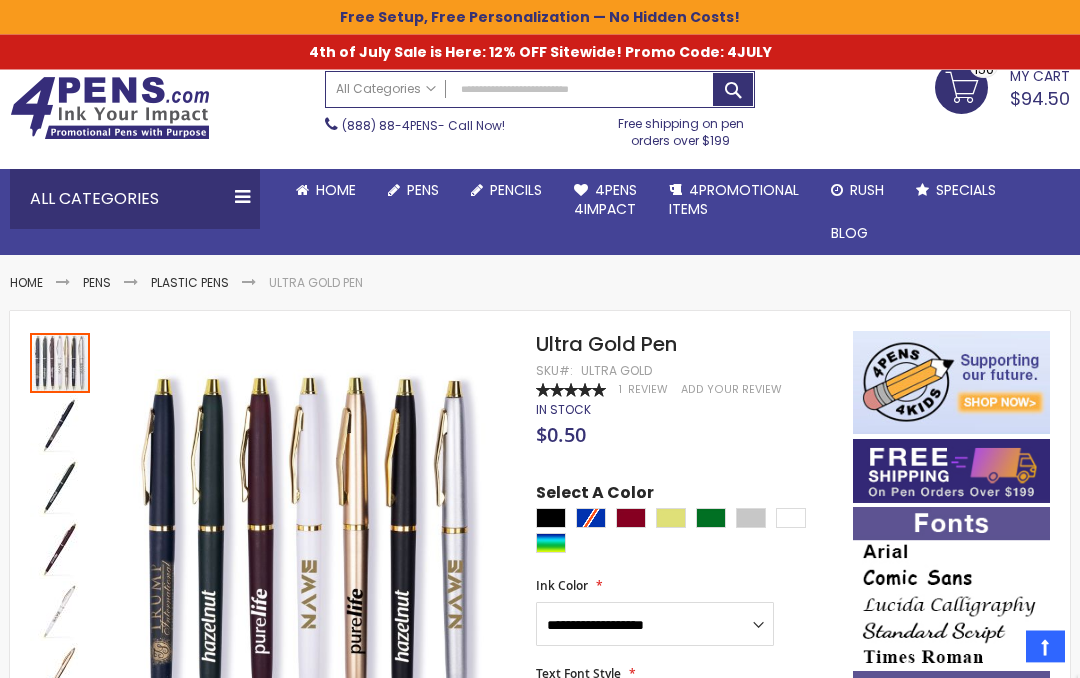 scroll, scrollTop: 0, scrollLeft: 0, axis: both 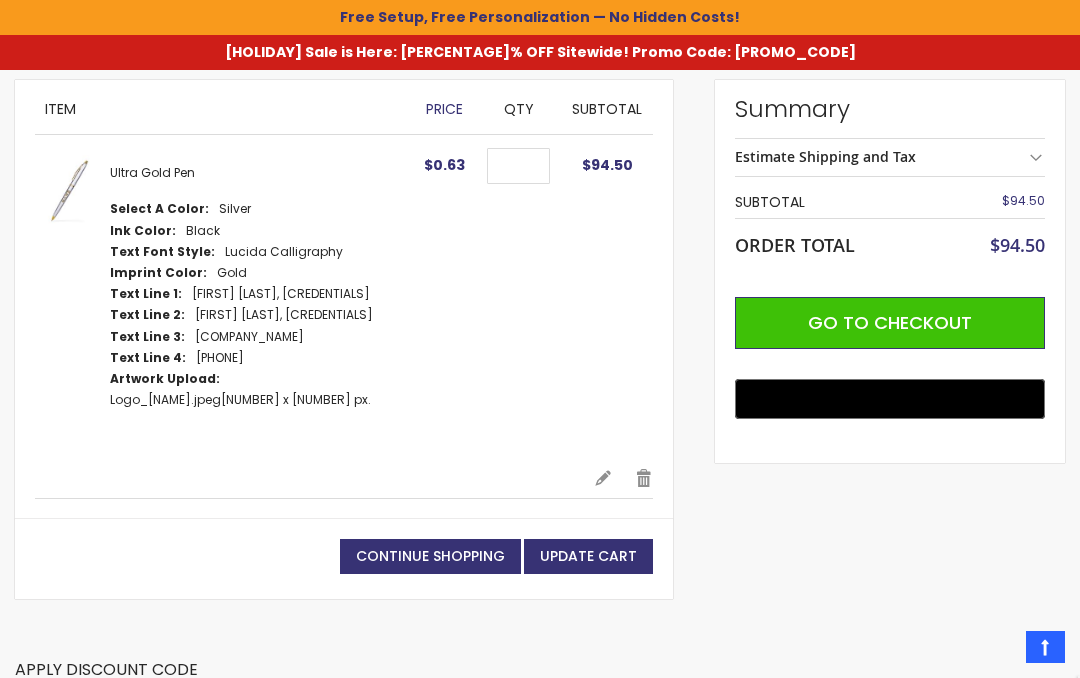 click on "Enter discount code
Apply Discount" at bounding box center [344, 737] 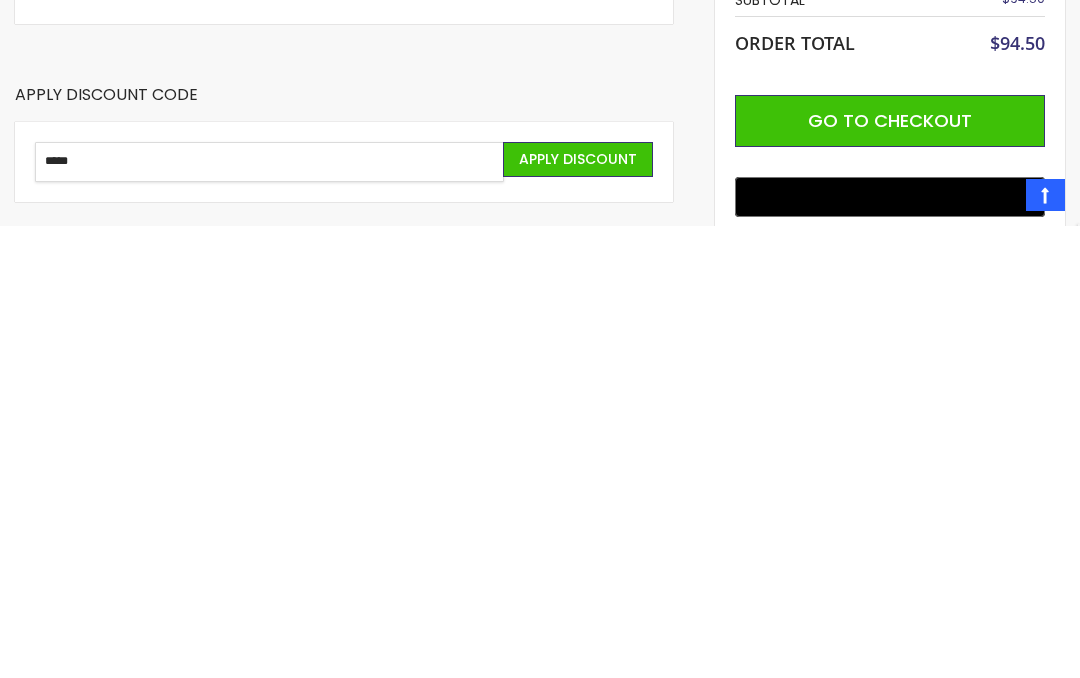 type on "*****" 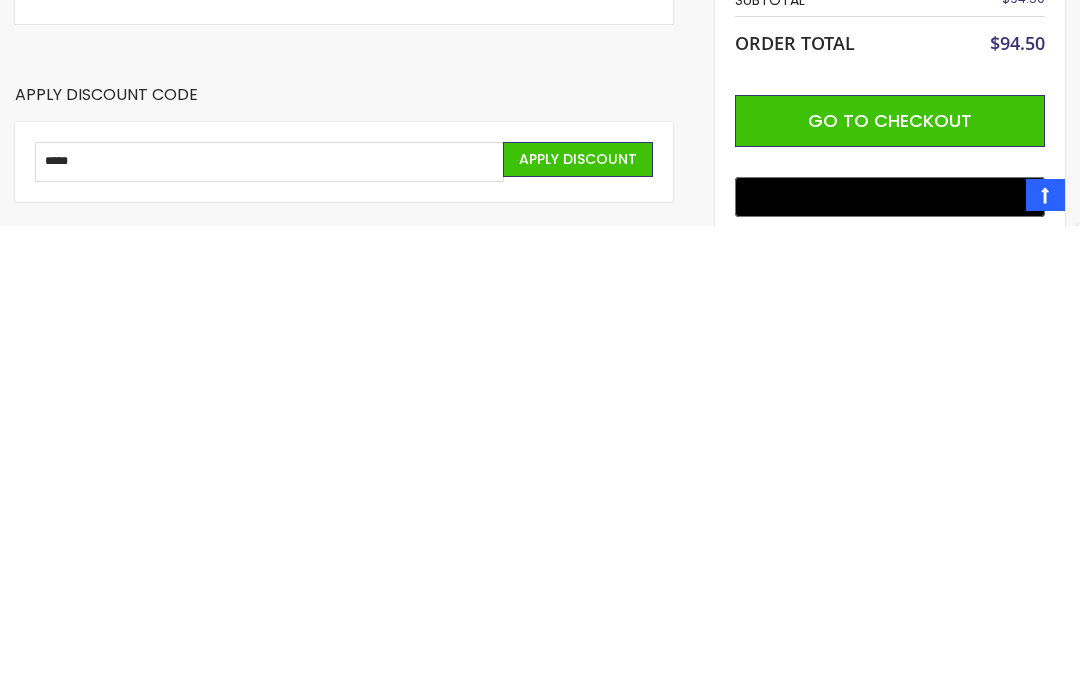 click on "Apply Discount" at bounding box center (578, 611) 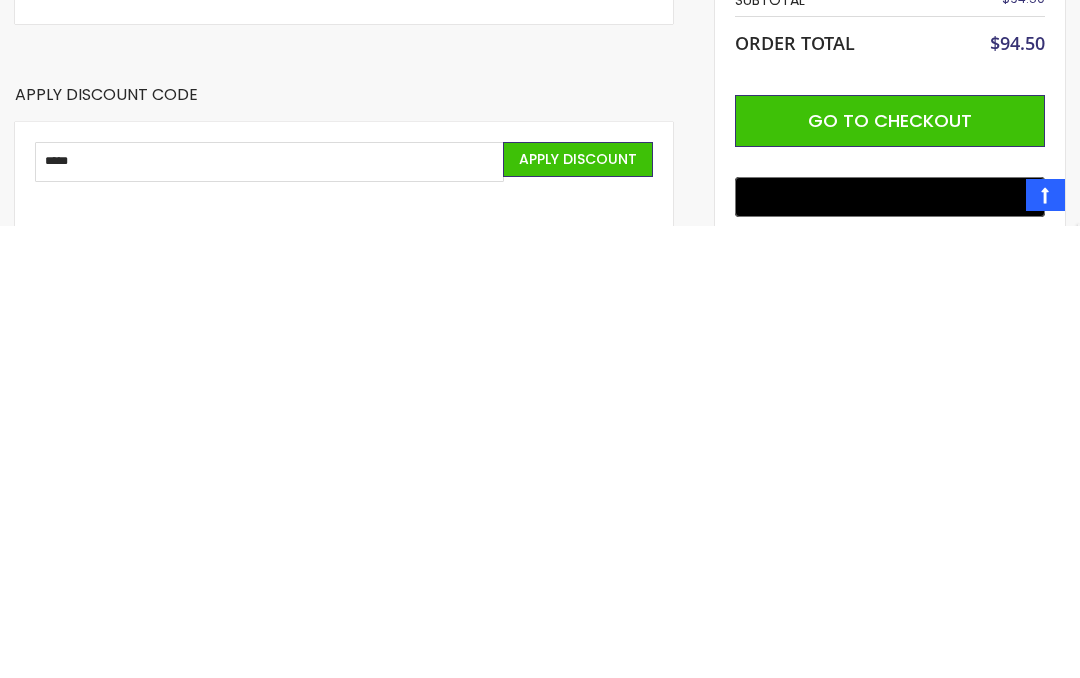 scroll, scrollTop: 883, scrollLeft: 0, axis: vertical 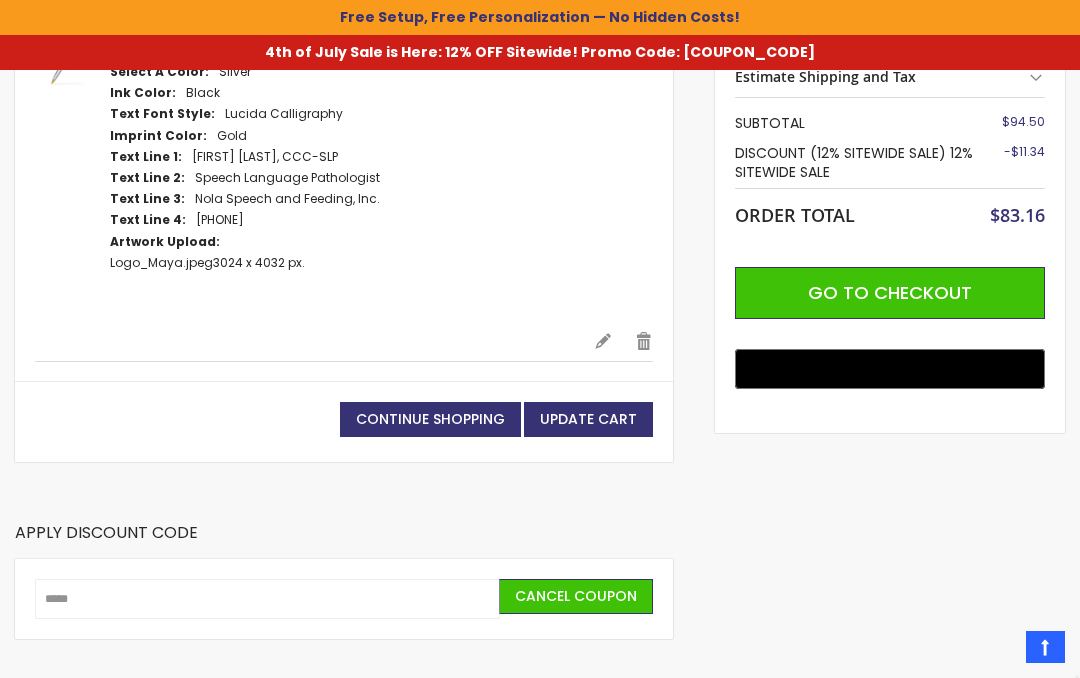 click on "Go to Checkout" at bounding box center (890, 292) 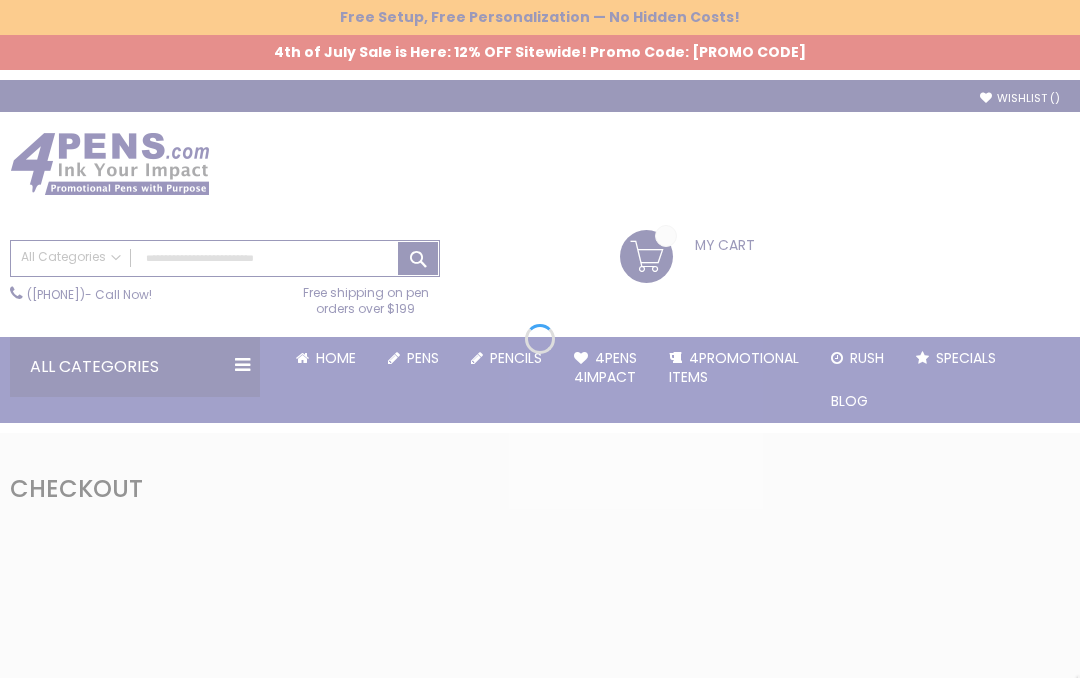 scroll, scrollTop: 0, scrollLeft: 0, axis: both 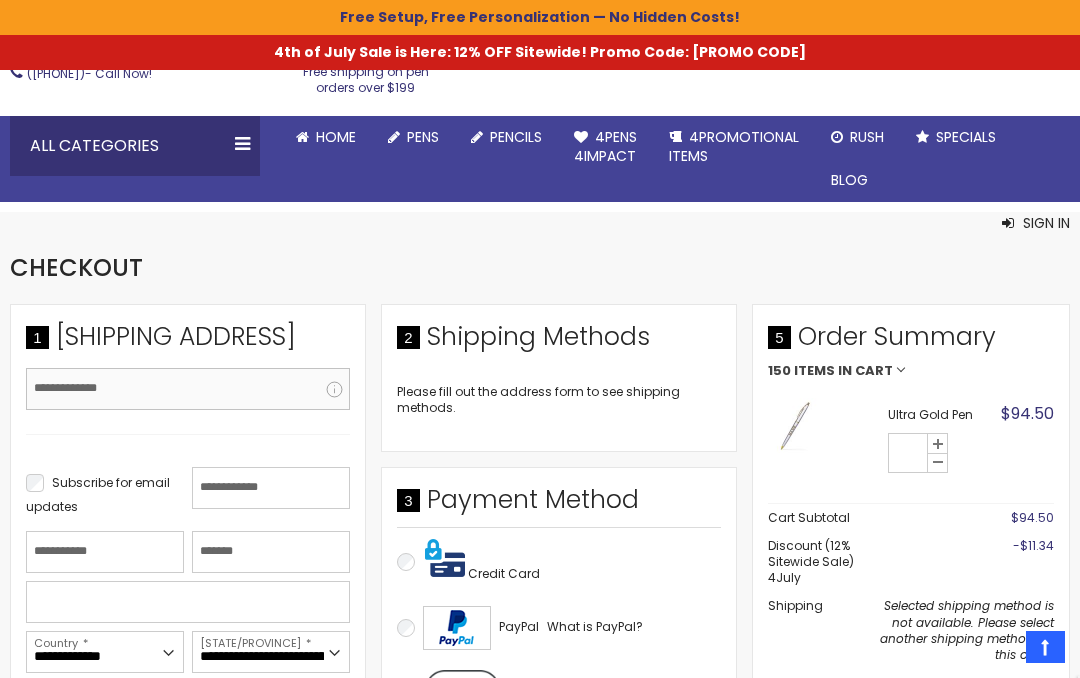 click on "Email Address" at bounding box center [188, 389] 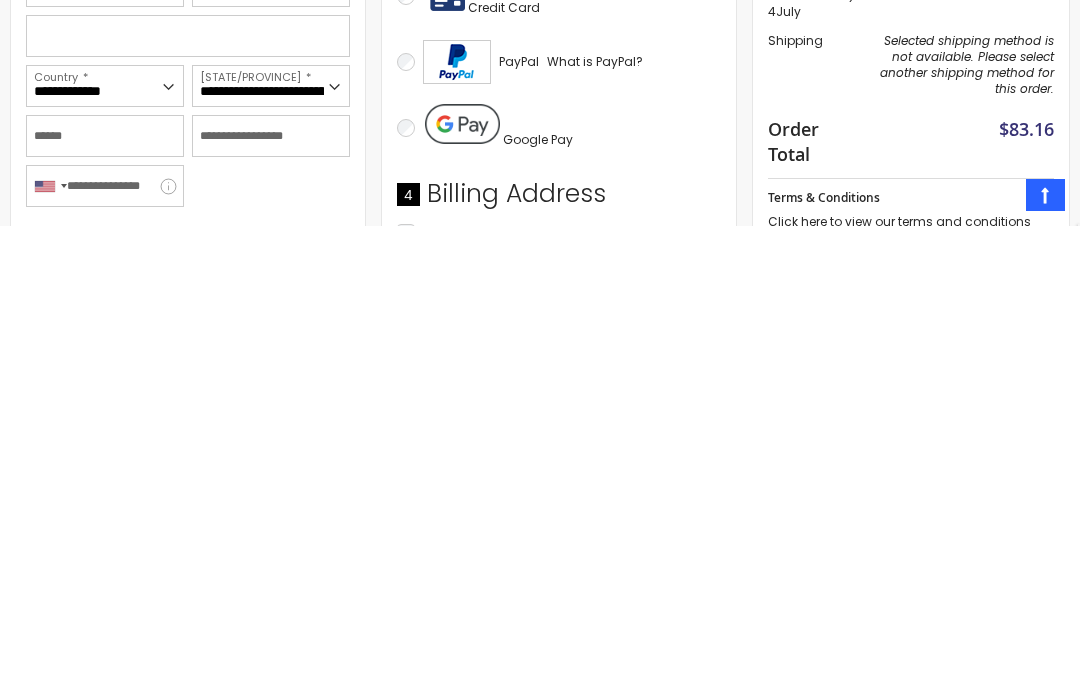 scroll, scrollTop: 315, scrollLeft: 0, axis: vertical 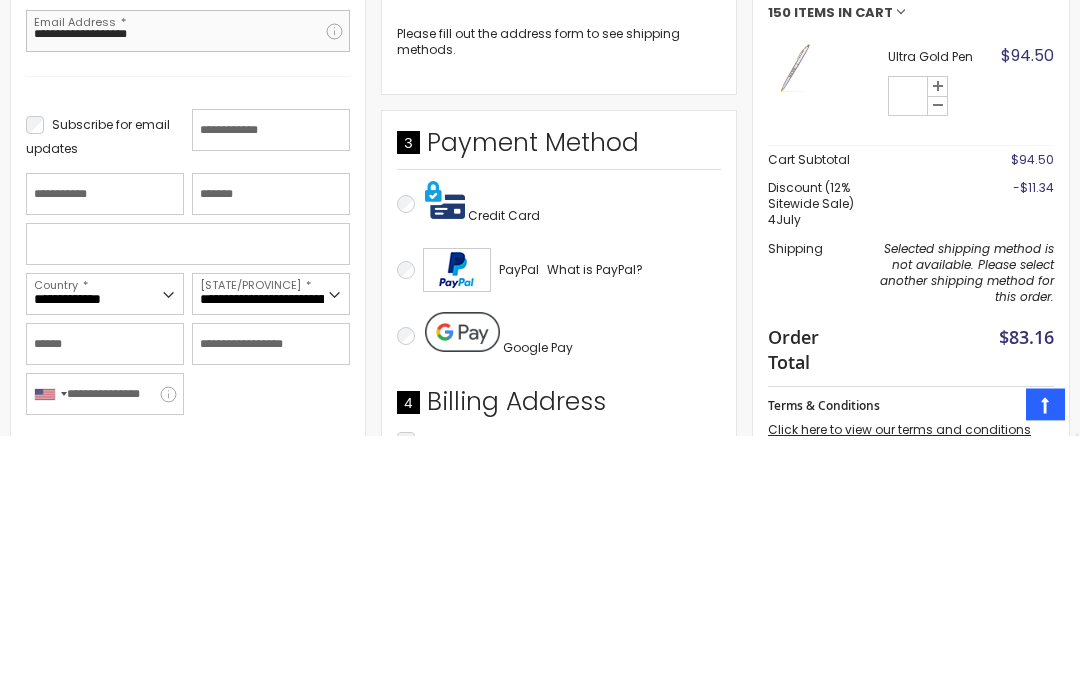 type on "**********" 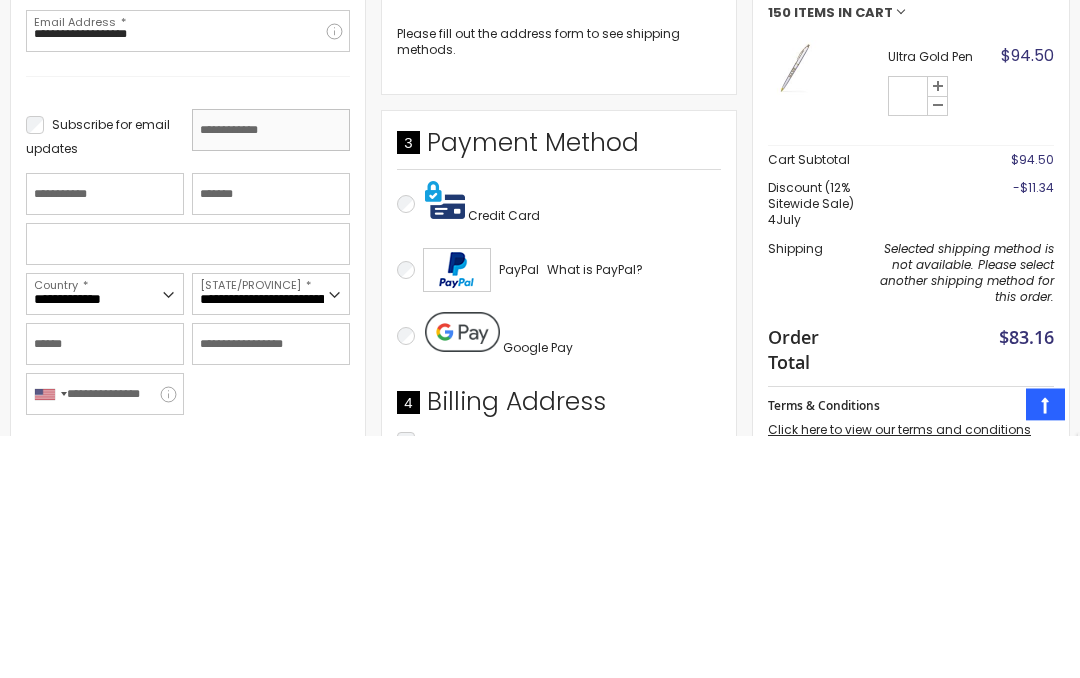 click on "[FIRST] [LAST]" at bounding box center [271, 373] 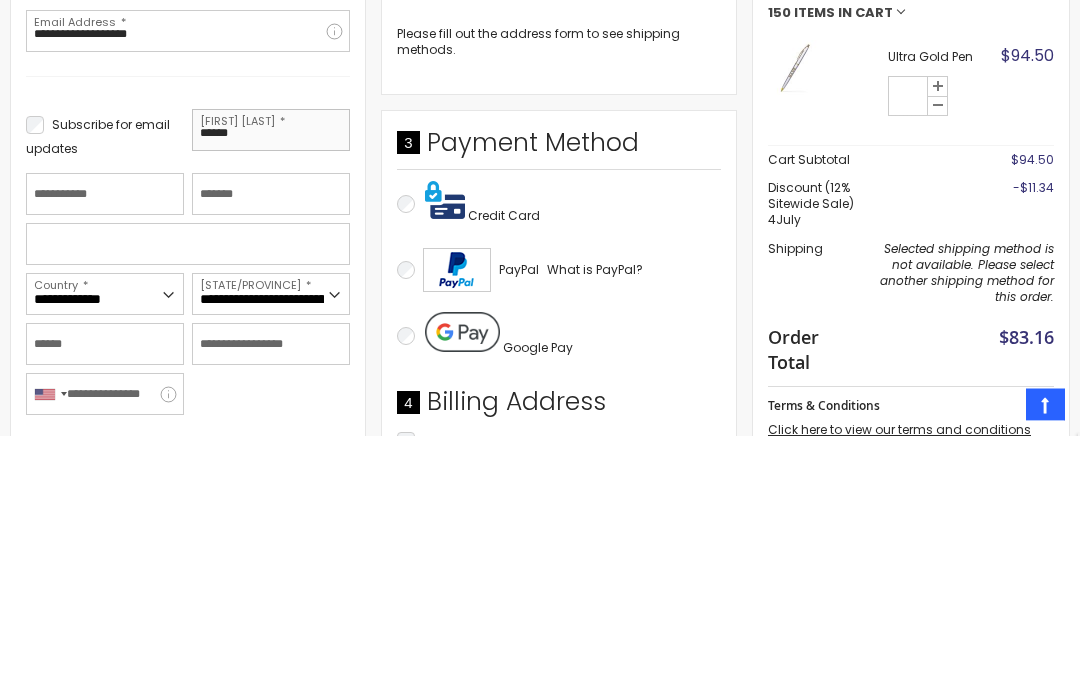 type on "******" 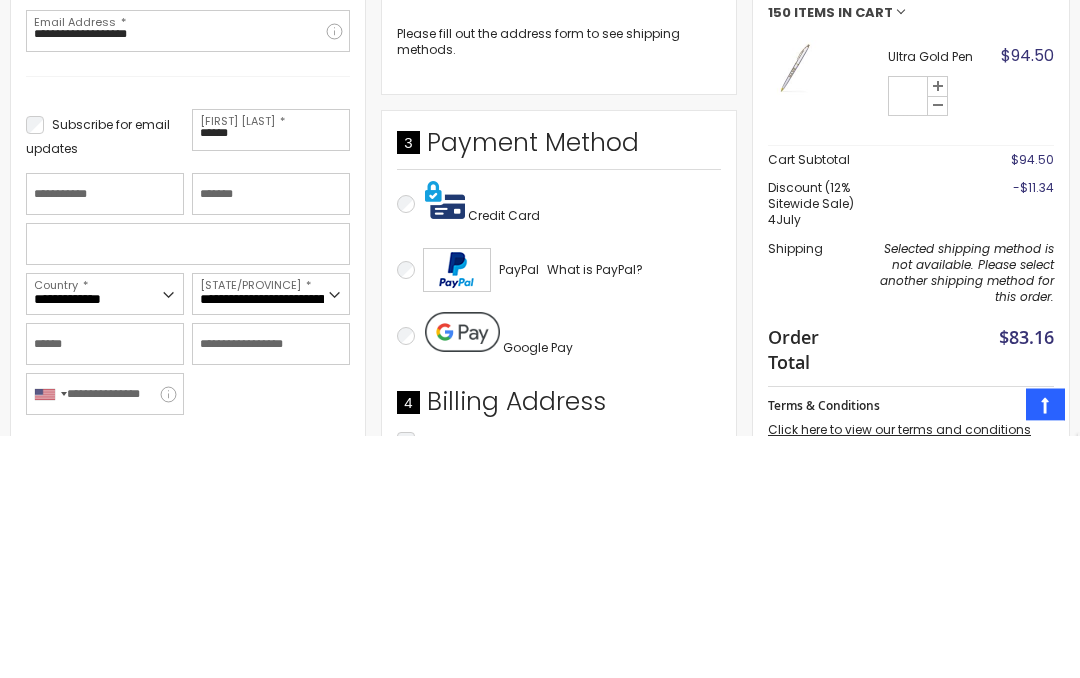 click on "Last Name" at bounding box center [105, 437] 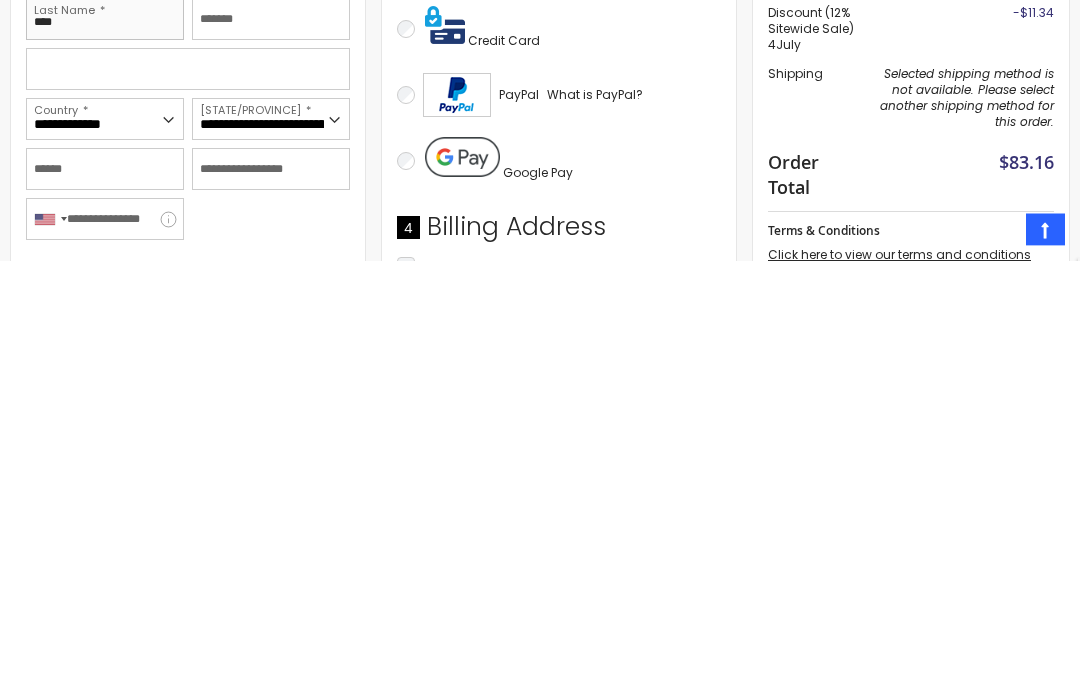 type on "****" 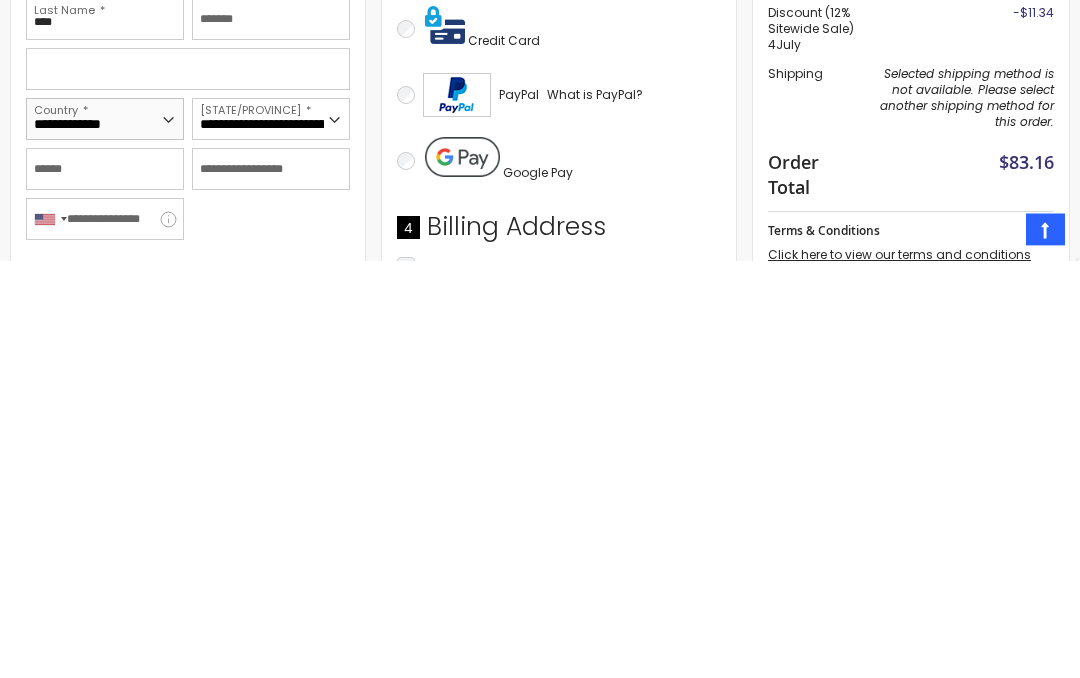 click on "**********" at bounding box center (105, 537) 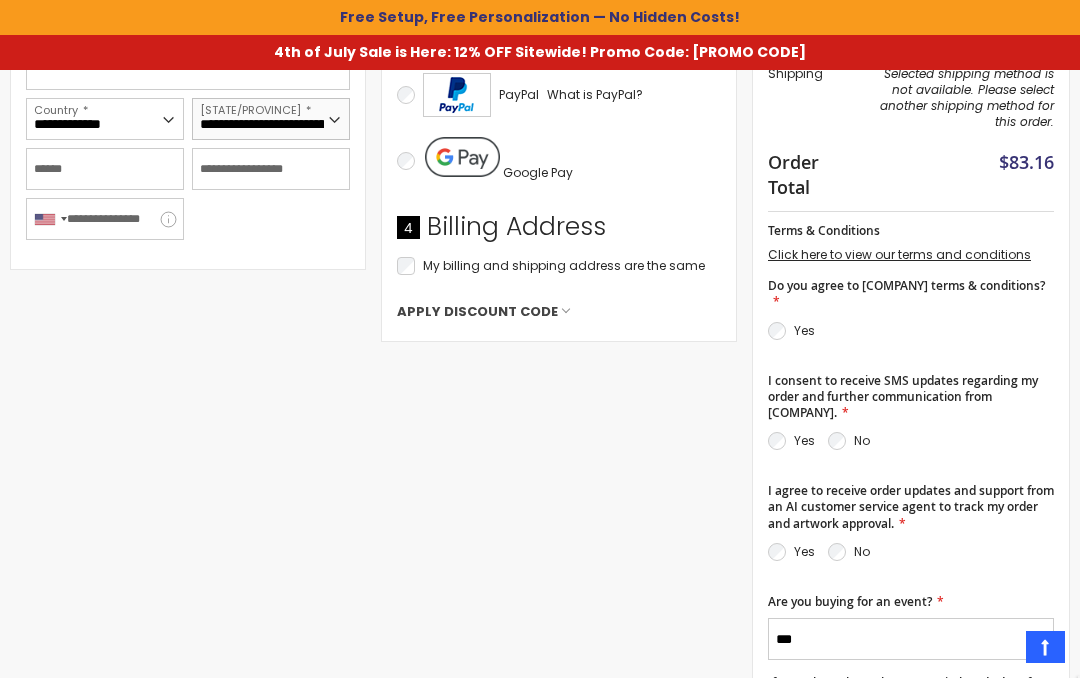 click on "**********" at bounding box center (271, 119) 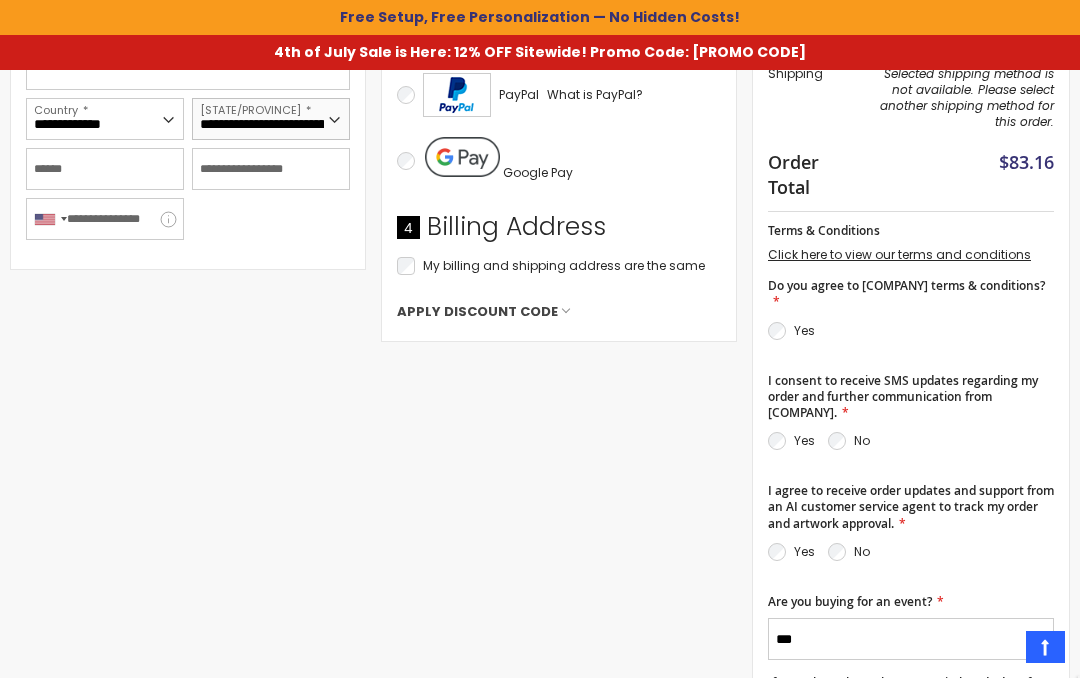 select on "**" 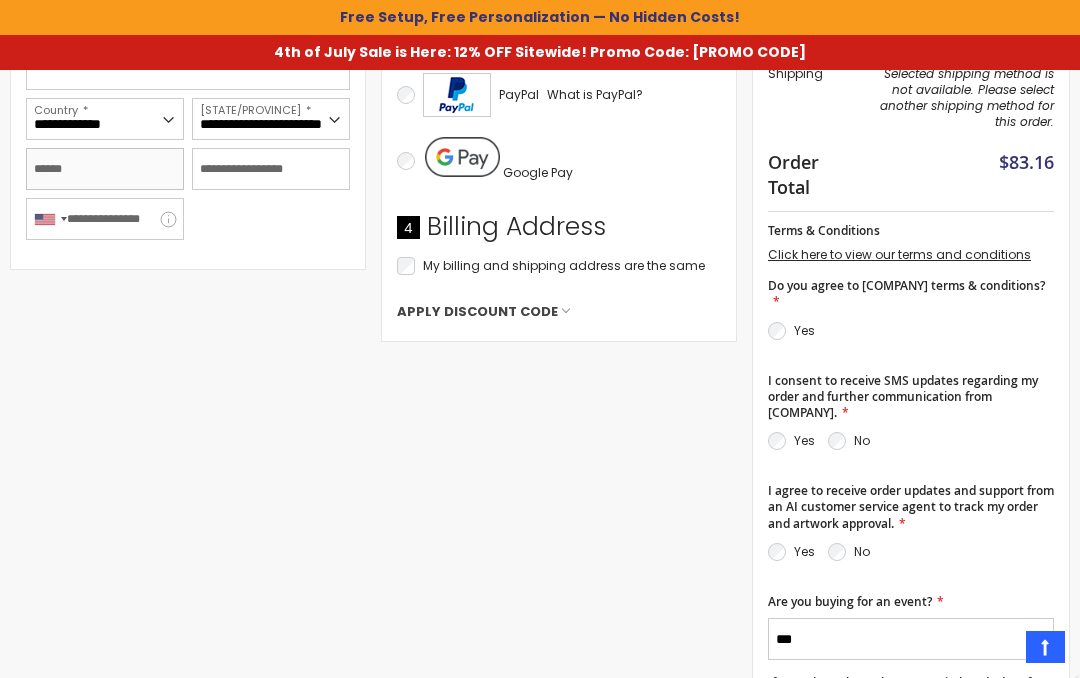 click on "City" at bounding box center (105, 169) 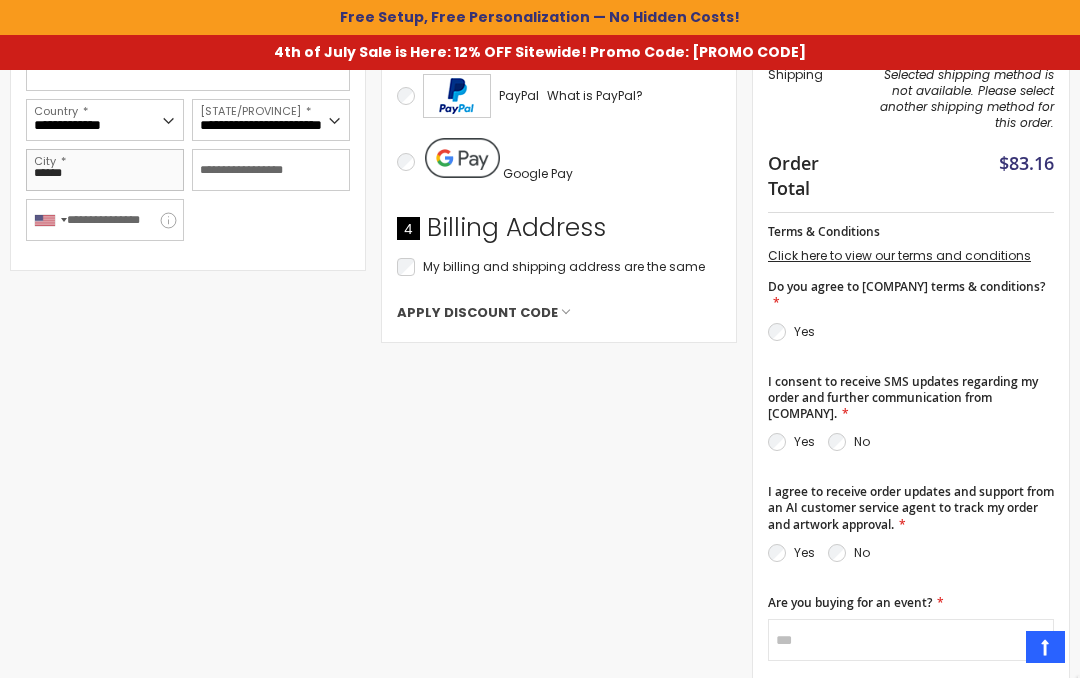 type on "******" 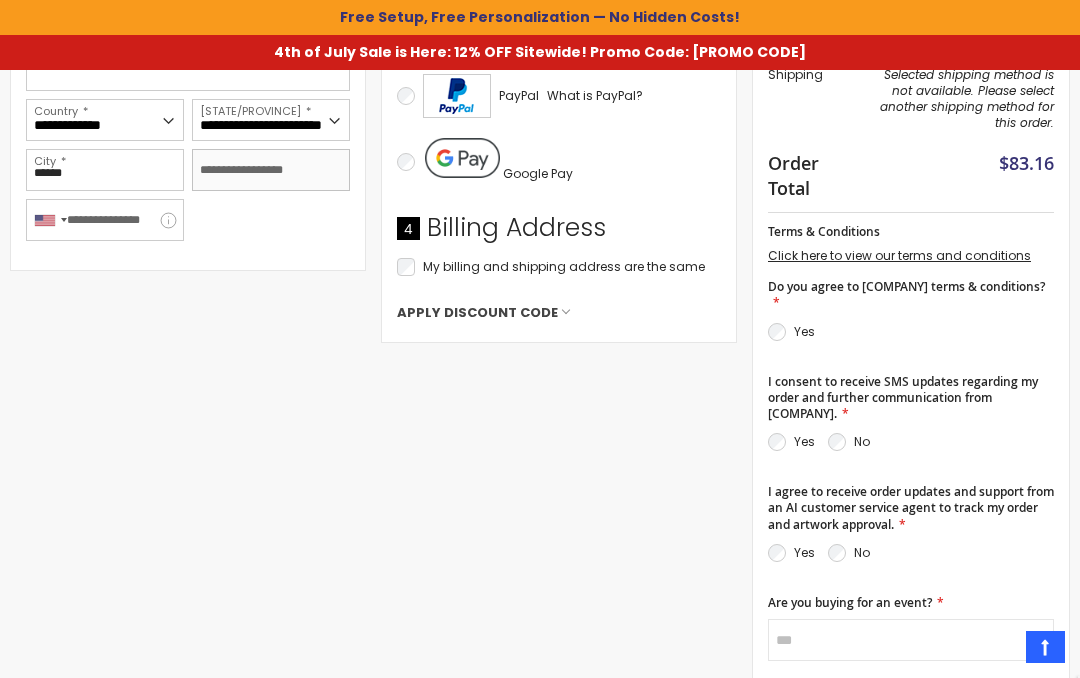 click on "Zip/Postal Code" at bounding box center [271, 170] 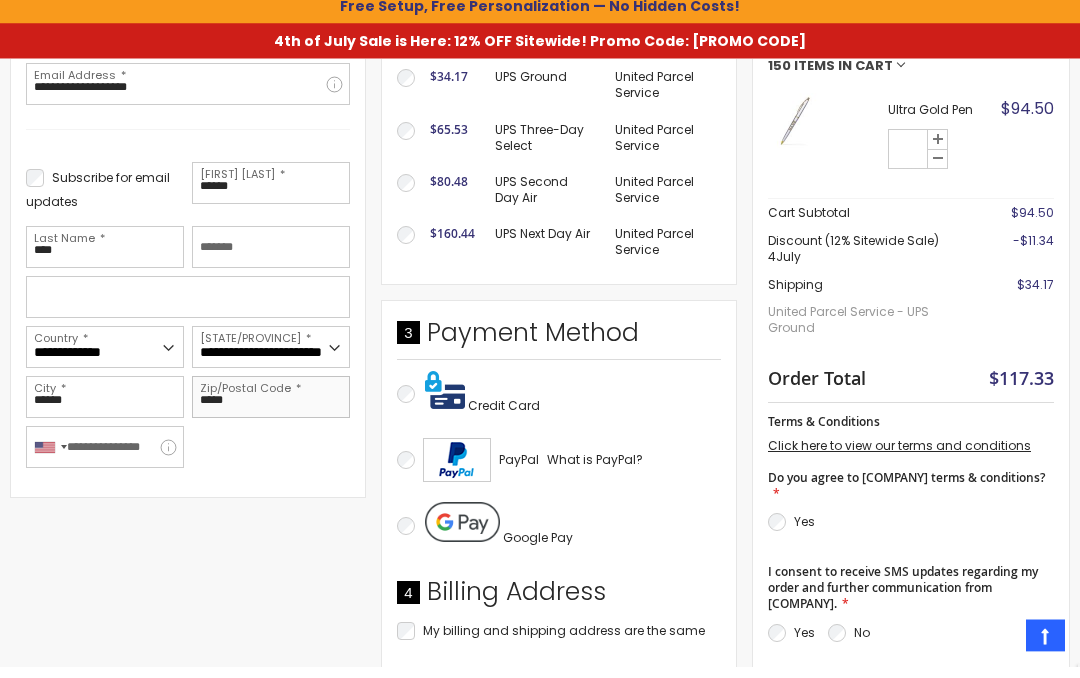 scroll, scrollTop: 473, scrollLeft: 0, axis: vertical 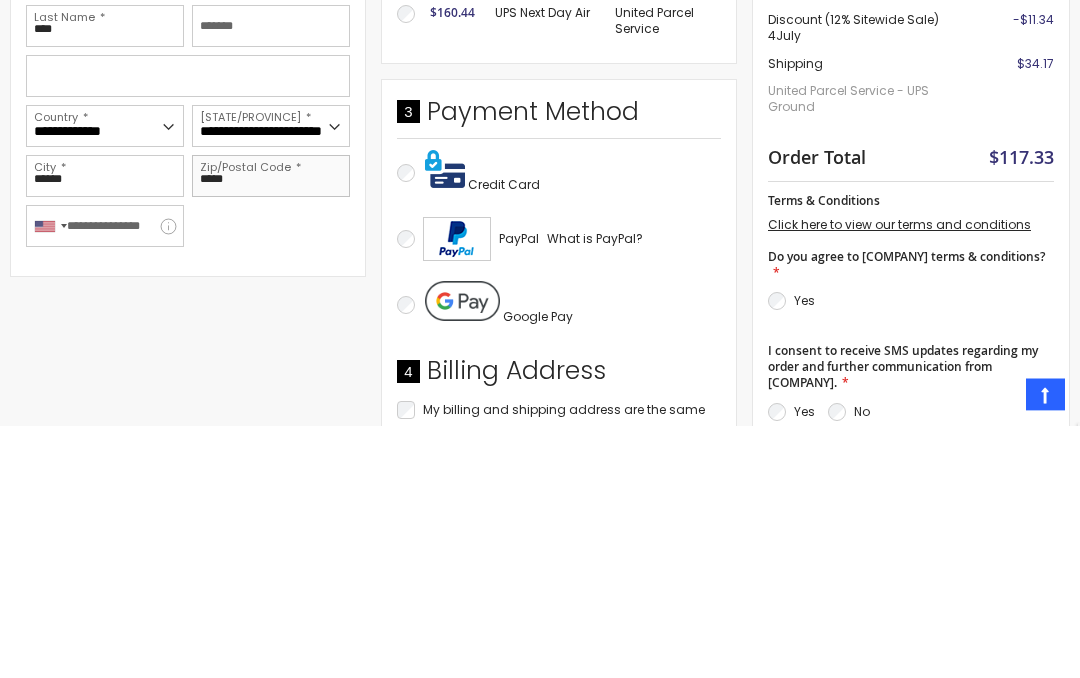 type on "*****" 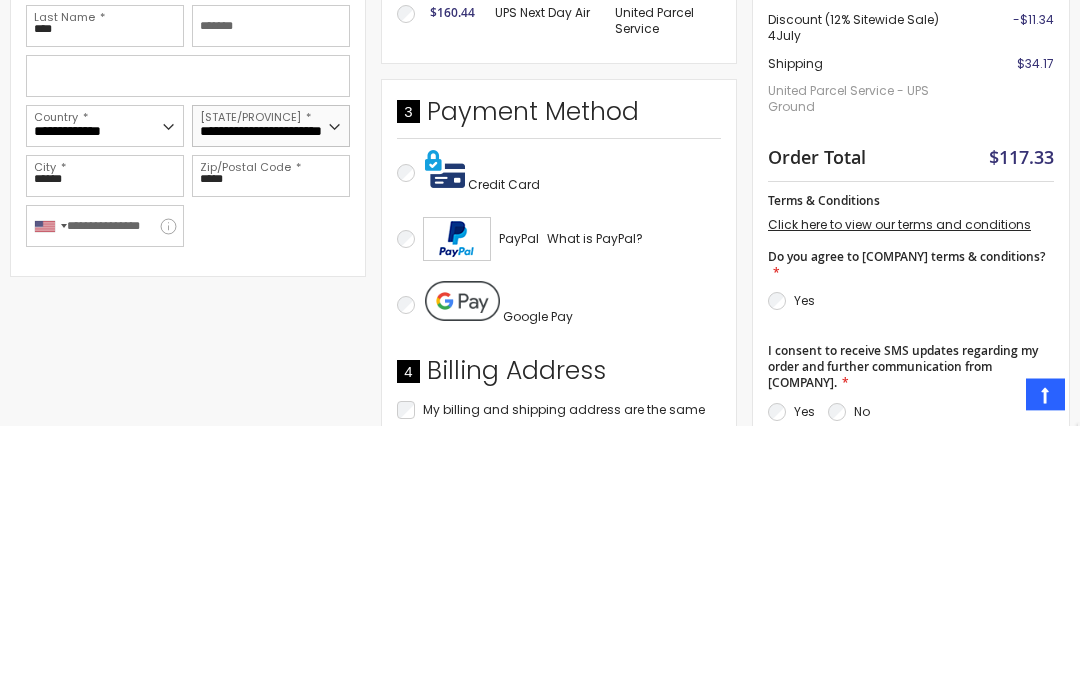 click on "**********" at bounding box center (271, 379) 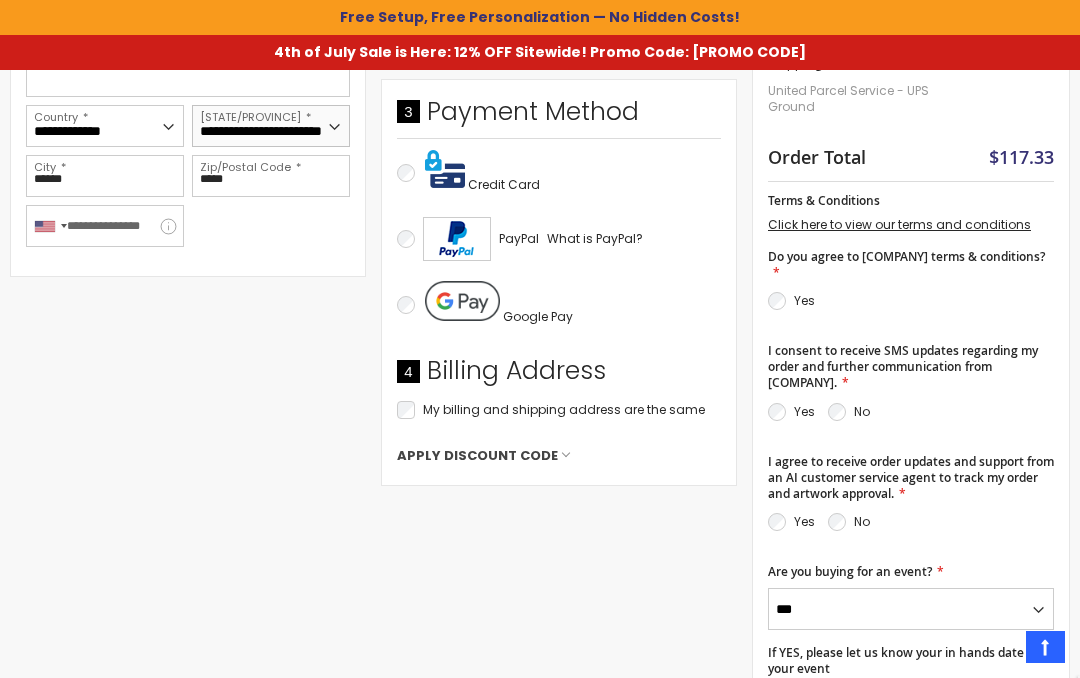 select on "**" 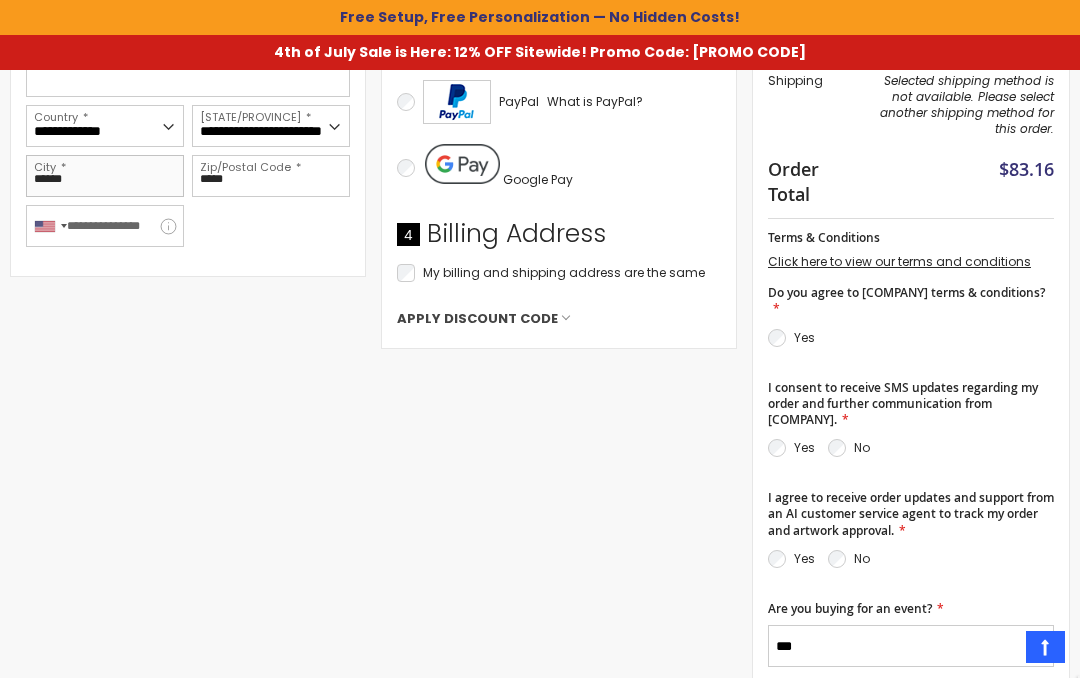 click on "******" at bounding box center (105, 176) 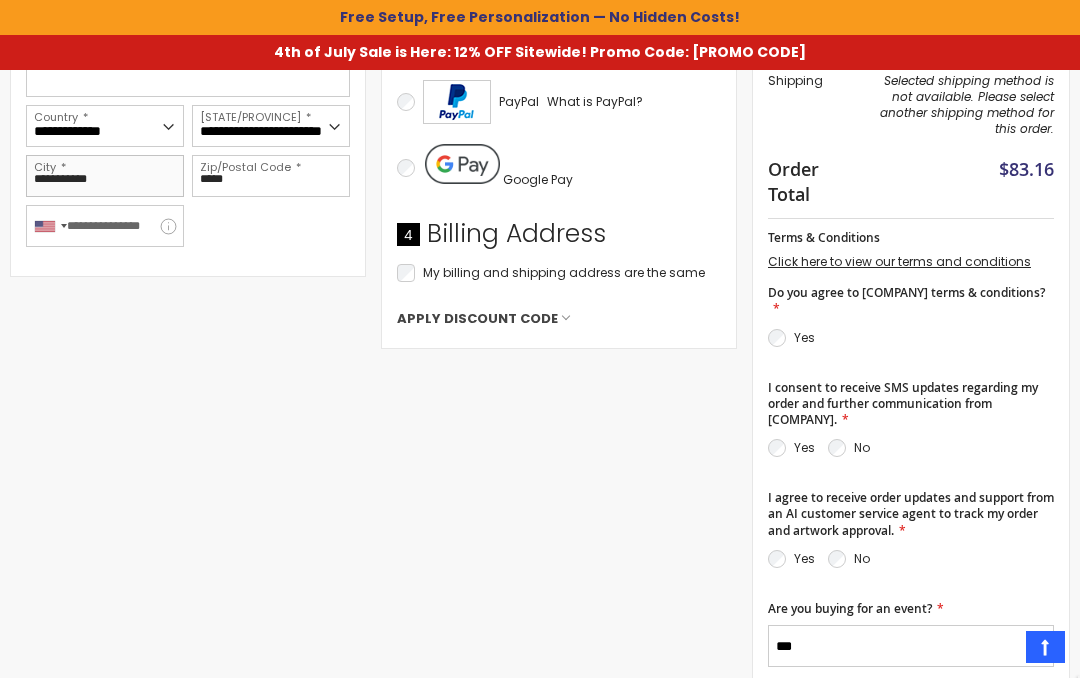 type on "**********" 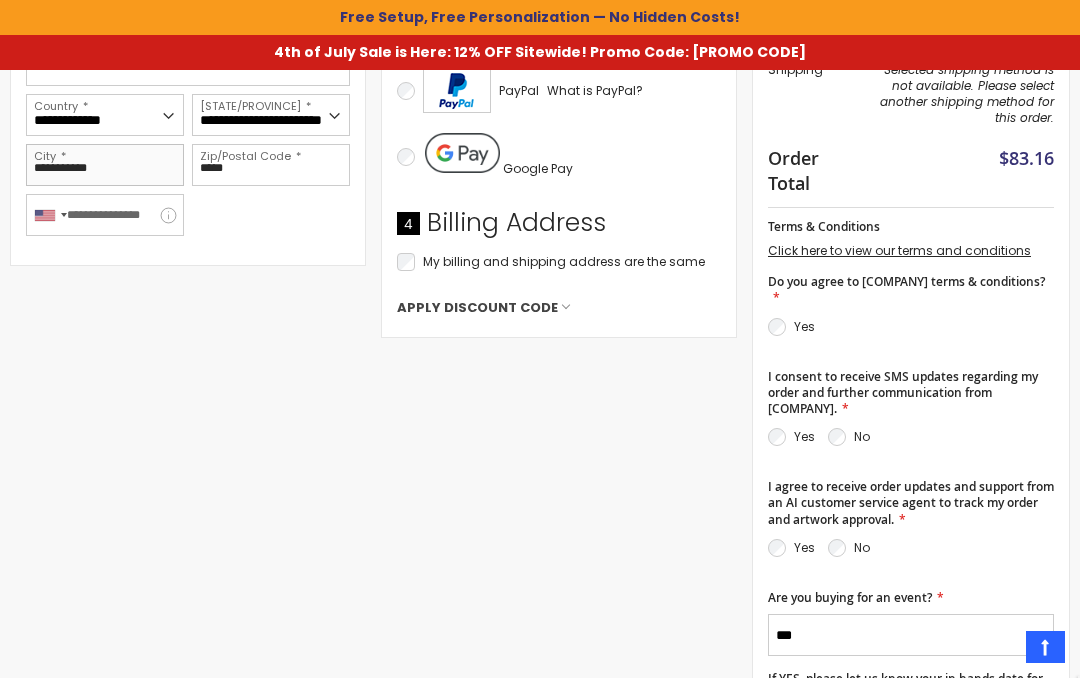scroll, scrollTop: 697, scrollLeft: 0, axis: vertical 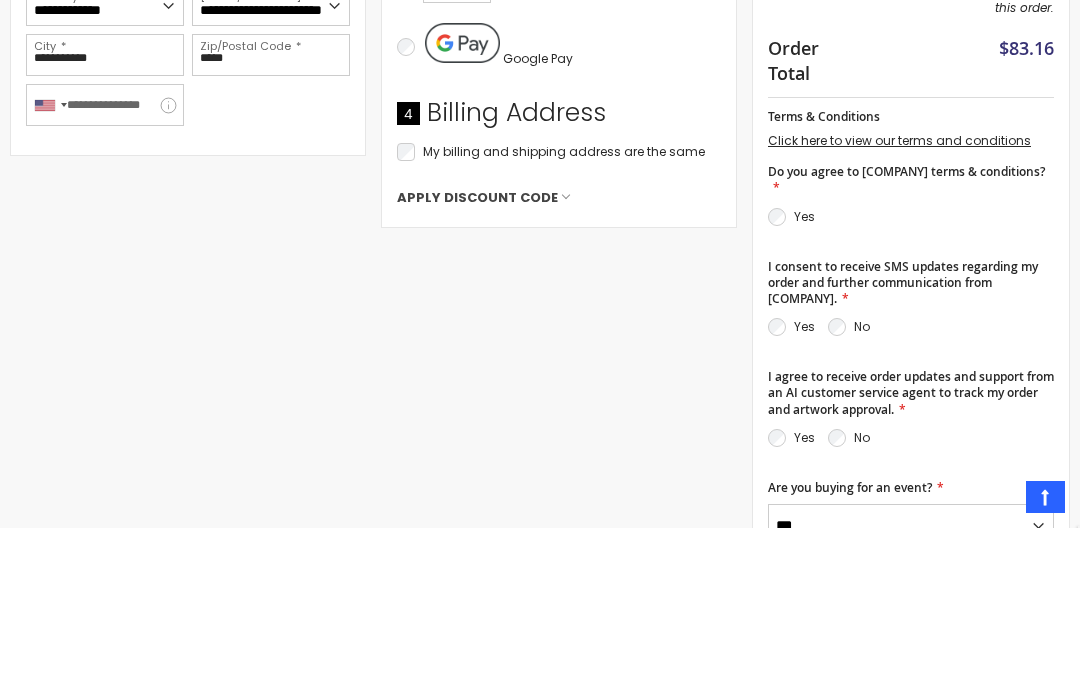 click on "Apply Discount Code" at bounding box center (559, 348) 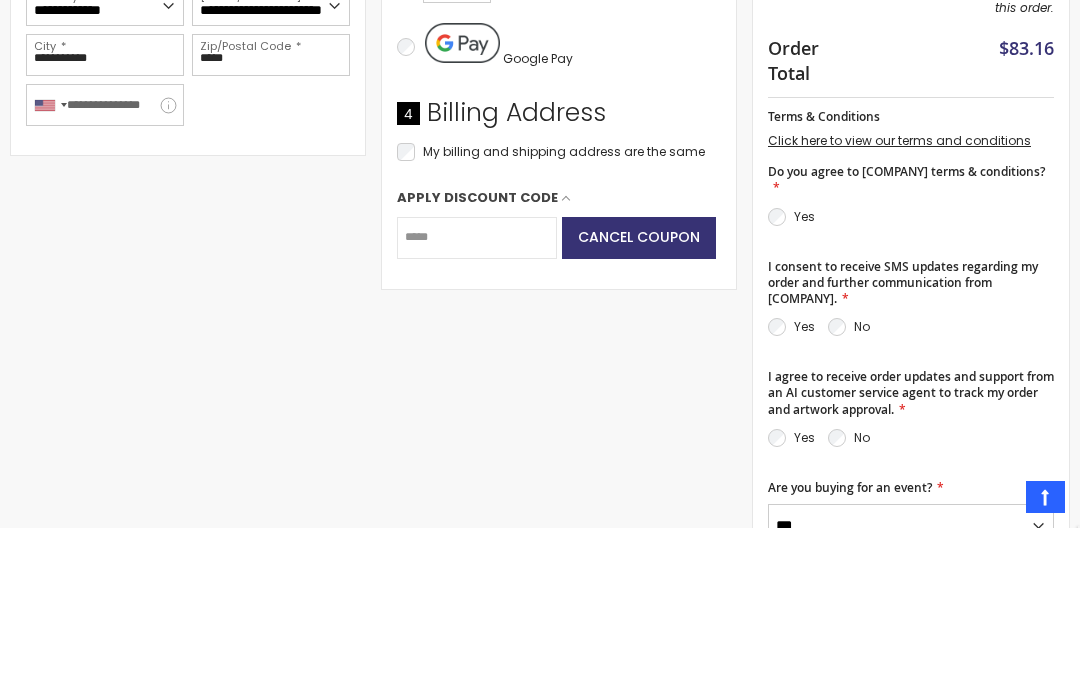 scroll, scrollTop: 848, scrollLeft: 0, axis: vertical 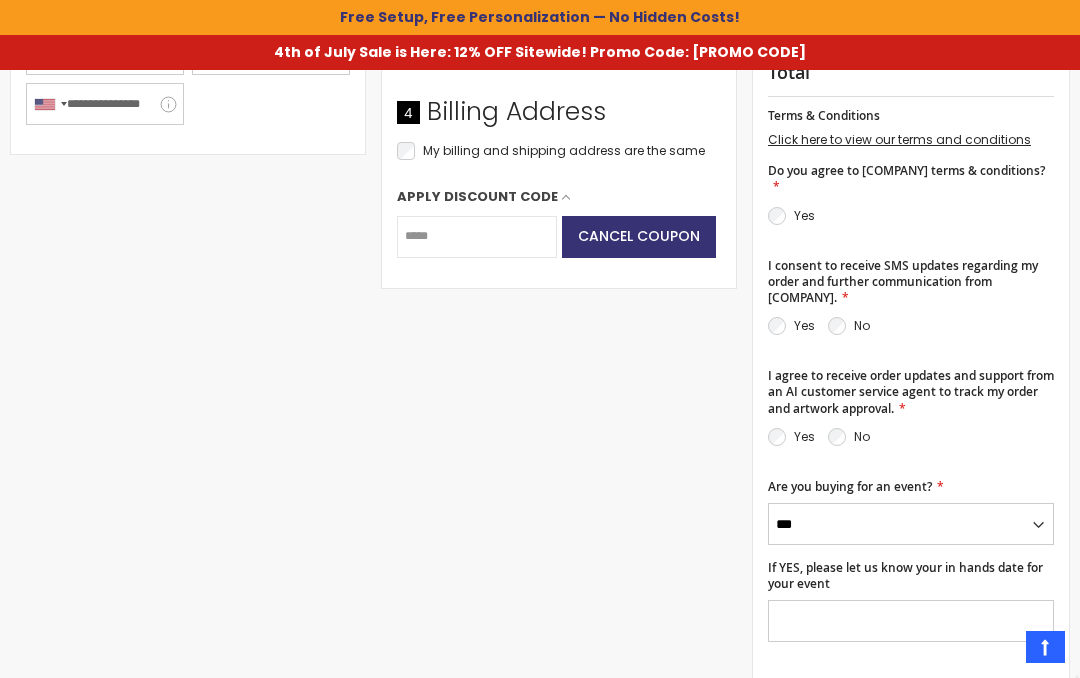 click on "**********" at bounding box center [540, 275] 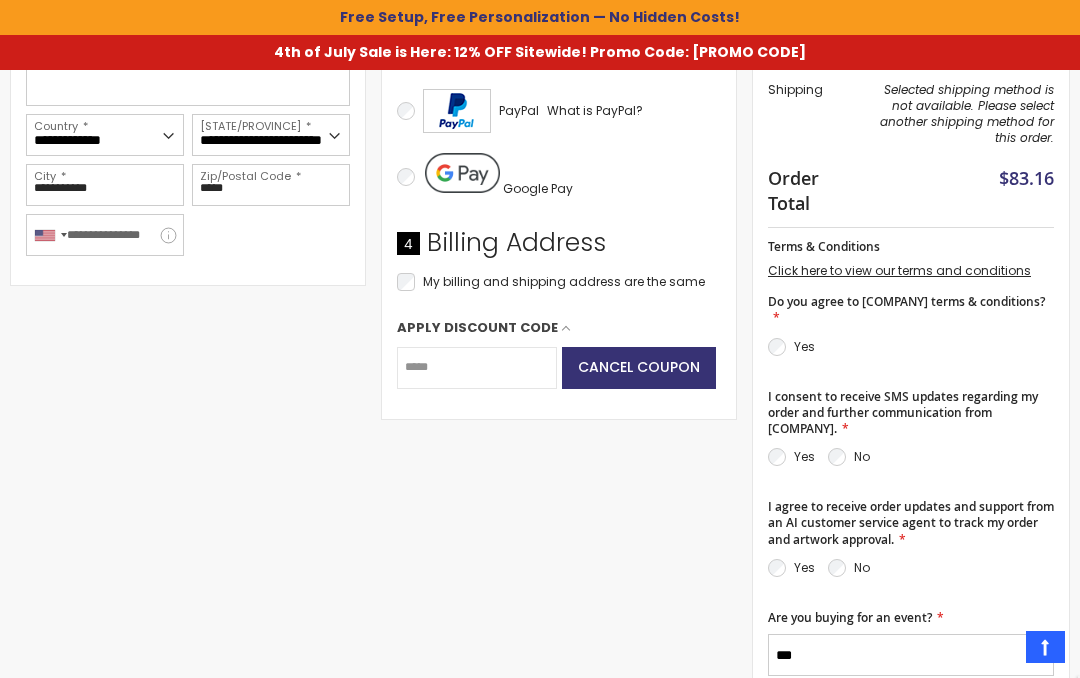 scroll, scrollTop: 744, scrollLeft: 0, axis: vertical 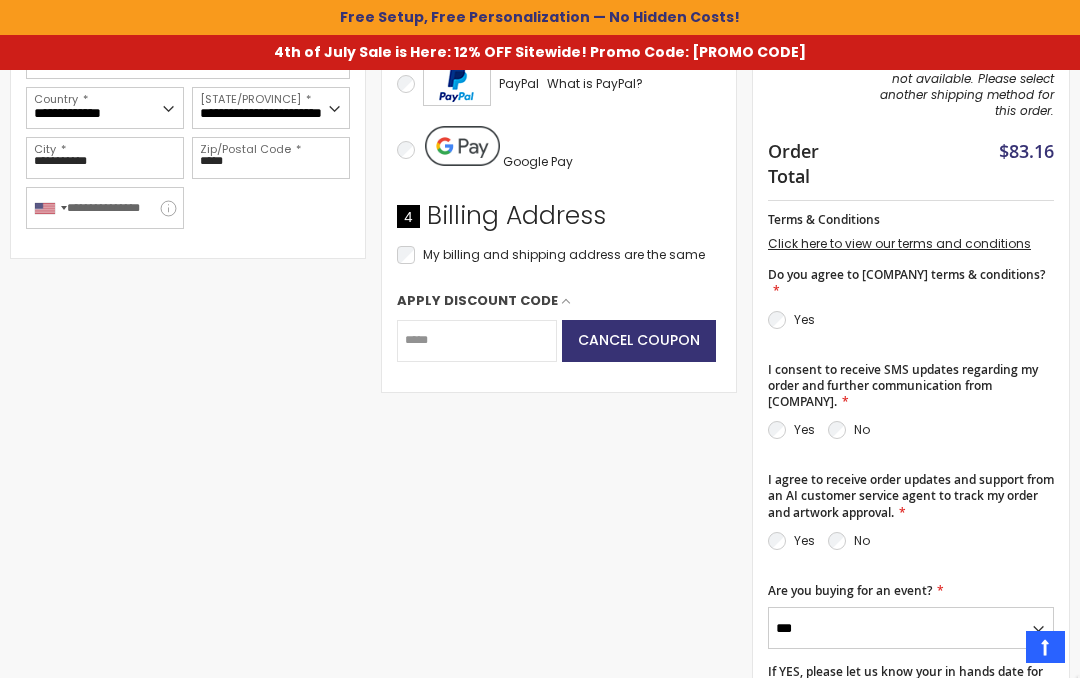 click on "**********" at bounding box center [540, 379] 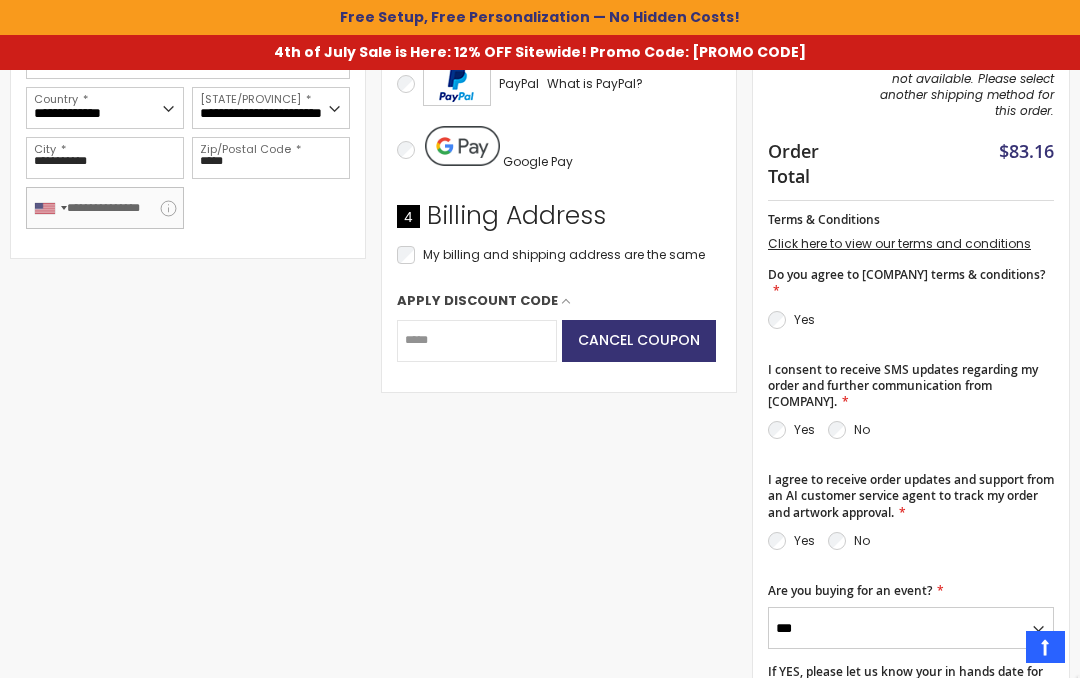 click on "Phone Number" at bounding box center [105, 208] 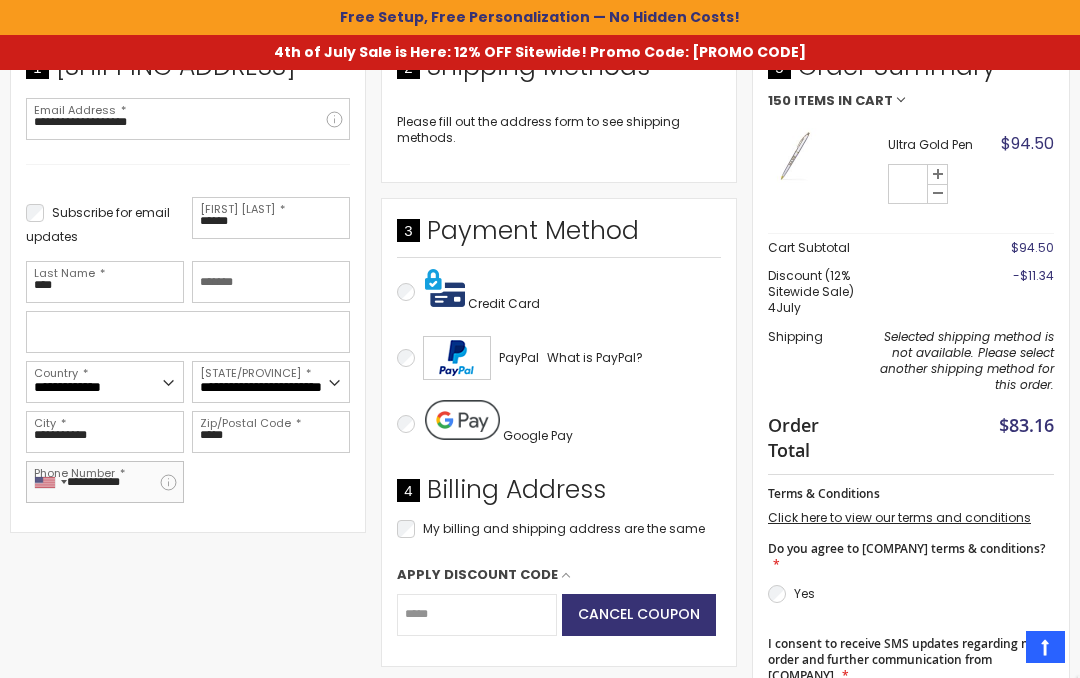scroll, scrollTop: 456, scrollLeft: 0, axis: vertical 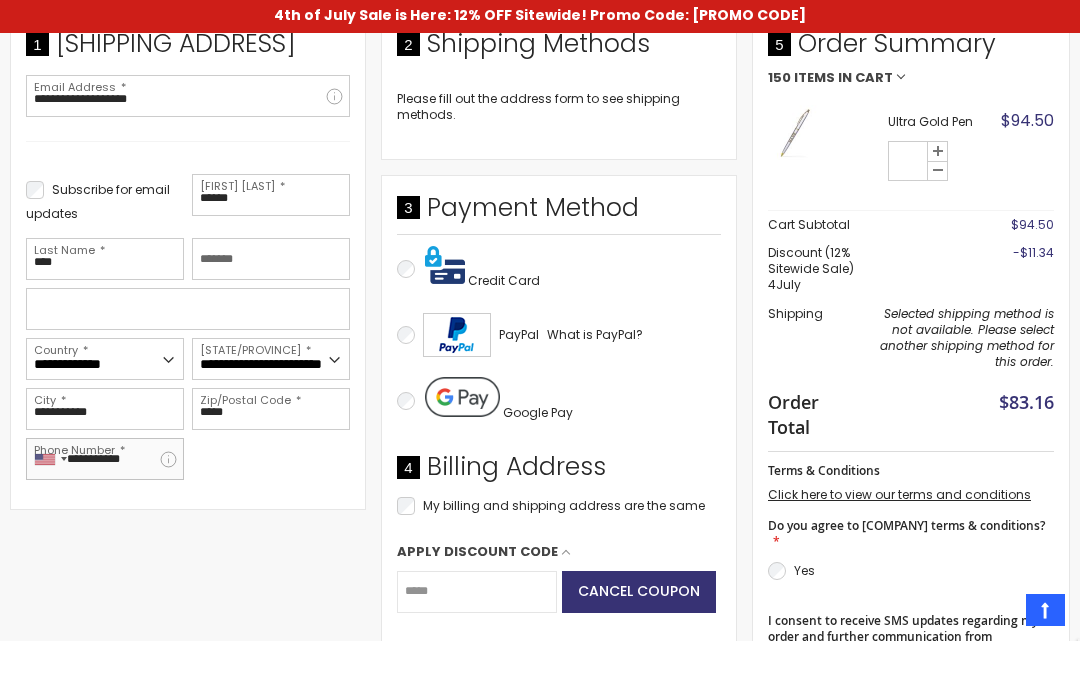 type on "**********" 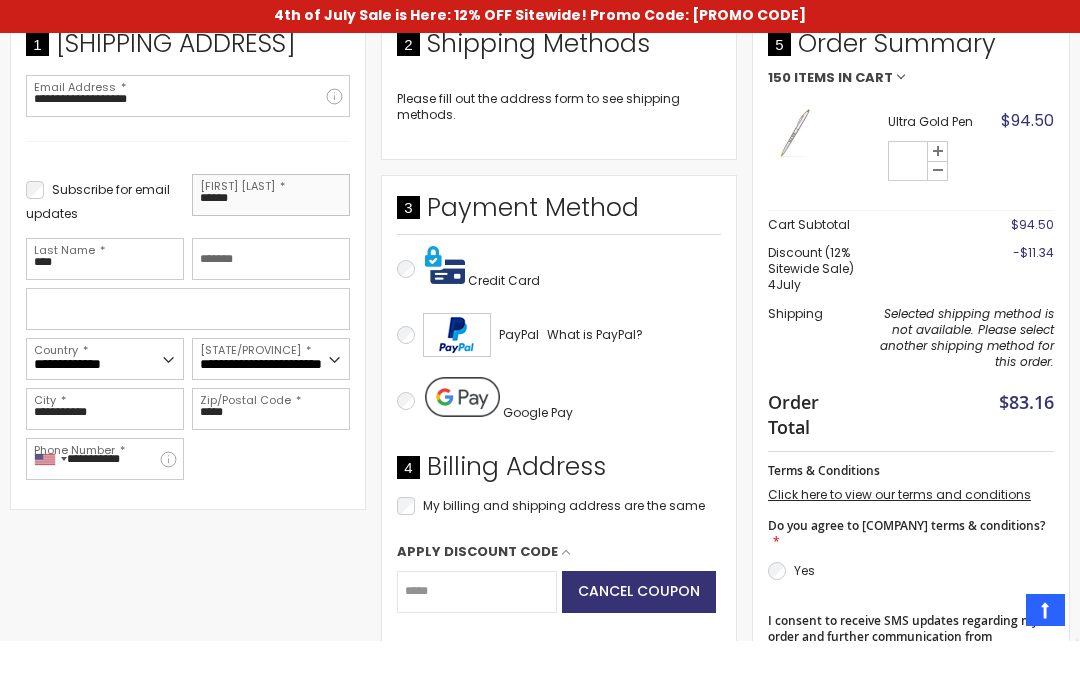 click on "******" at bounding box center [271, 232] 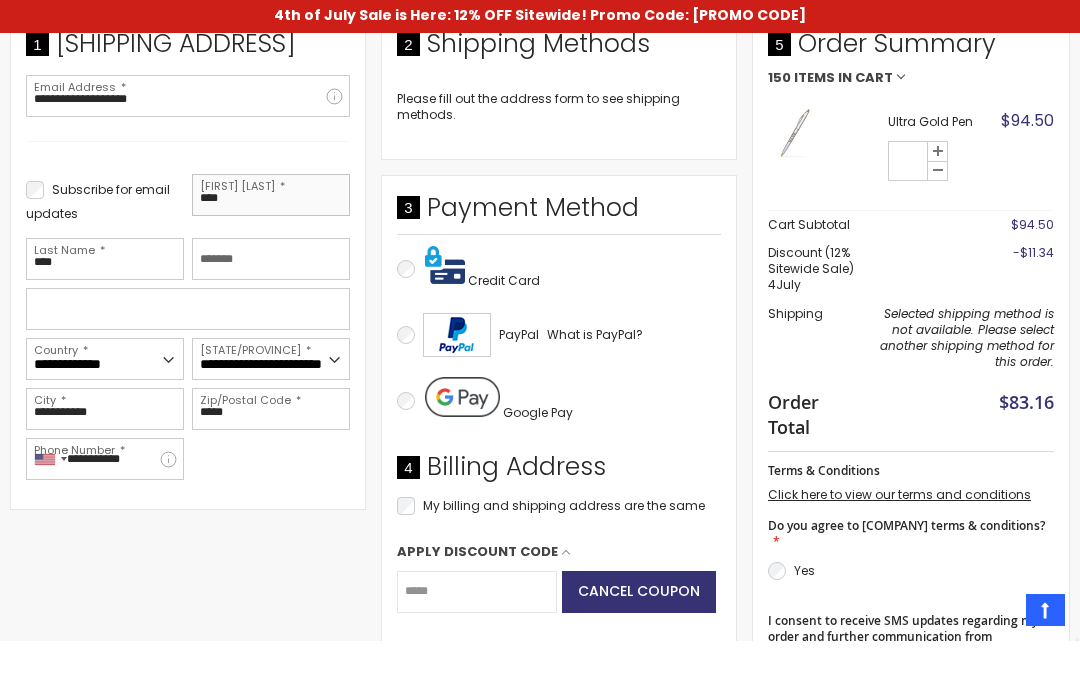 type on "****" 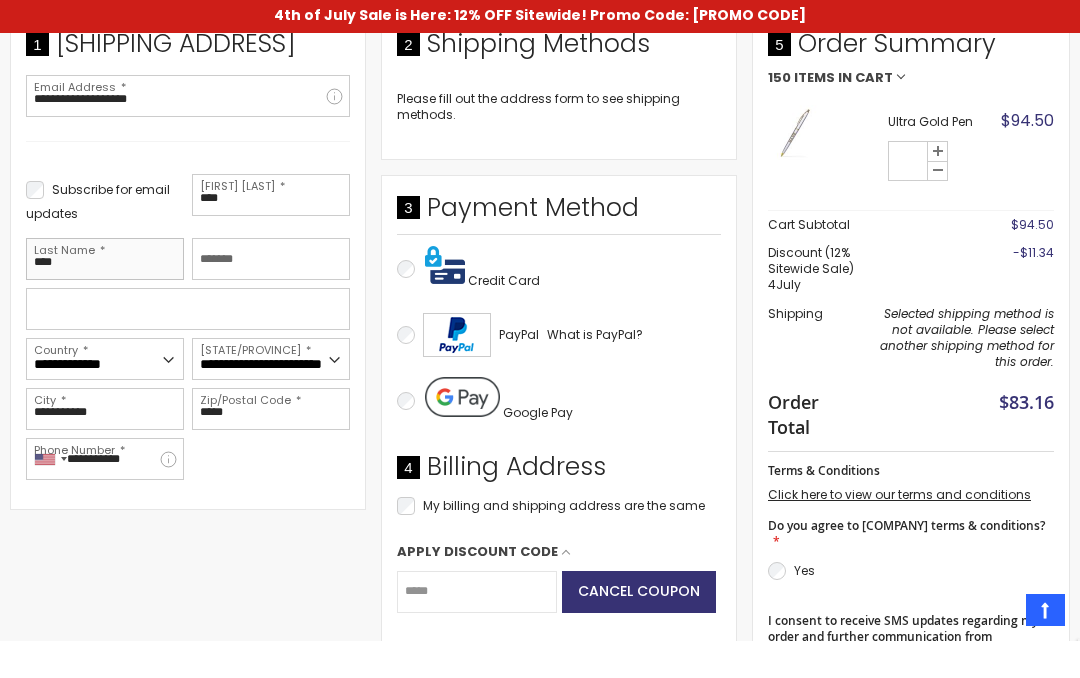 click on "****" at bounding box center [105, 296] 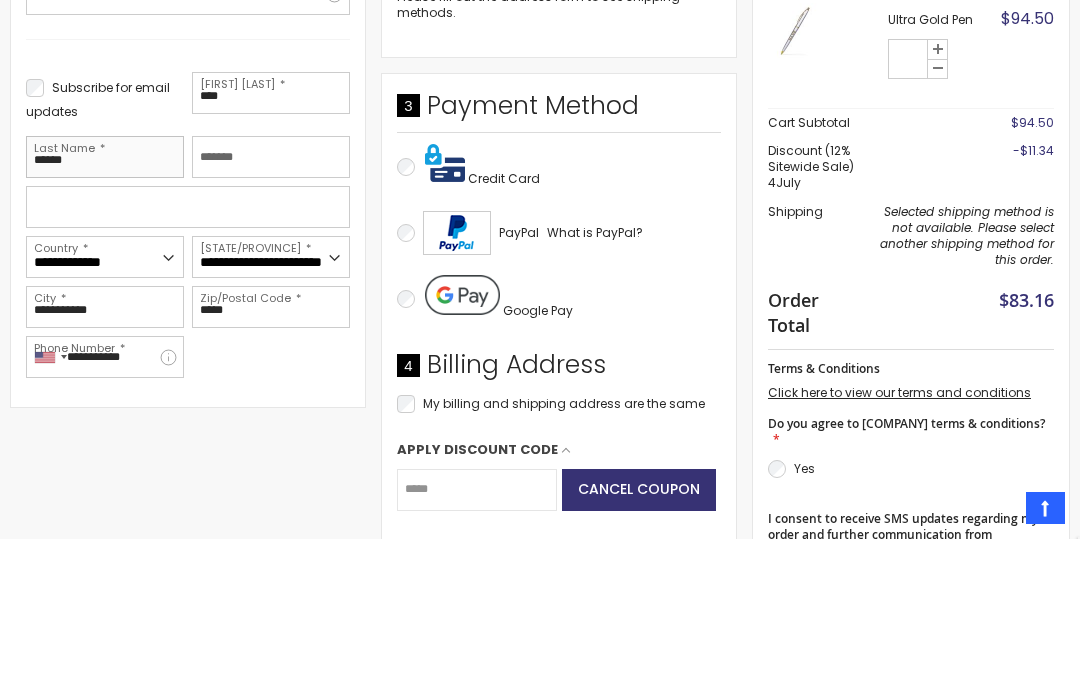 type on "******" 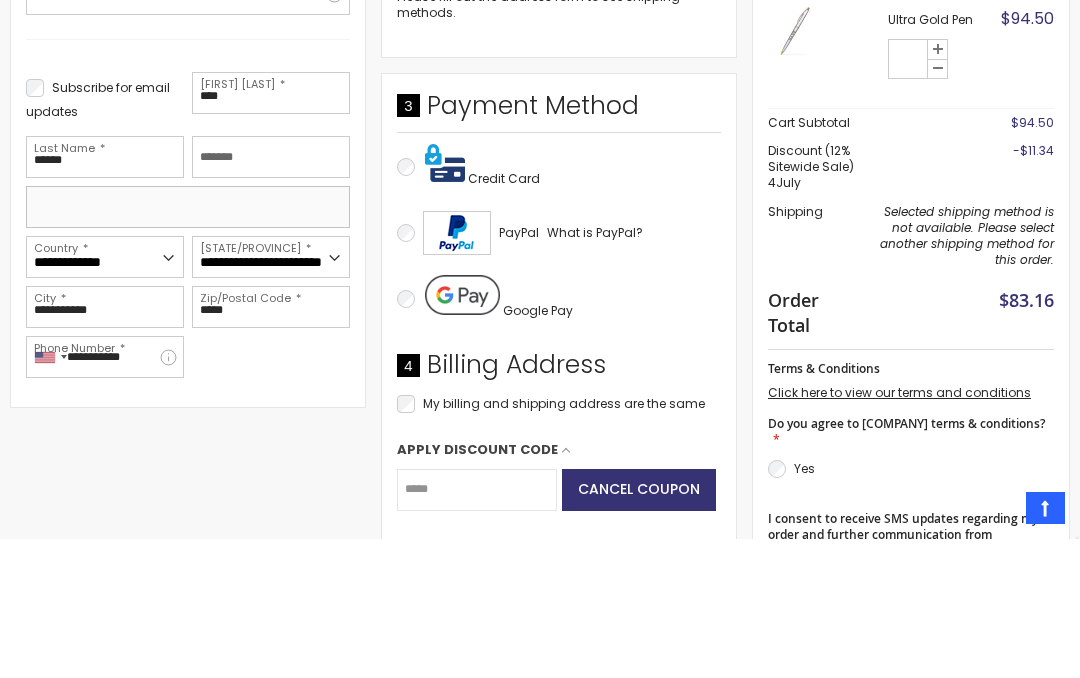 click at bounding box center [188, 346] 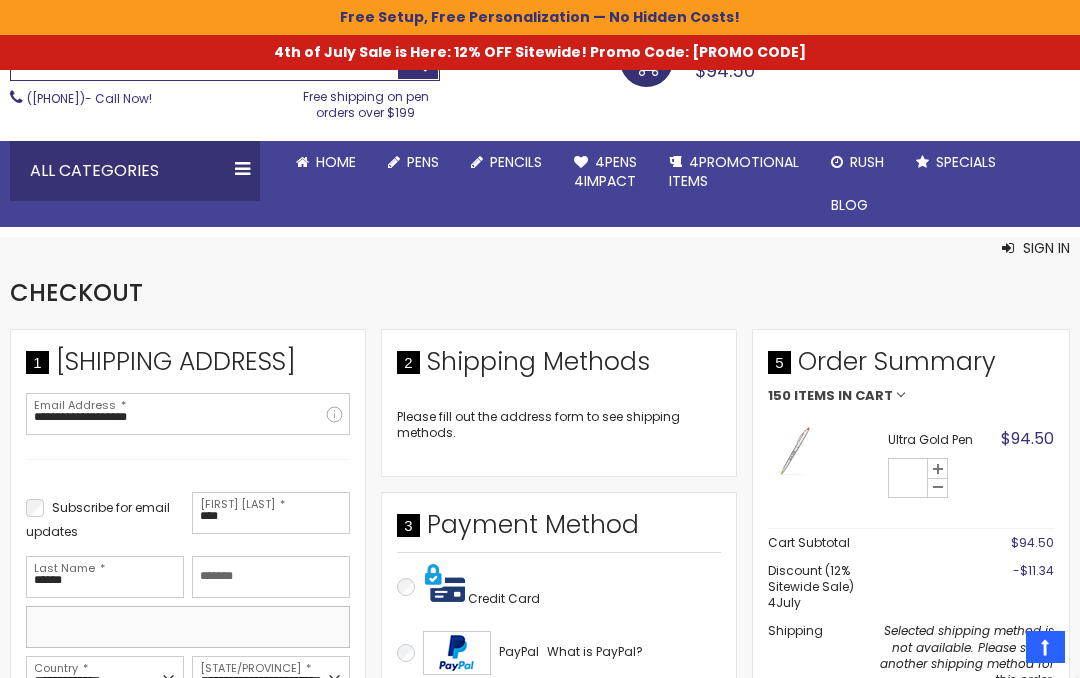 scroll, scrollTop: 198, scrollLeft: 0, axis: vertical 